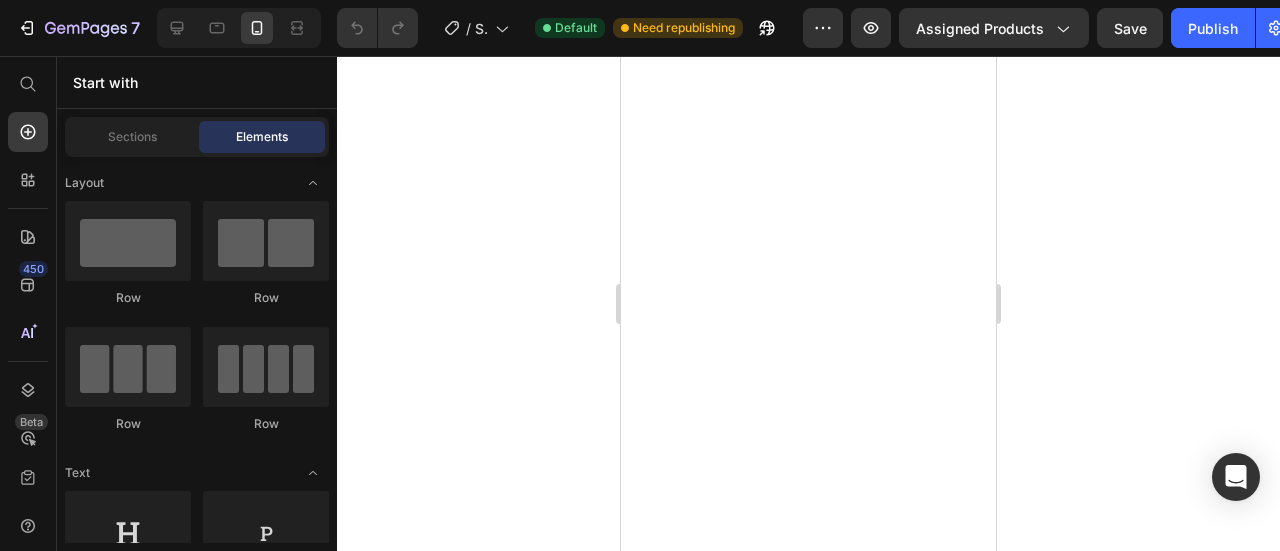 scroll, scrollTop: 0, scrollLeft: 0, axis: both 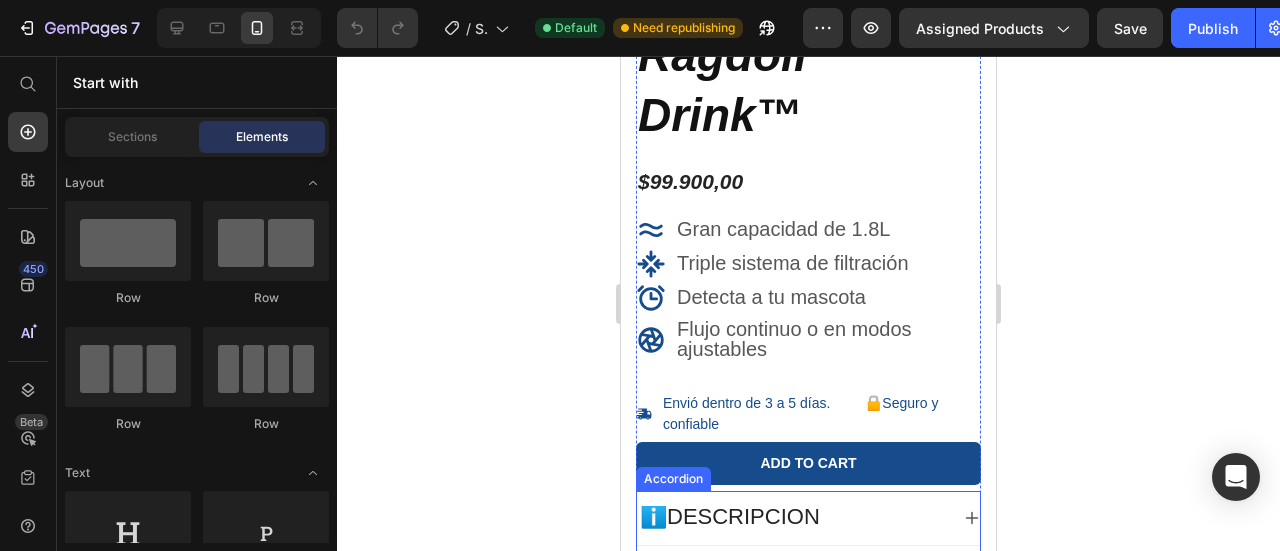 click on "ℹ️ DESCRIPCION" at bounding box center (792, 518) 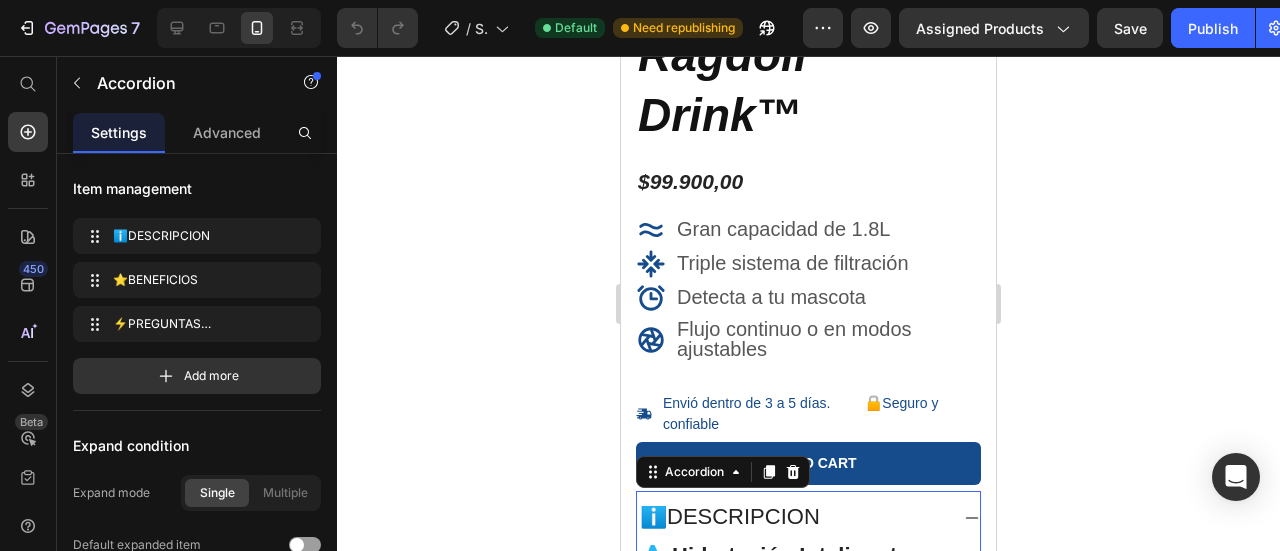 click on "ℹ️ DESCRIPCION" at bounding box center (792, 518) 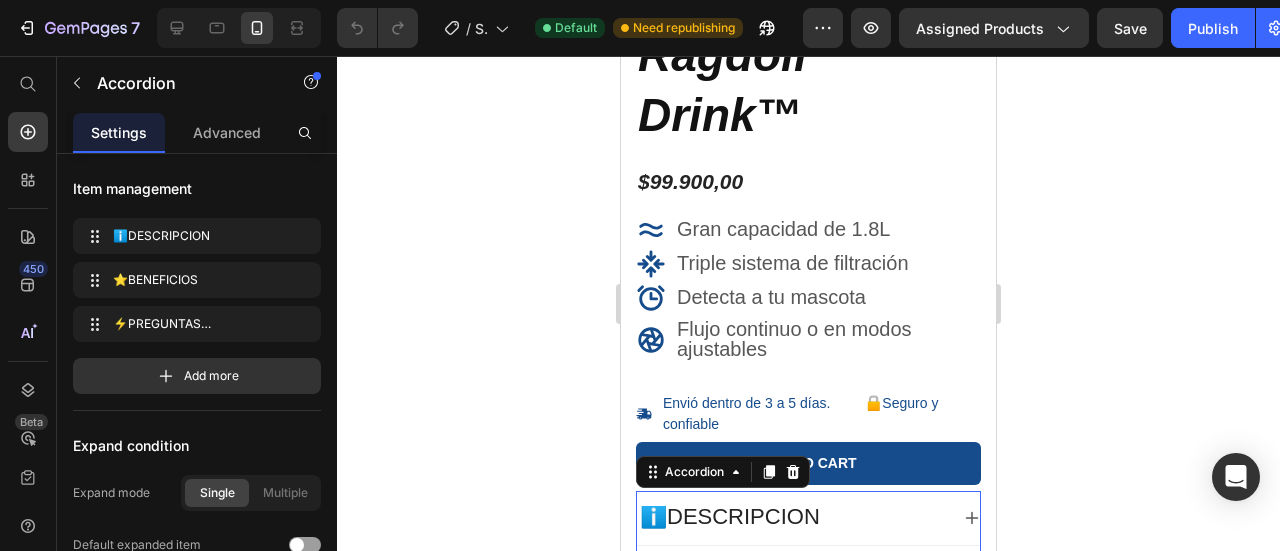 scroll, scrollTop: 500, scrollLeft: 0, axis: vertical 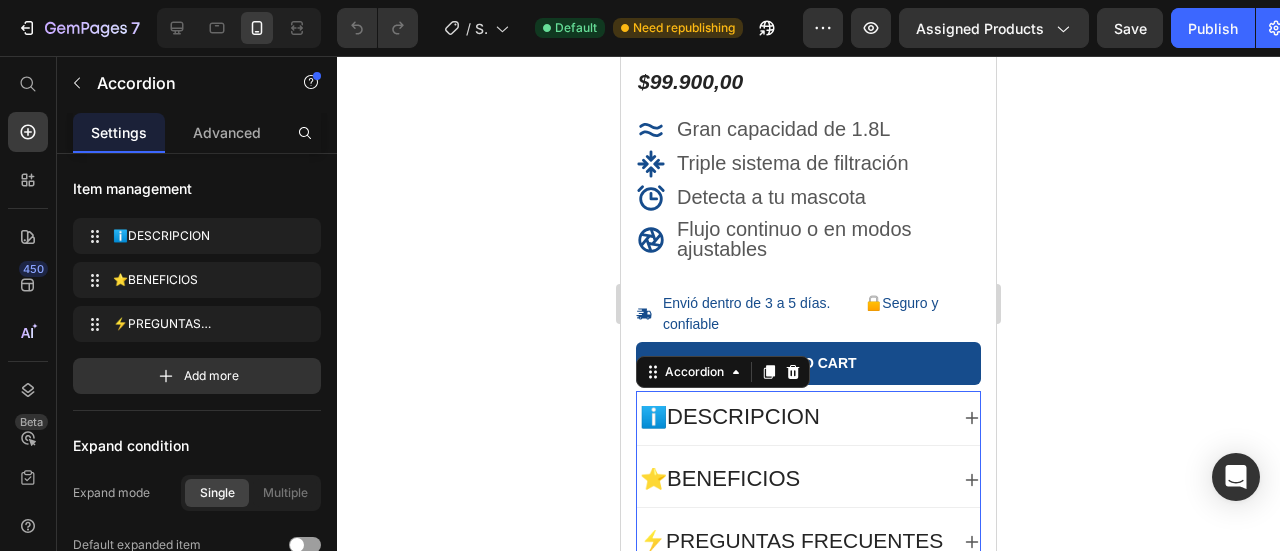 click on "⭐ BENEFICIOS" at bounding box center [792, 480] 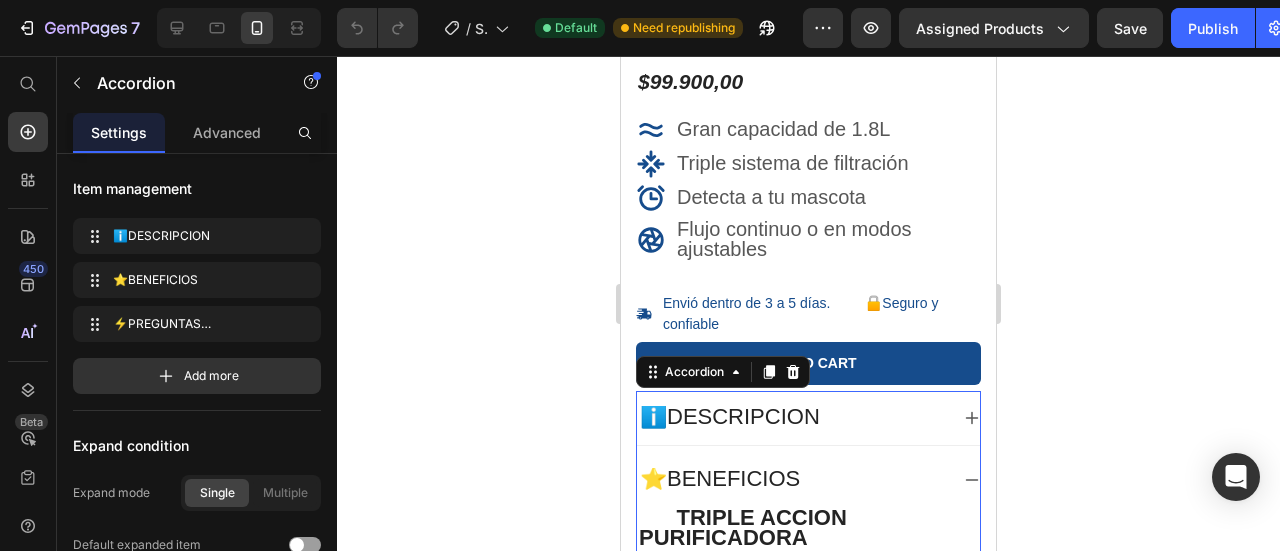 click on "⭐ BENEFICIOS" at bounding box center [792, 480] 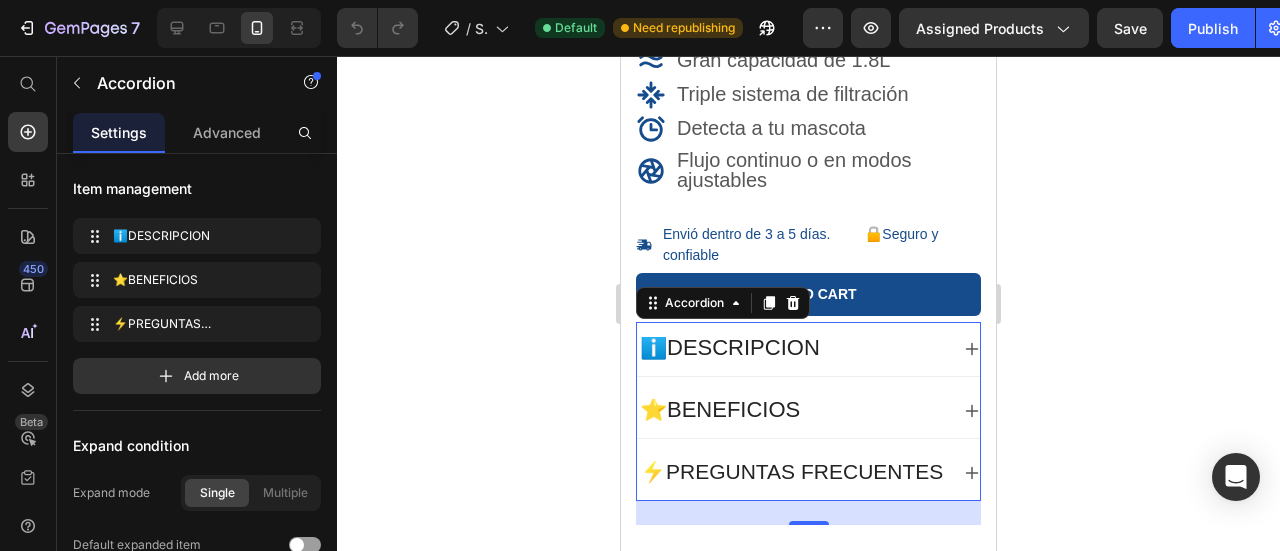 scroll, scrollTop: 600, scrollLeft: 0, axis: vertical 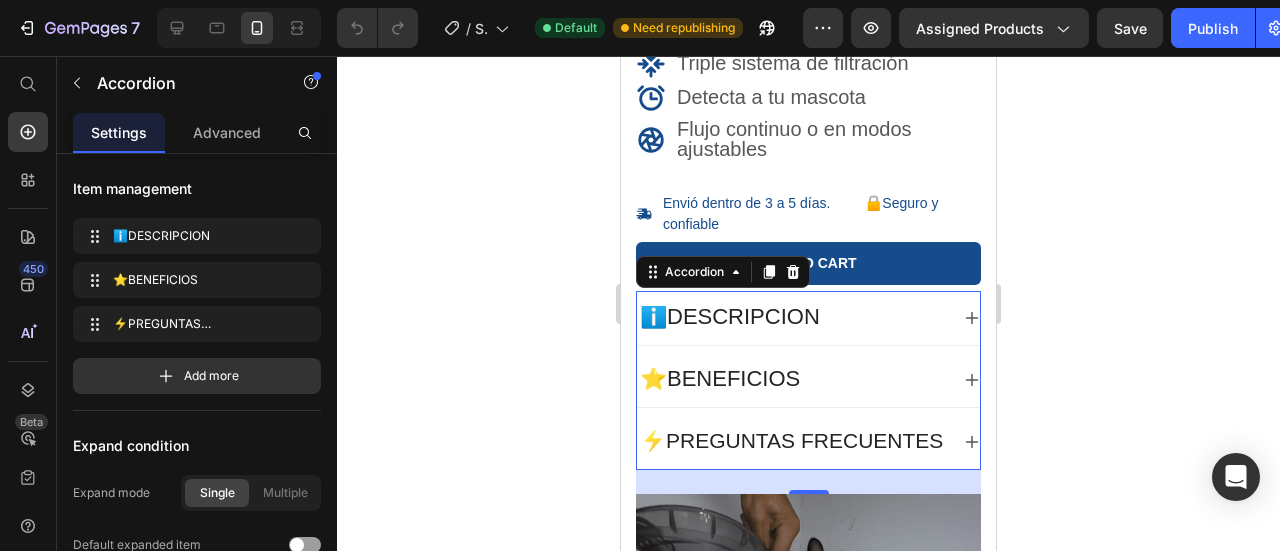 click on "⚡PREGUNTAS FRECUENTES" at bounding box center (791, 440) 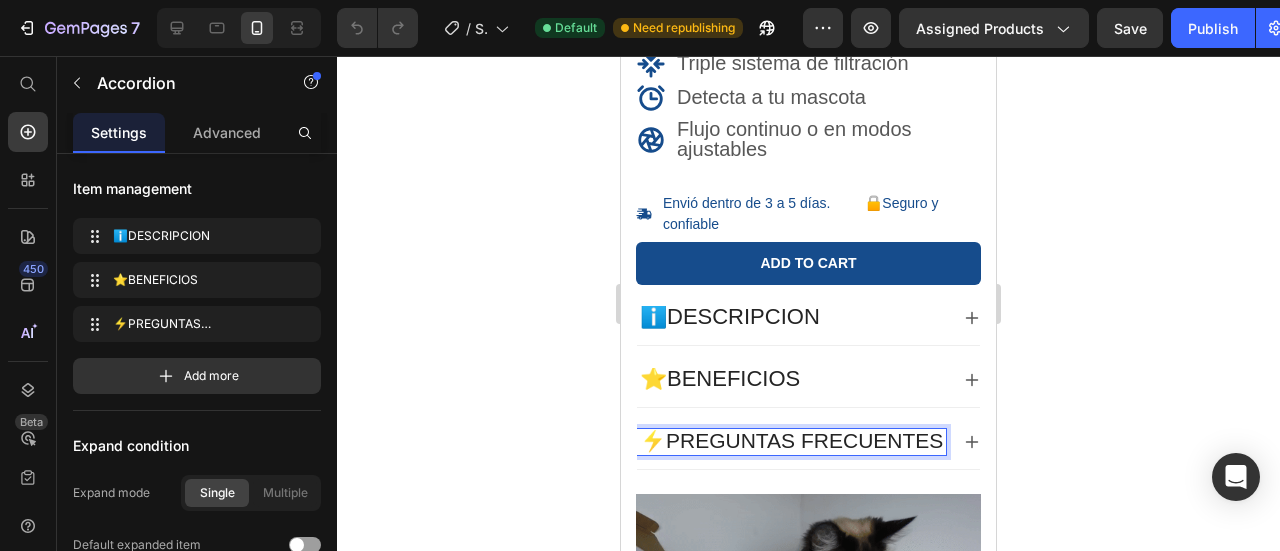 click on "⚡PREGUNTAS FRECUENTES" at bounding box center (792, 442) 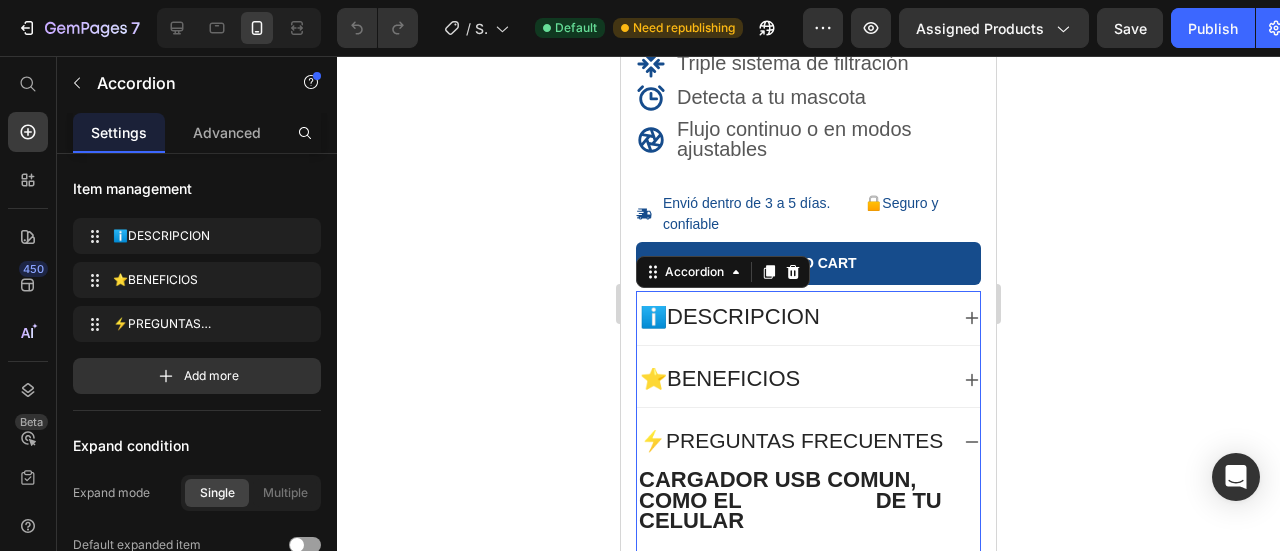 click on "⚡PREGUNTAS FRECUENTES" at bounding box center [792, 442] 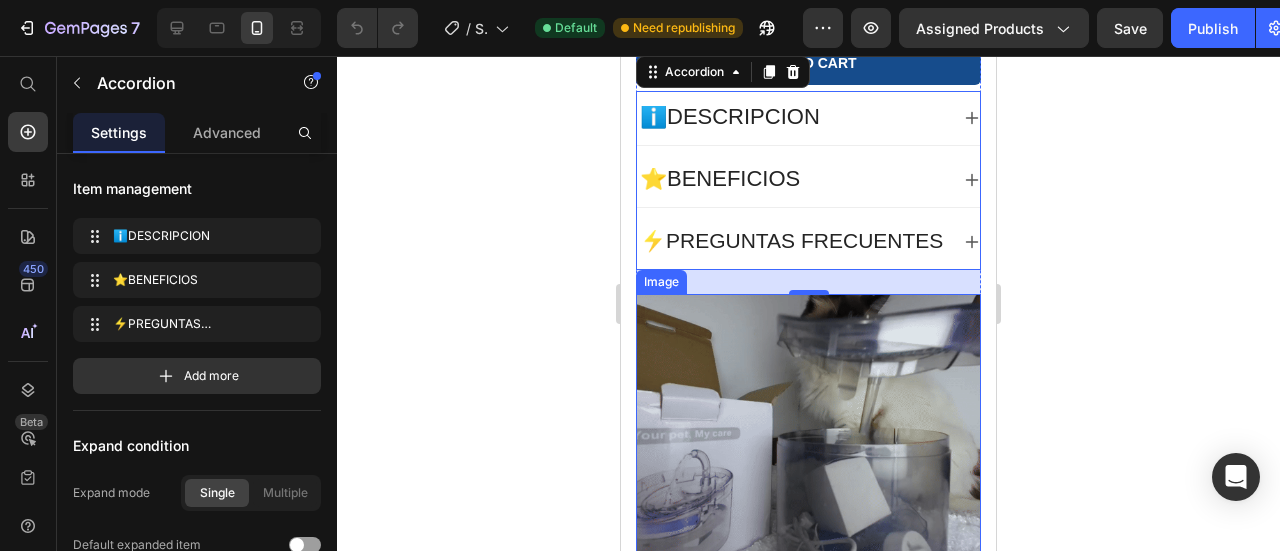 scroll, scrollTop: 700, scrollLeft: 0, axis: vertical 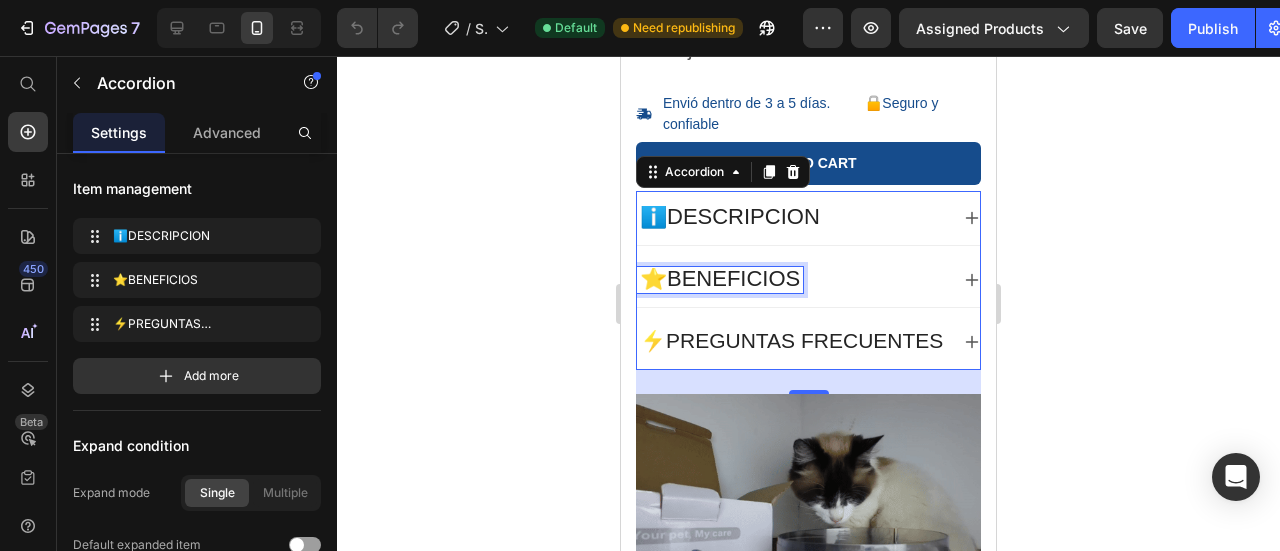 click on "⭐ BENEFICIOS" at bounding box center [720, 278] 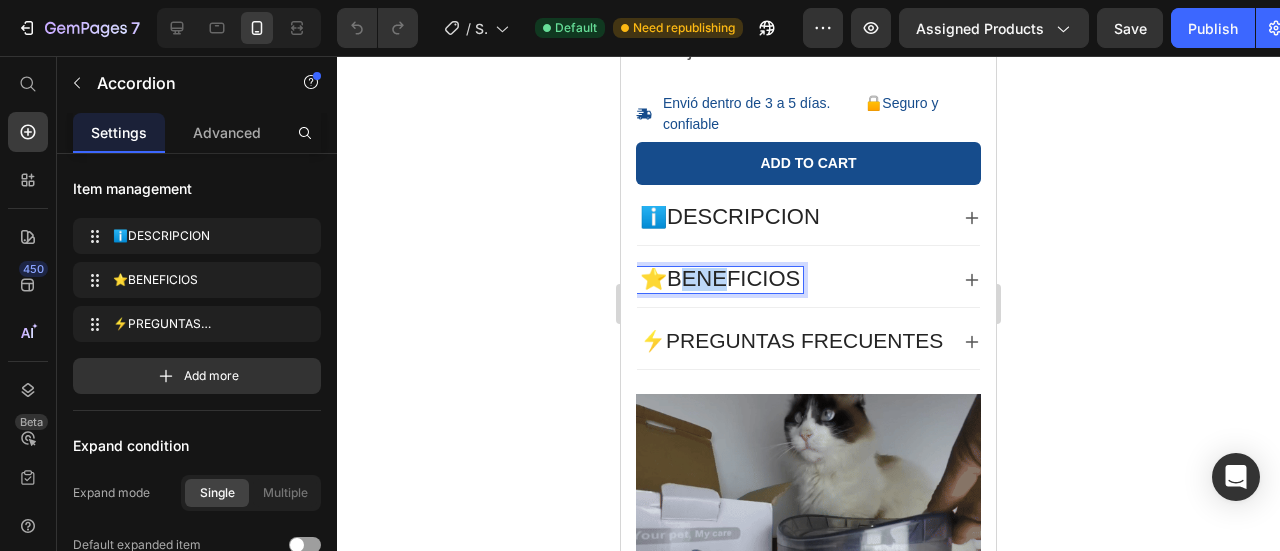 drag, startPoint x: 680, startPoint y: 195, endPoint x: 717, endPoint y: 195, distance: 37 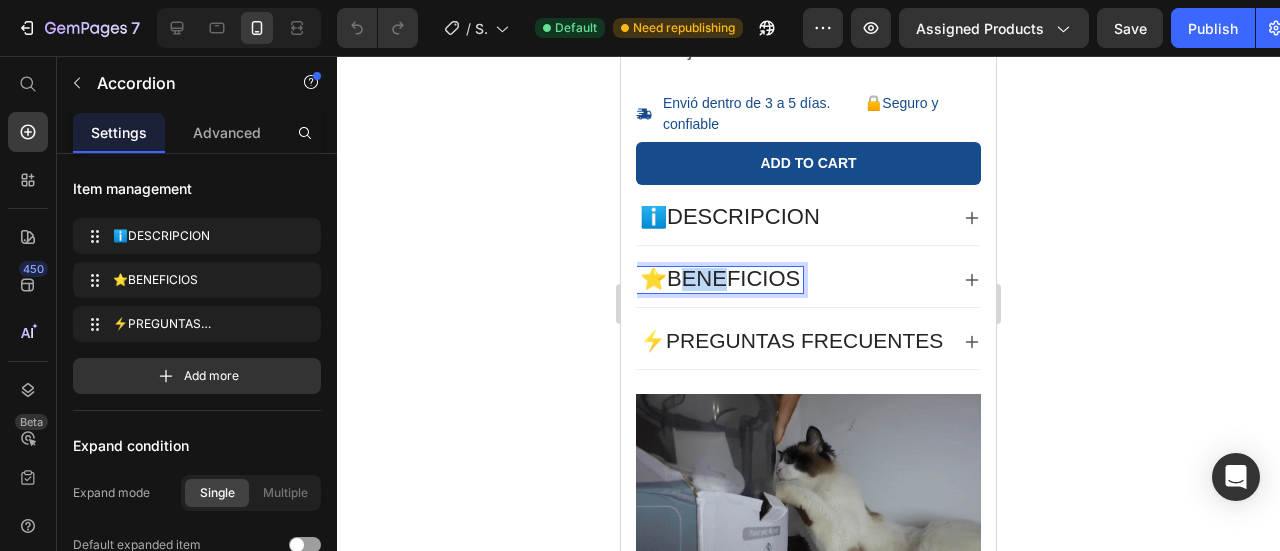 click on "⭐ BENEFICIOS" at bounding box center [720, 278] 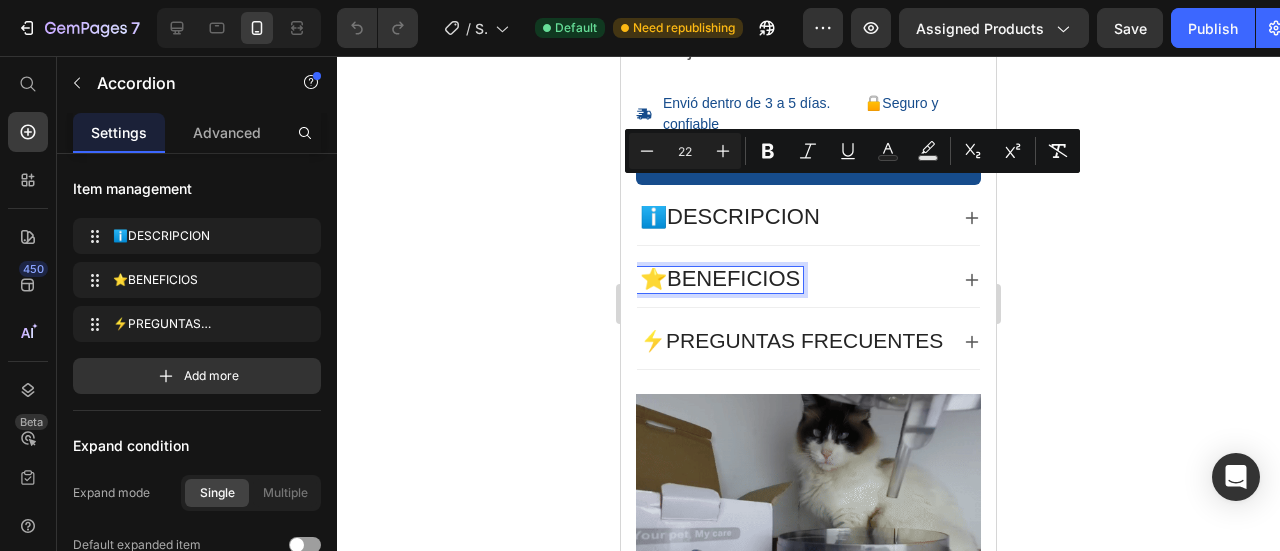click on "⚡PREGUNTAS FRECUENTES" at bounding box center (791, 340) 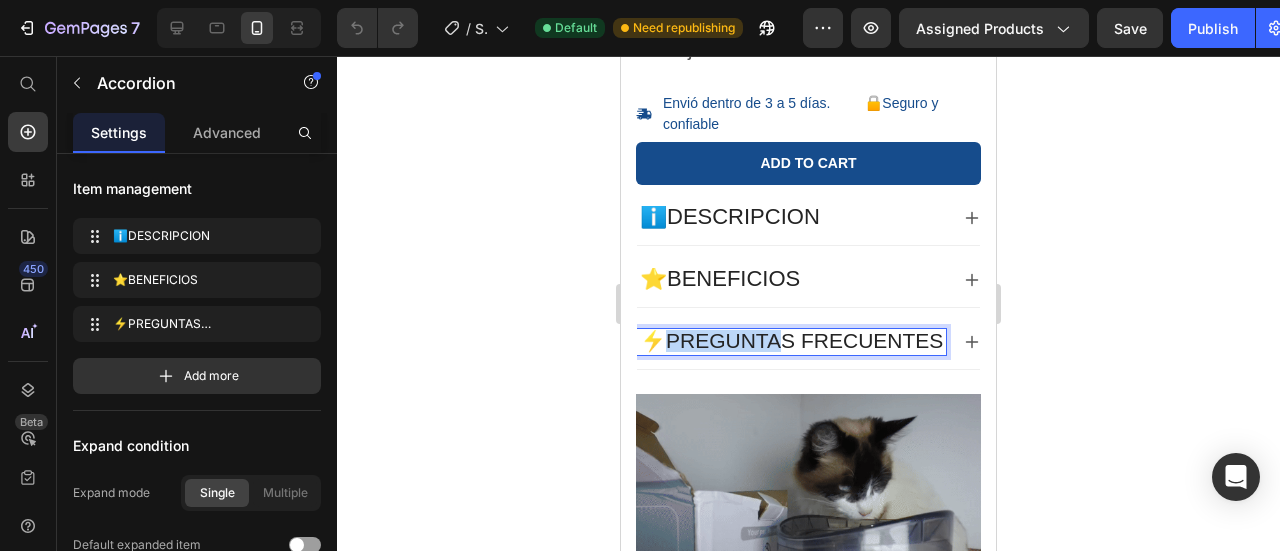 drag, startPoint x: 704, startPoint y: 259, endPoint x: 760, endPoint y: 259, distance: 56 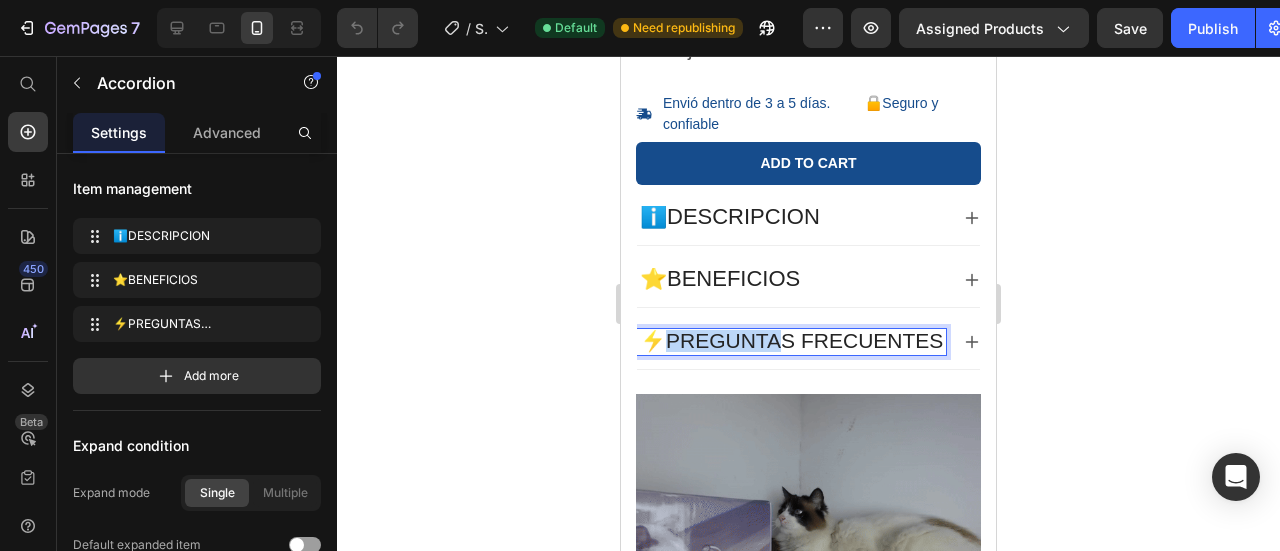 click on "⚡PREGUNTAS FRECUENTES" at bounding box center (791, 340) 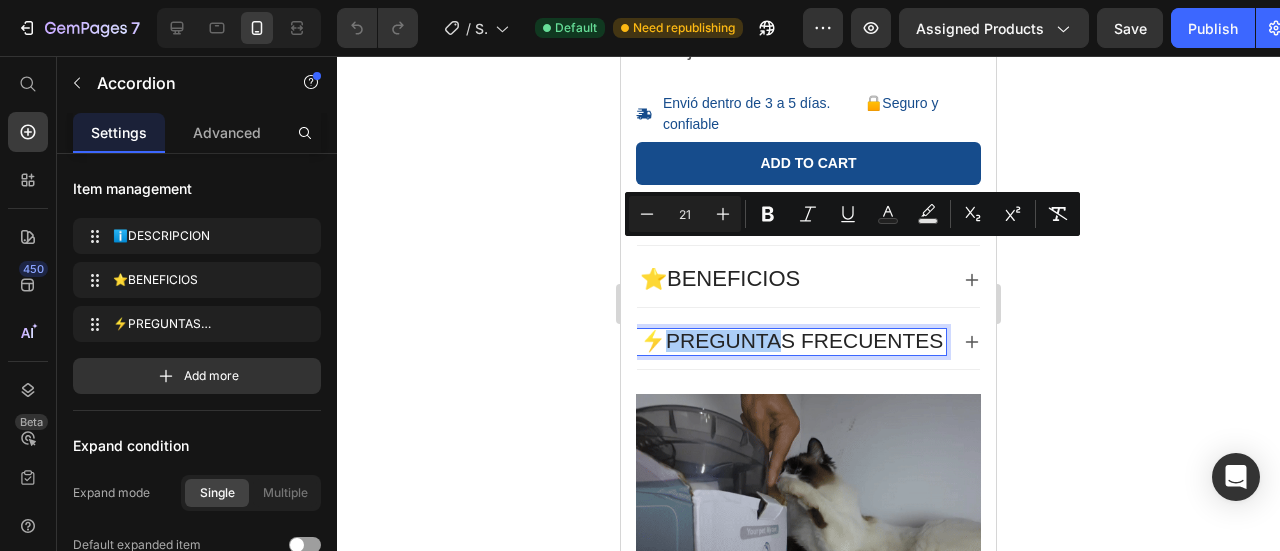 click 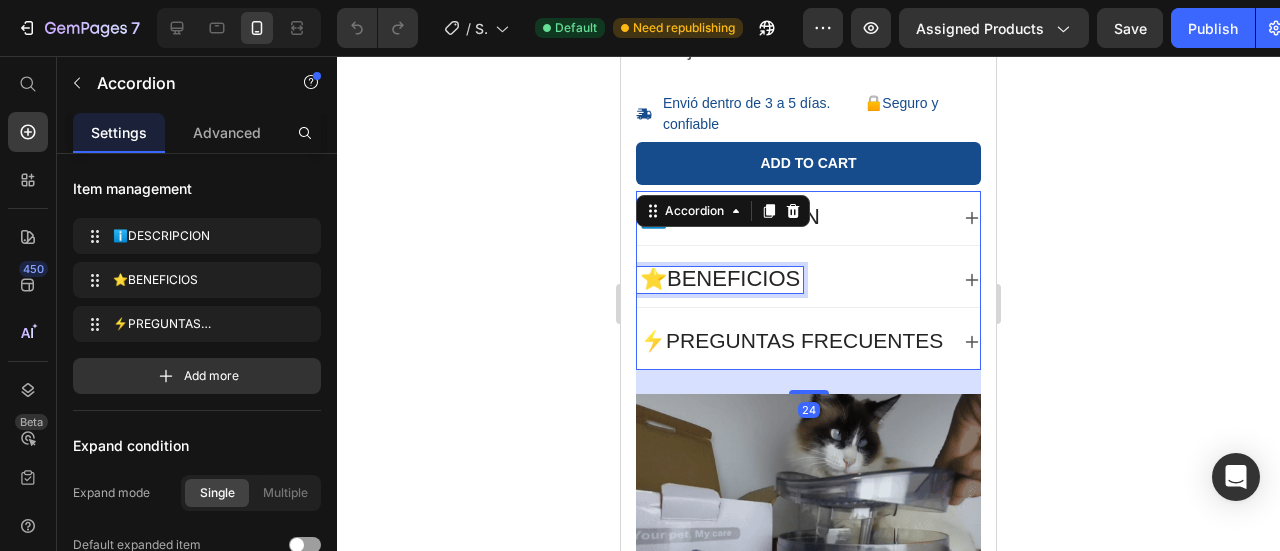 drag, startPoint x: 739, startPoint y: 200, endPoint x: 691, endPoint y: 196, distance: 48.166378 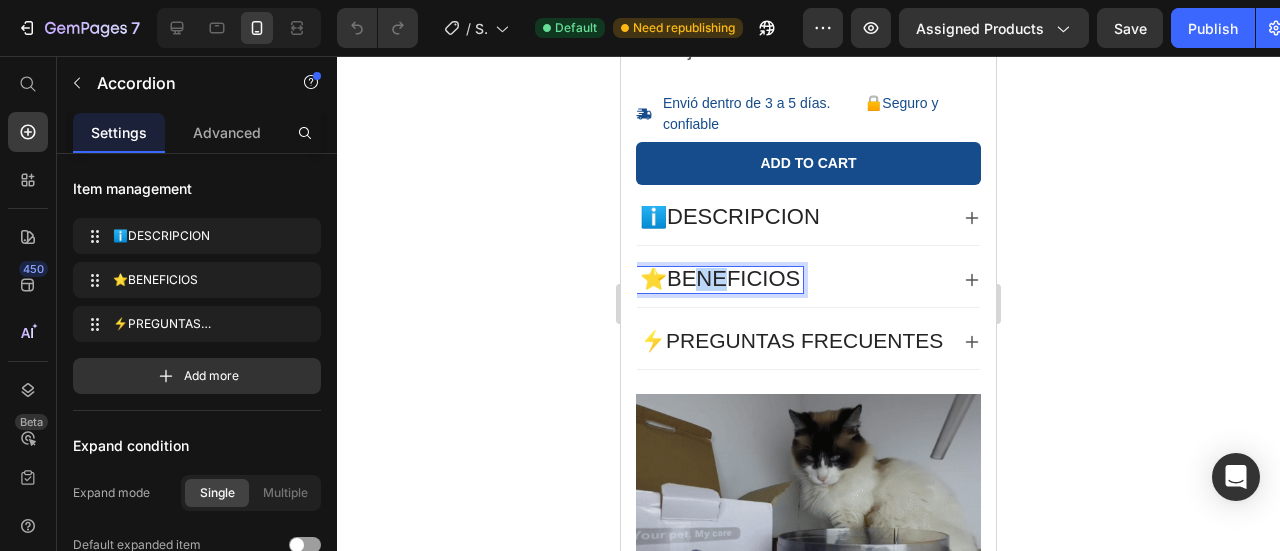 drag, startPoint x: 709, startPoint y: 198, endPoint x: 722, endPoint y: 199, distance: 13.038404 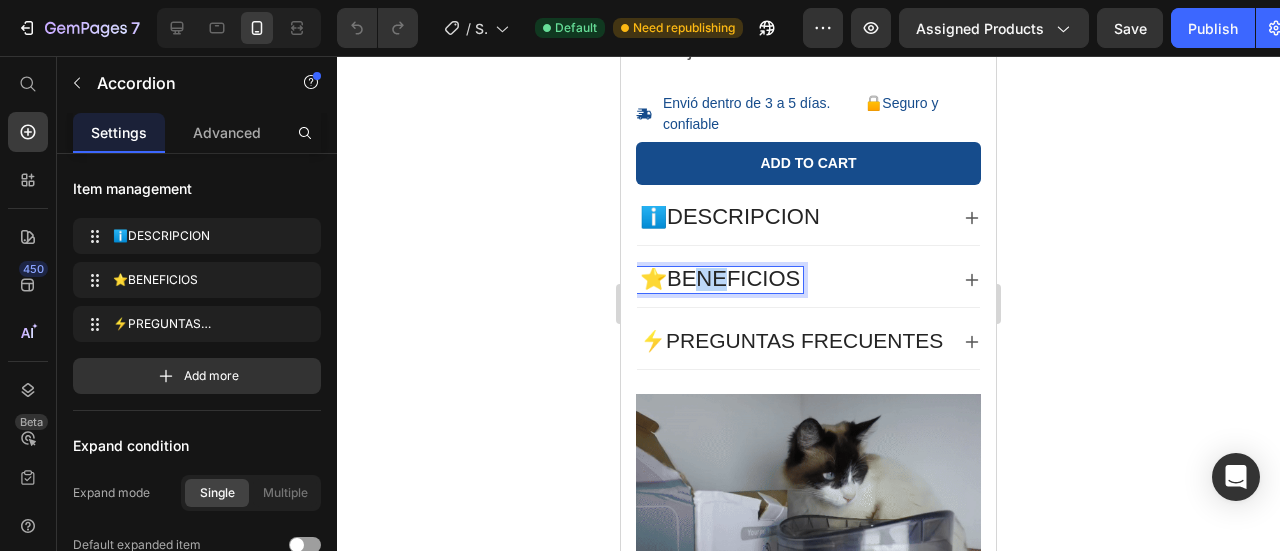 click on "⭐ BENEFICIOS" at bounding box center [720, 278] 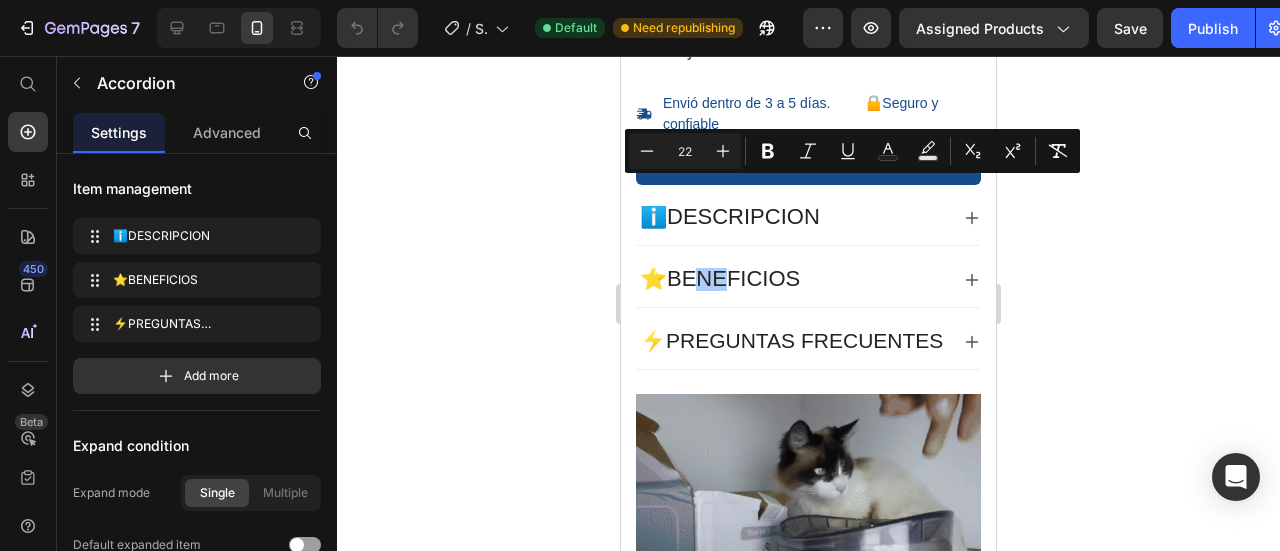 click 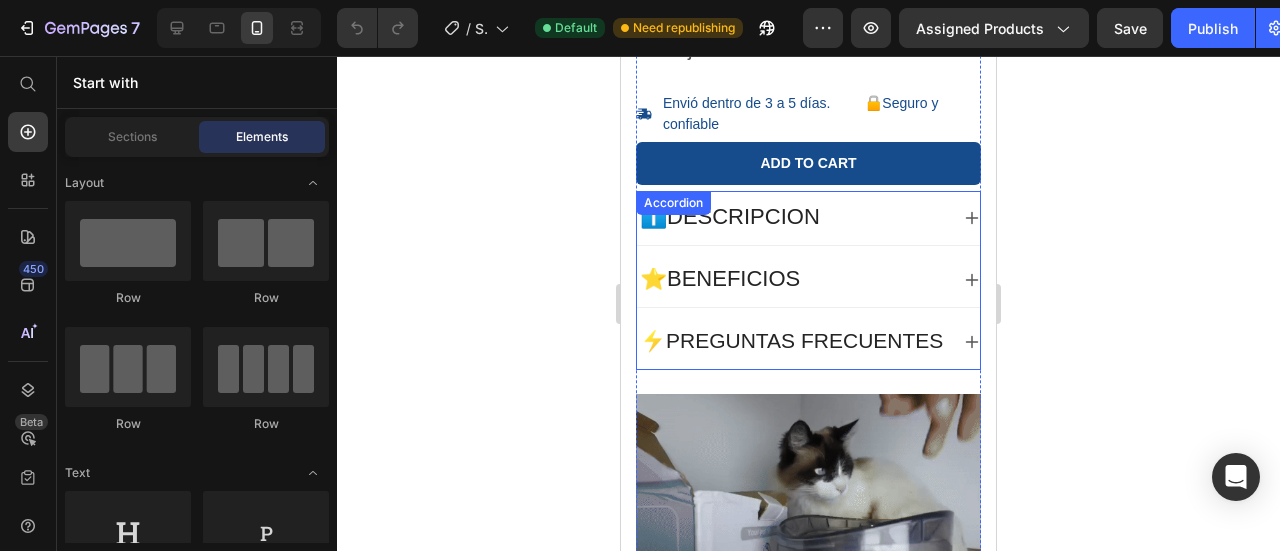 click on "⚡PREGUNTAS FRECUENTES" at bounding box center [791, 340] 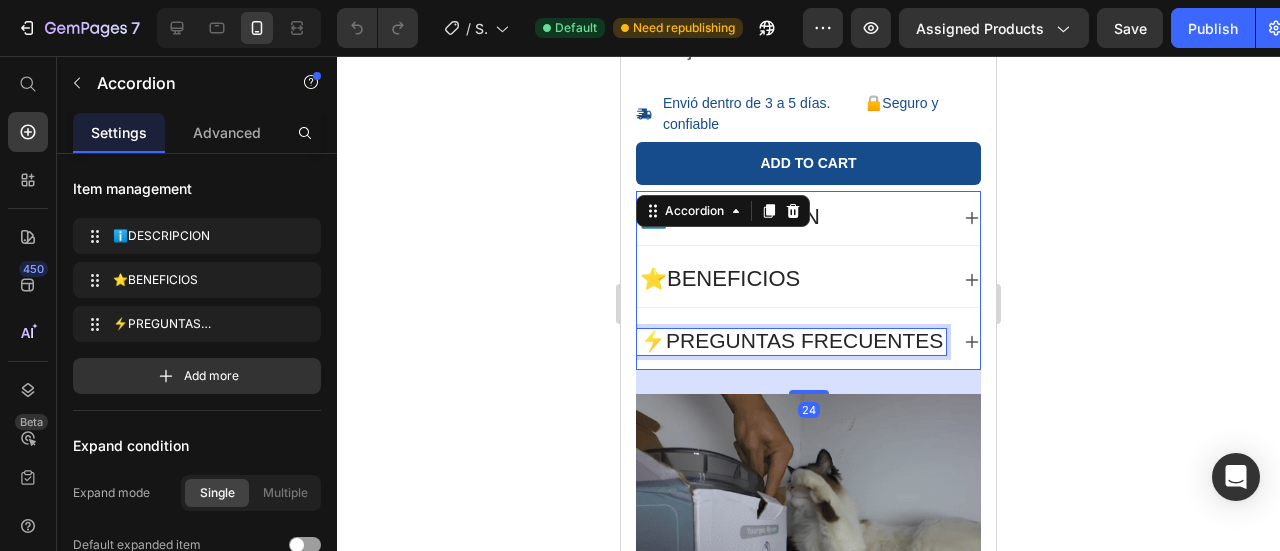 drag, startPoint x: 692, startPoint y: 253, endPoint x: 852, endPoint y: 255, distance: 160.0125 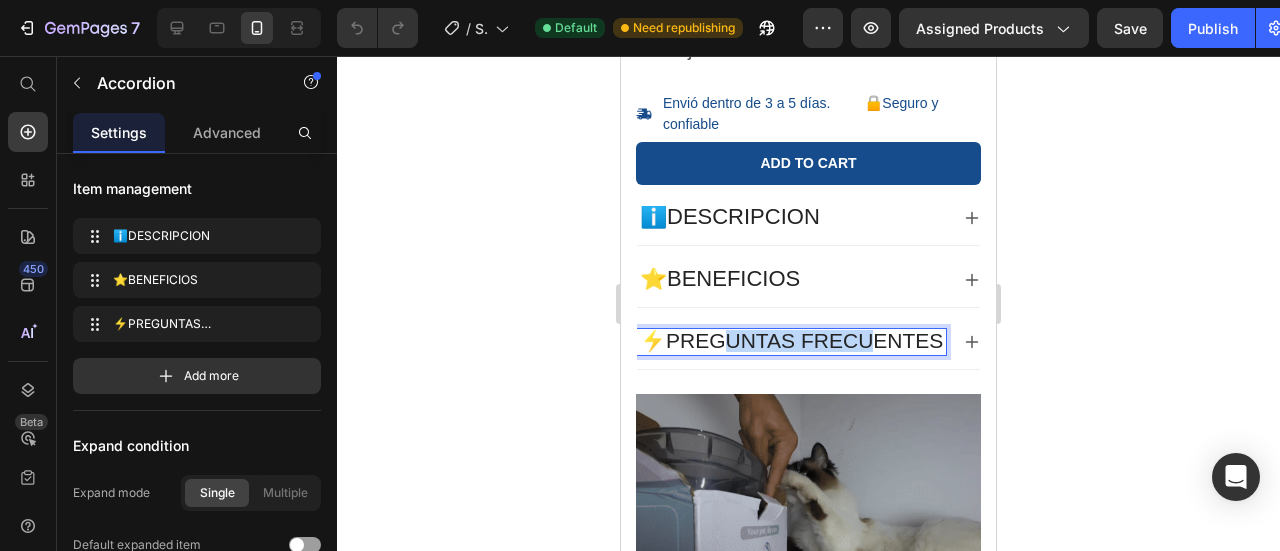 drag, startPoint x: 831, startPoint y: 268, endPoint x: 726, endPoint y: 253, distance: 106.06602 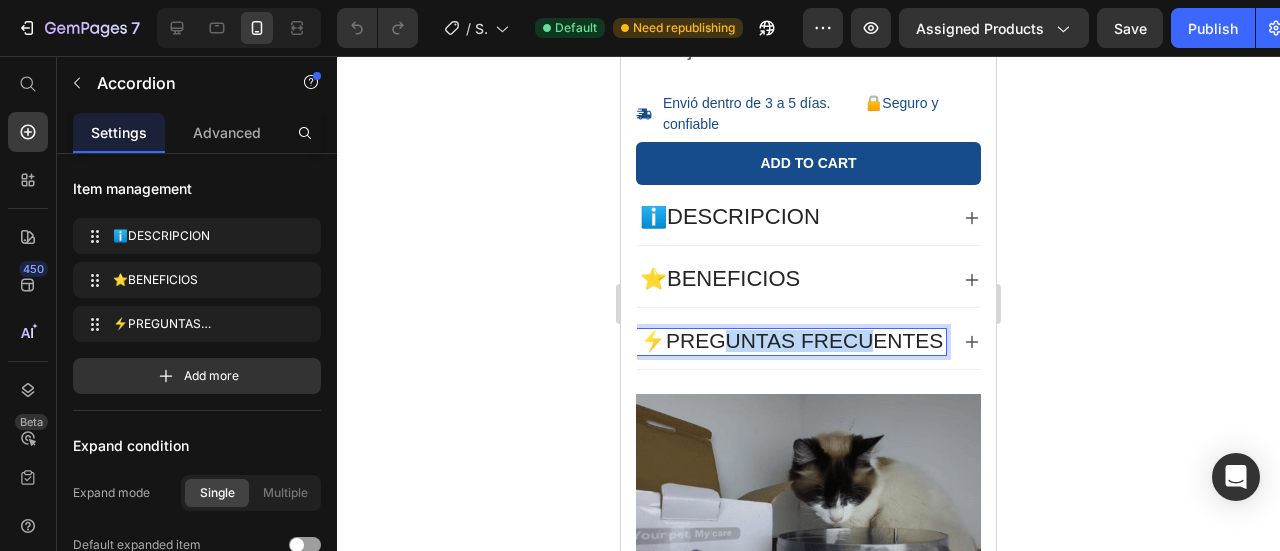 click on "⚡PREGUNTAS FRECUENTES" at bounding box center (791, 340) 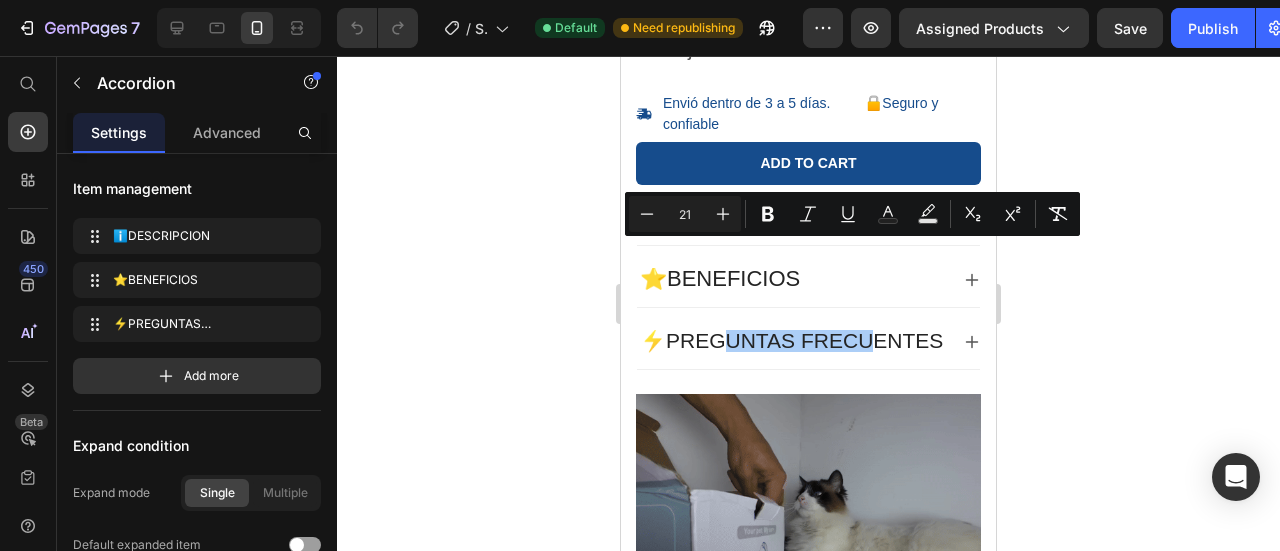 click 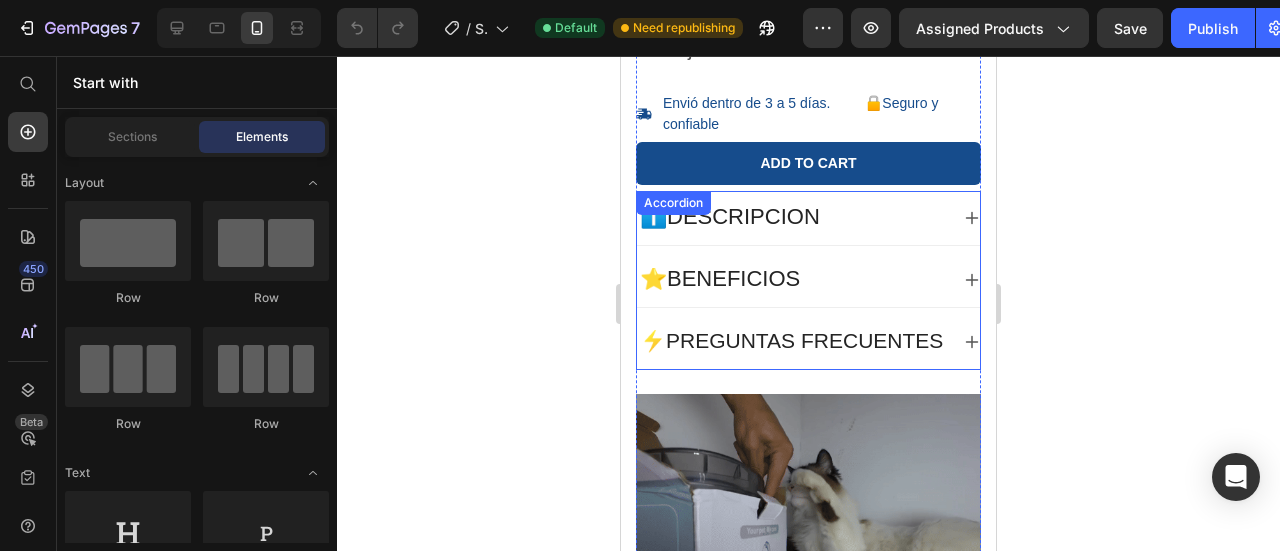 click on "⭐ BENEFICIOS" at bounding box center (720, 278) 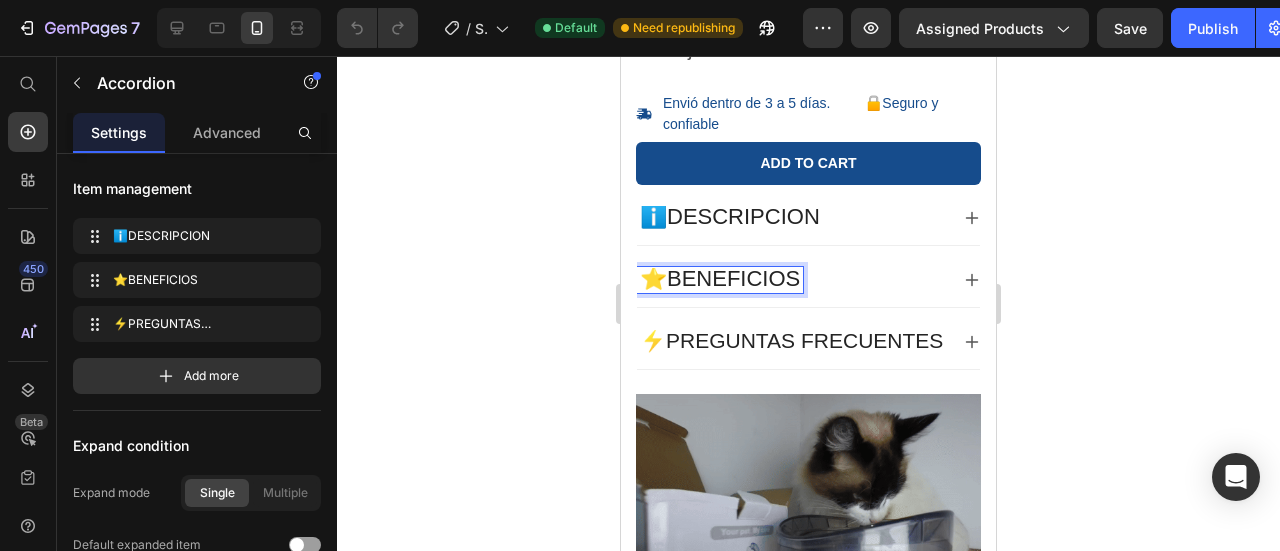 drag, startPoint x: 696, startPoint y: 199, endPoint x: 732, endPoint y: 202, distance: 36.124783 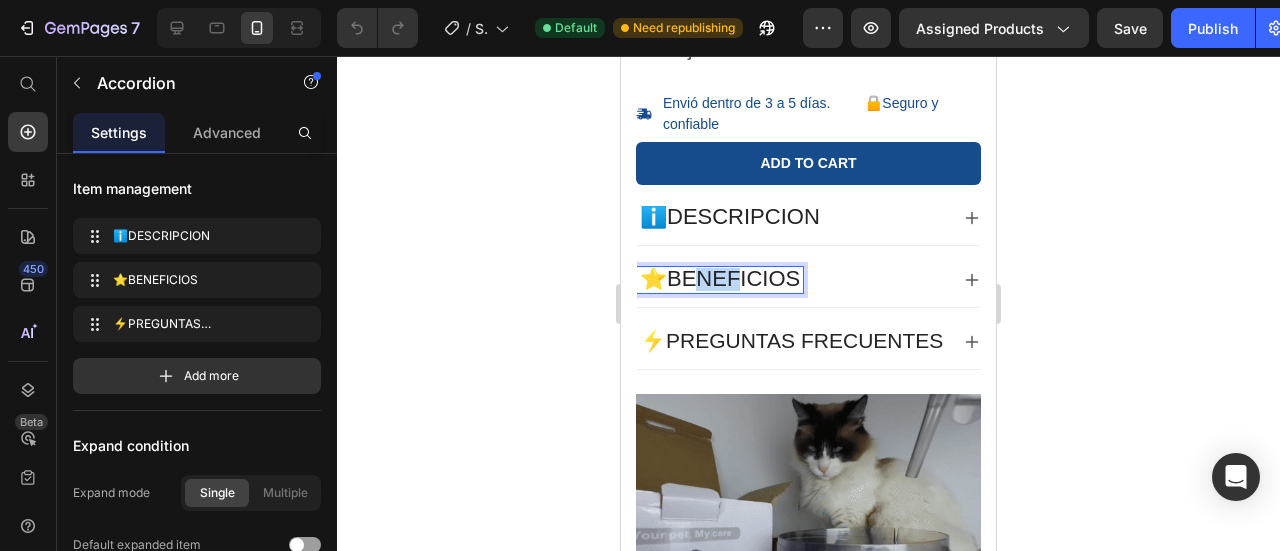 drag, startPoint x: 723, startPoint y: 198, endPoint x: 690, endPoint y: 198, distance: 33 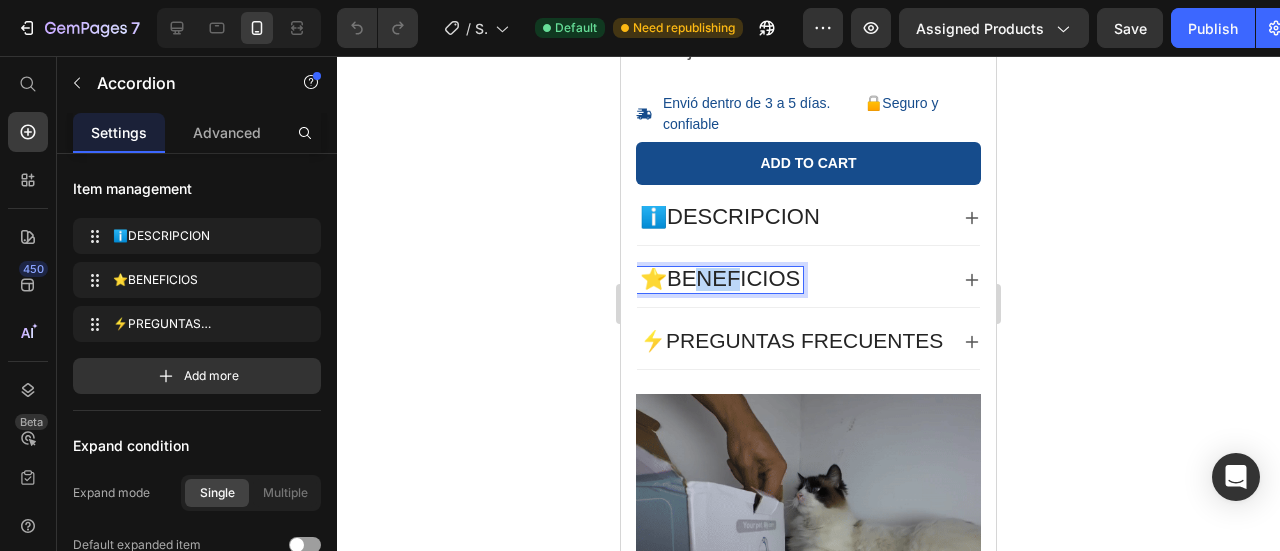 click on "⭐ BENEFICIOS" at bounding box center (720, 278) 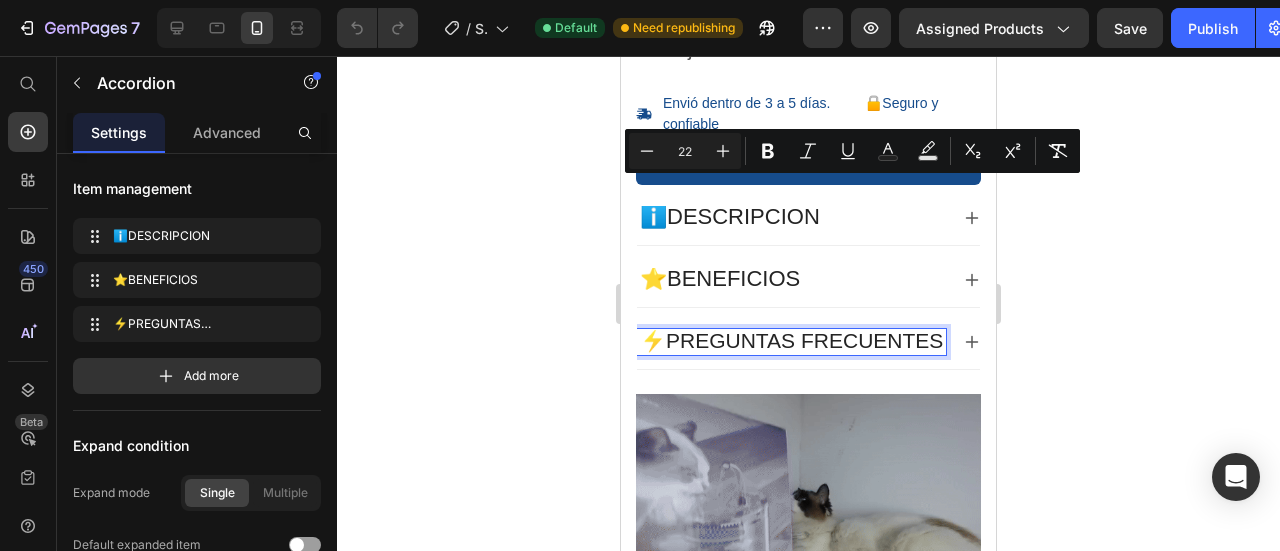 click on "⚡PREGUNTAS FRECUENTES" at bounding box center [791, 340] 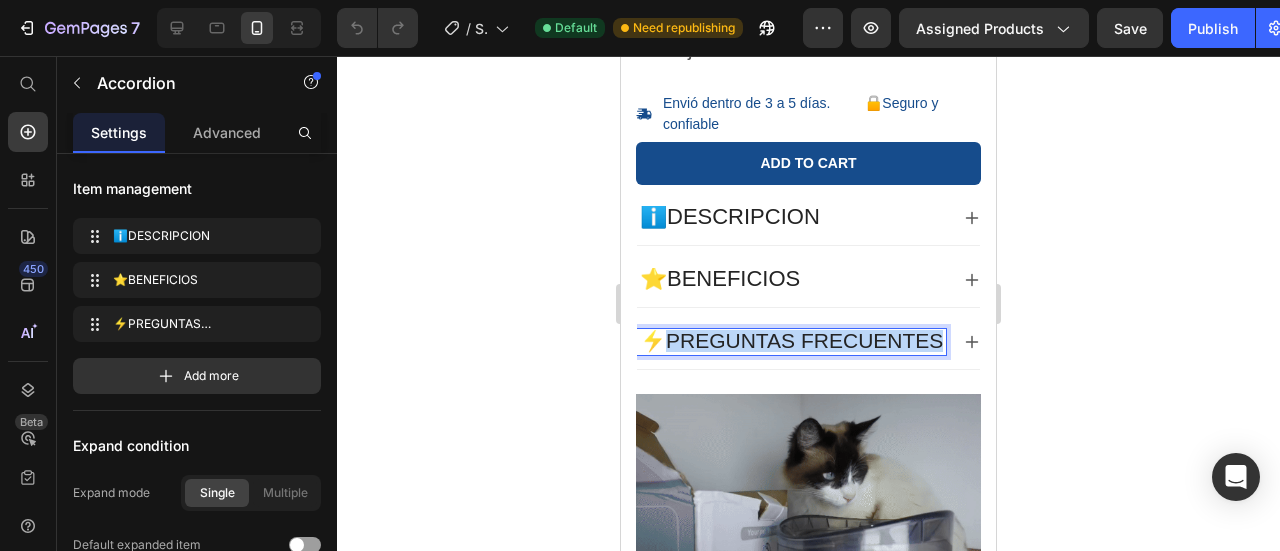 drag, startPoint x: 662, startPoint y: 257, endPoint x: 882, endPoint y: 254, distance: 220.02045 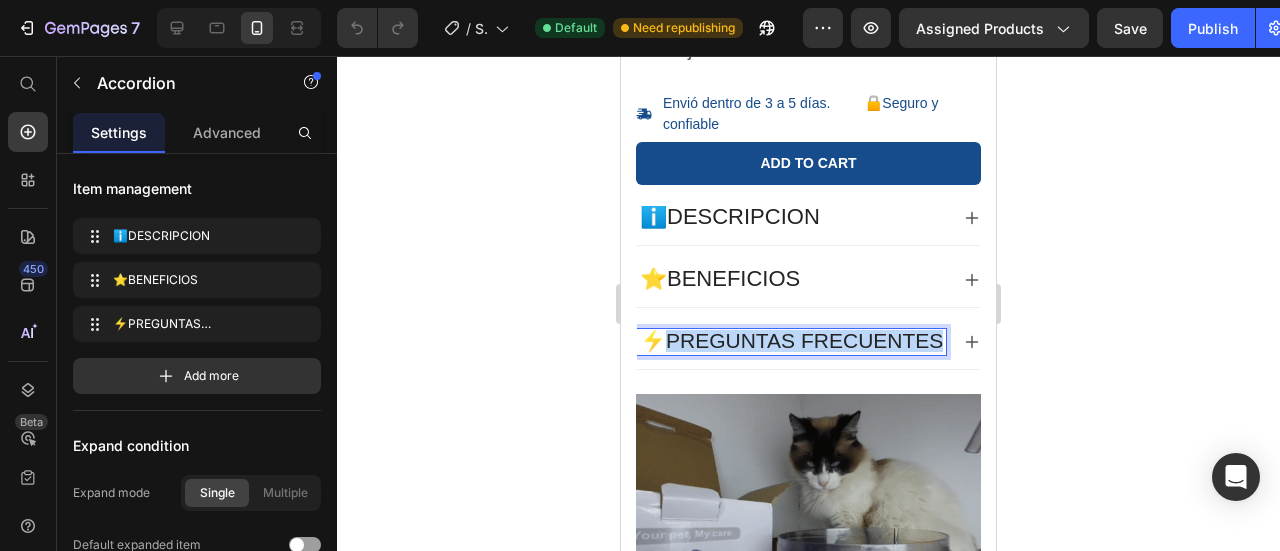 click on "⚡PREGUNTAS FRECUENTES" at bounding box center (791, 340) 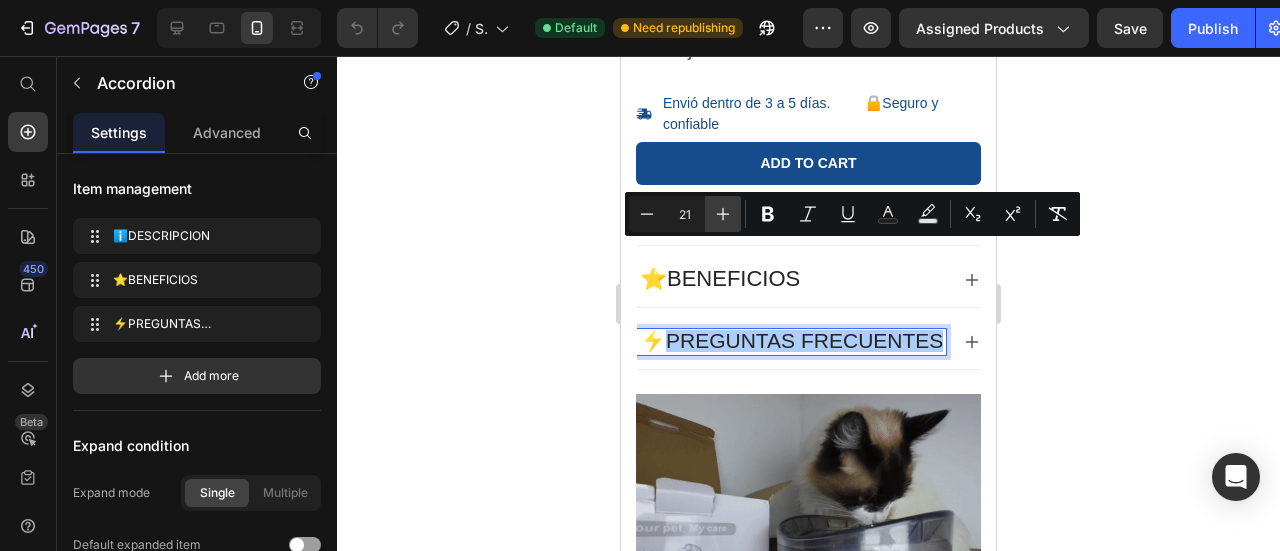 click 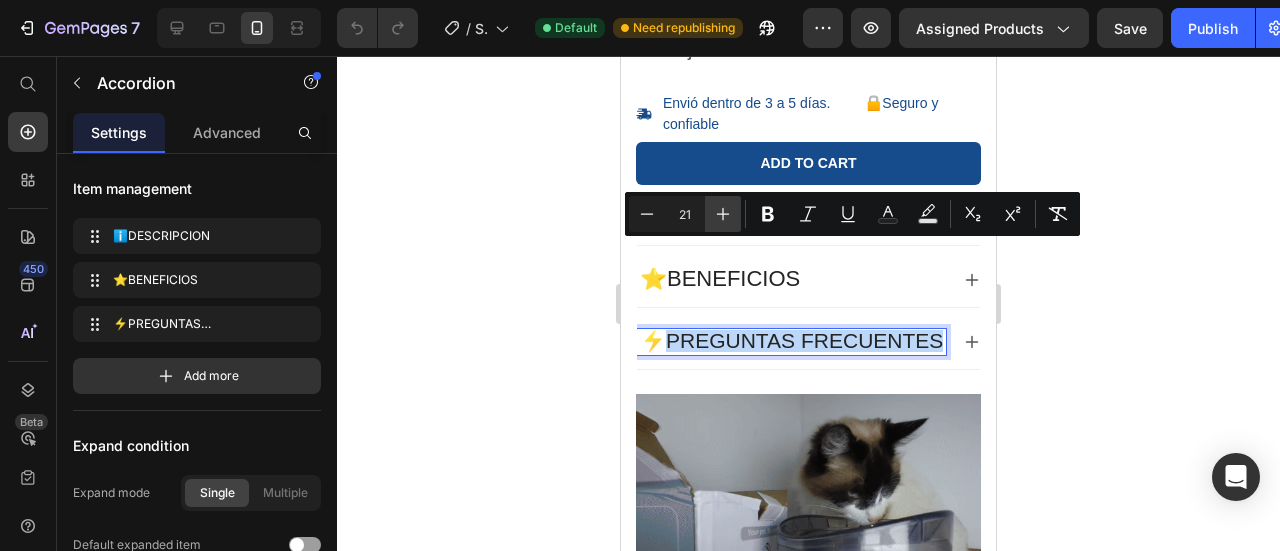 type on "22" 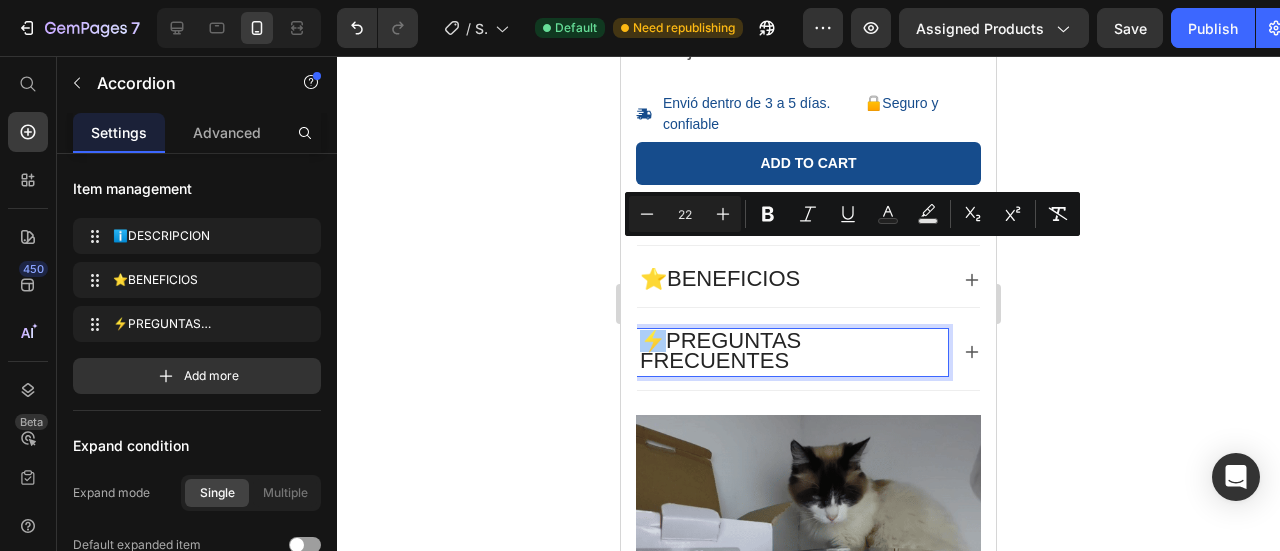click 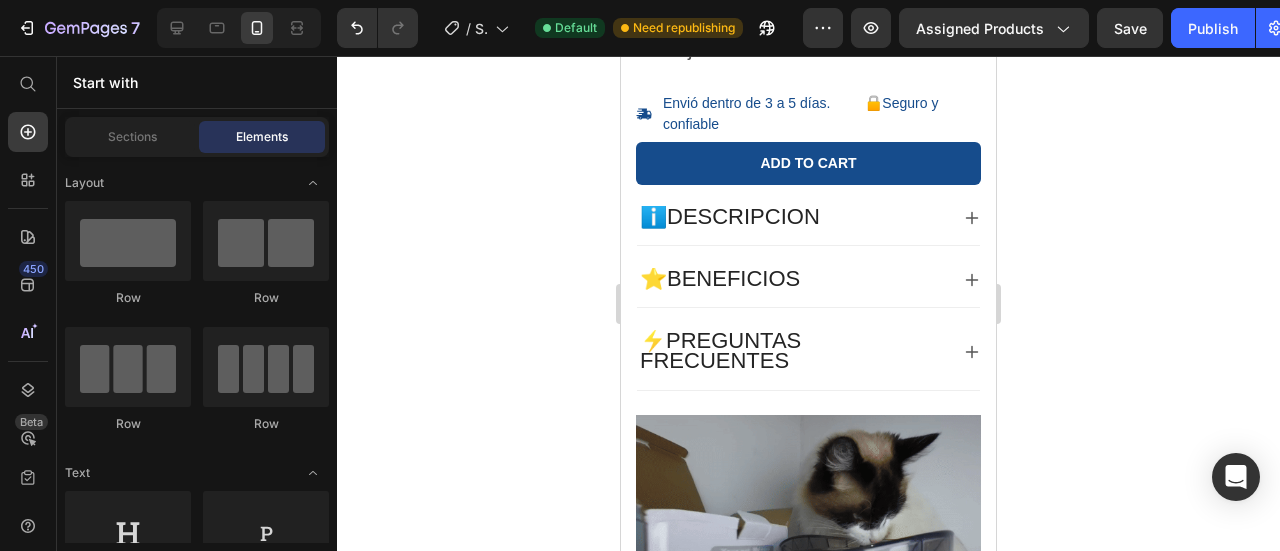 click 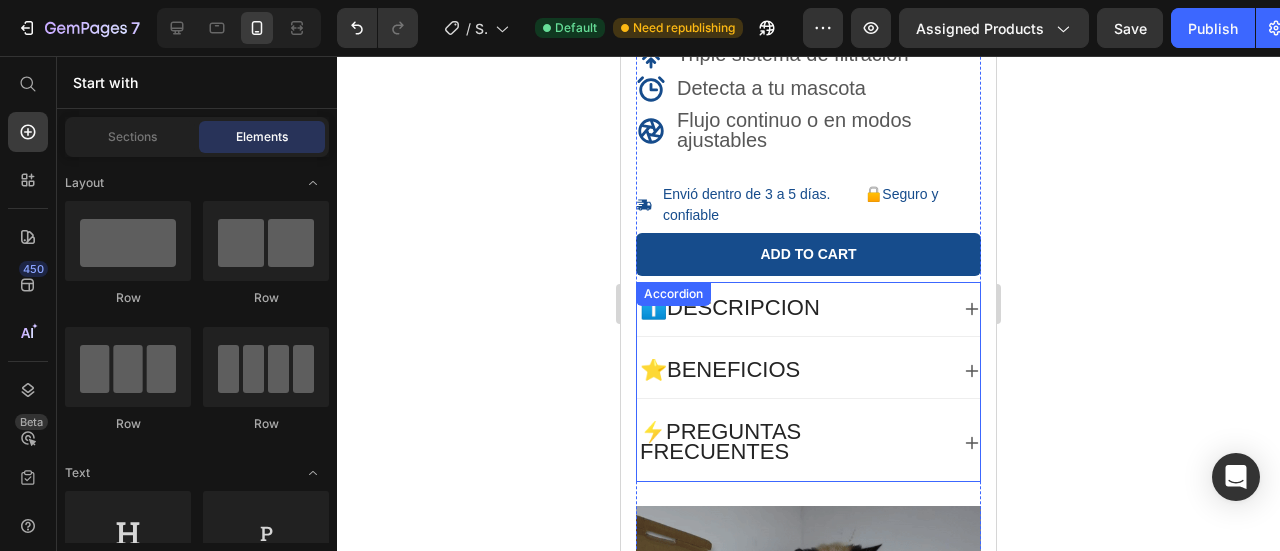 scroll, scrollTop: 600, scrollLeft: 0, axis: vertical 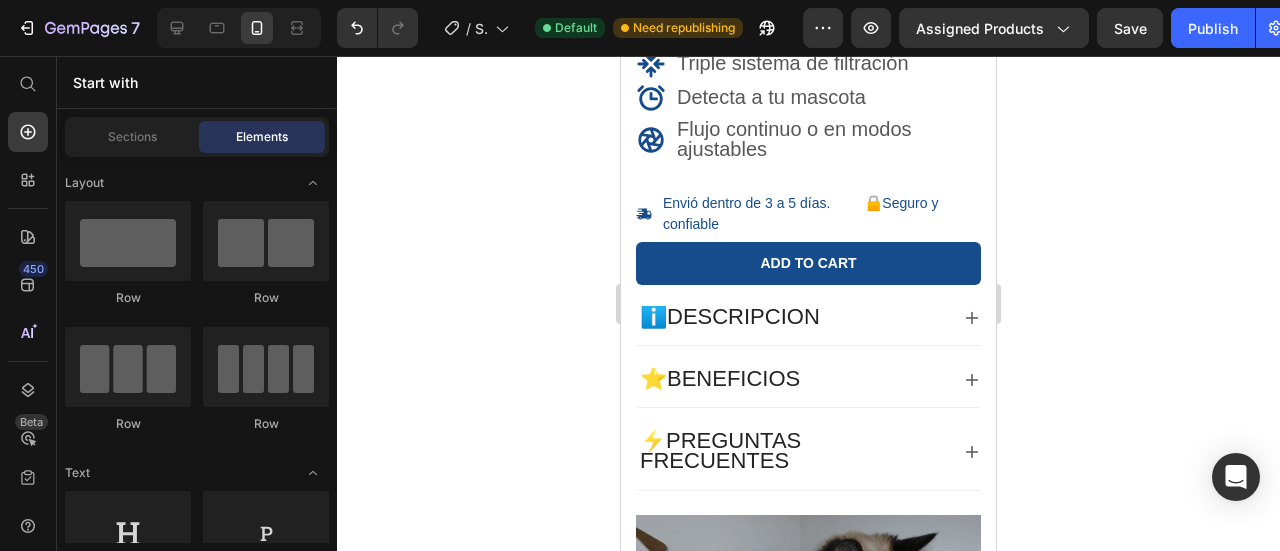 click 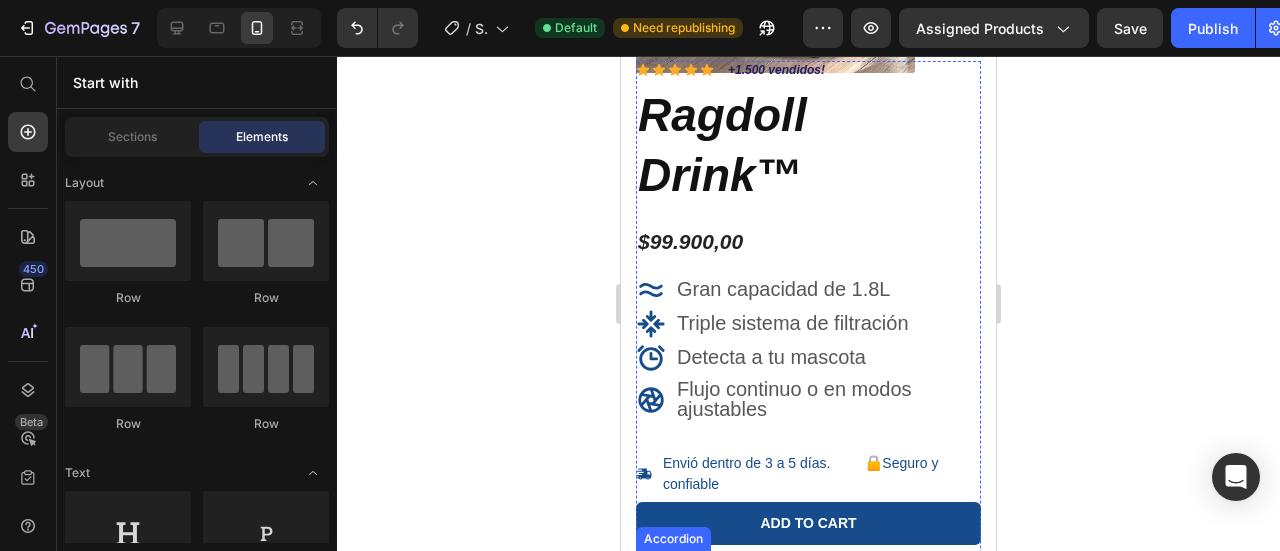 scroll, scrollTop: 300, scrollLeft: 0, axis: vertical 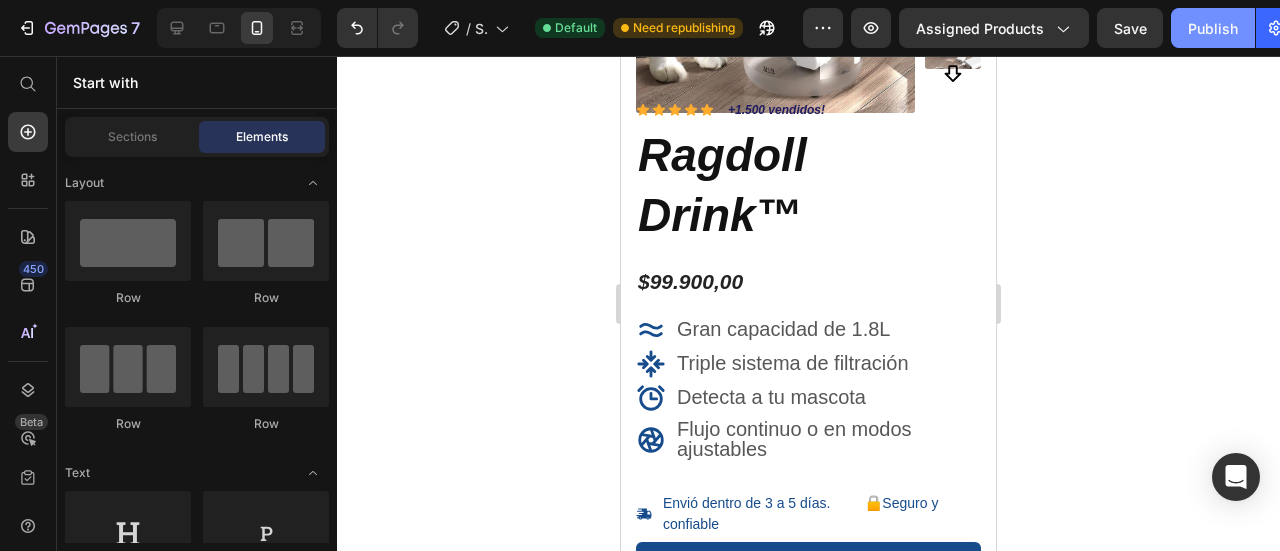 click on "Publish" 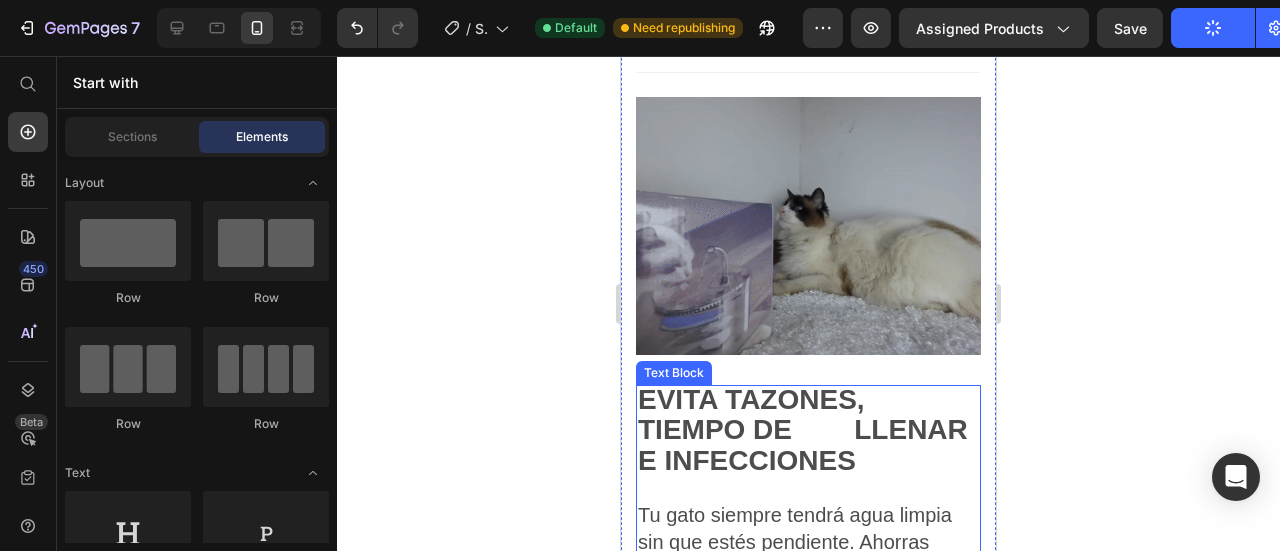 scroll, scrollTop: 1000, scrollLeft: 0, axis: vertical 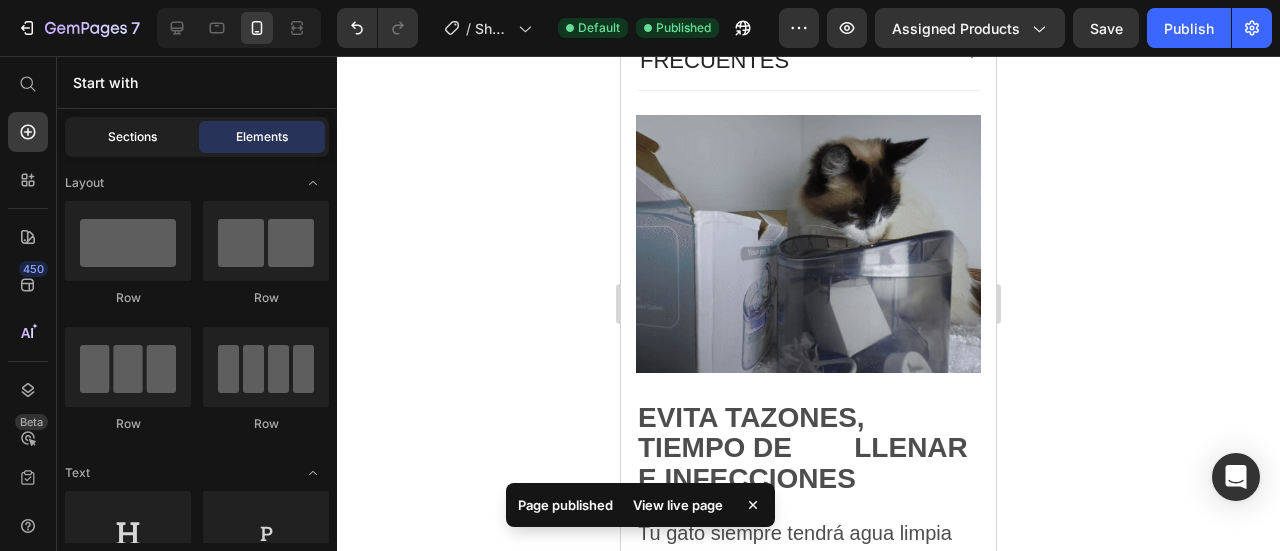 click on "Sections" at bounding box center [132, 137] 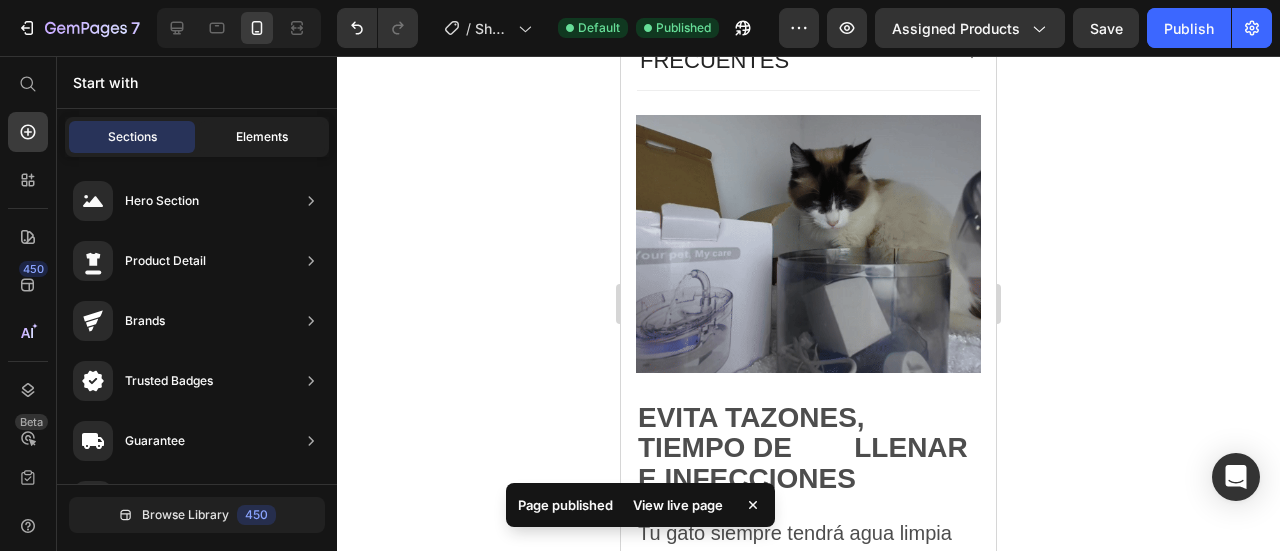 click on "Elements" at bounding box center (262, 137) 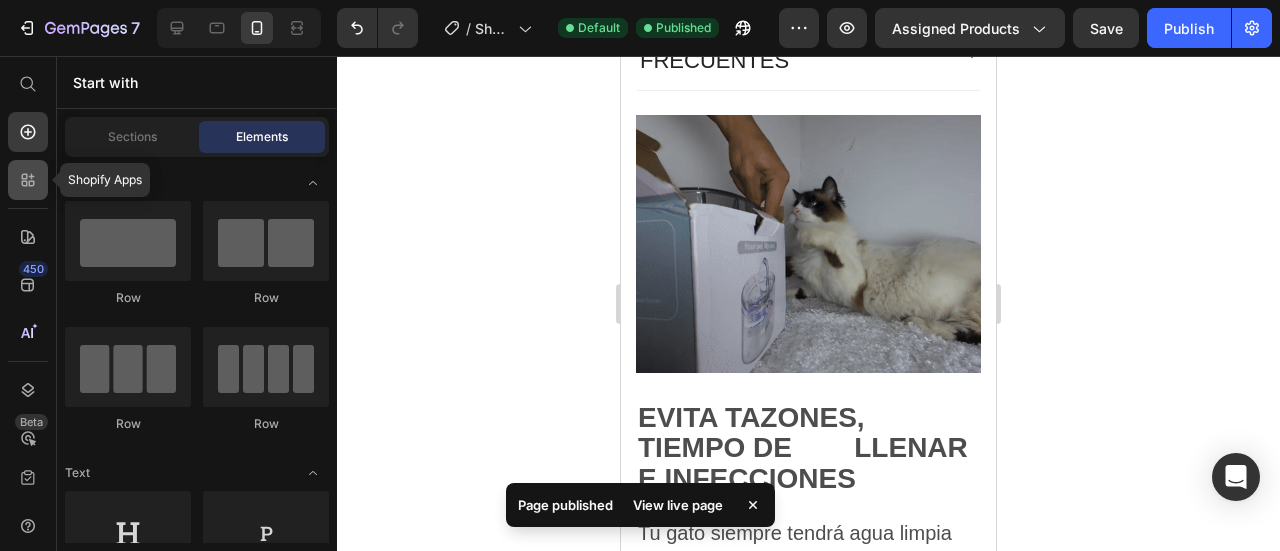 click 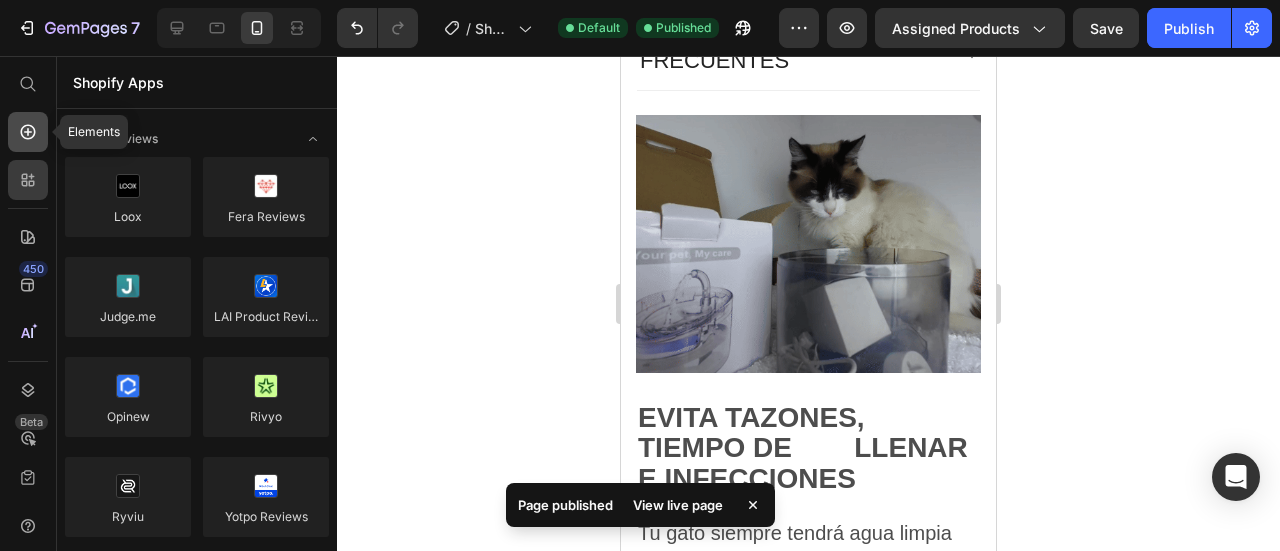 click 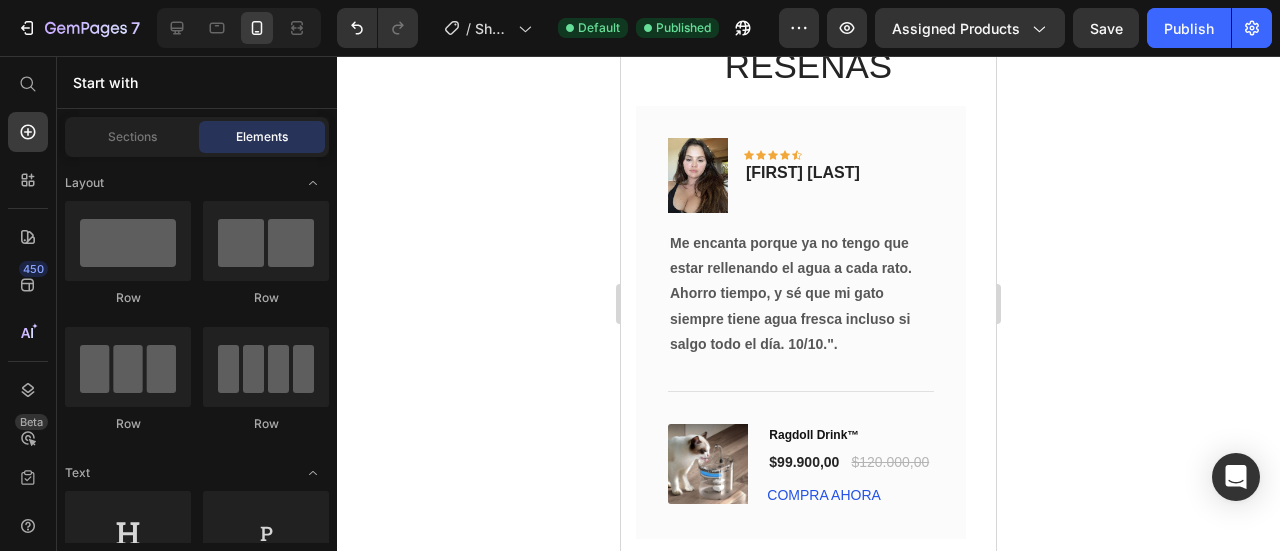 scroll, scrollTop: 3467, scrollLeft: 0, axis: vertical 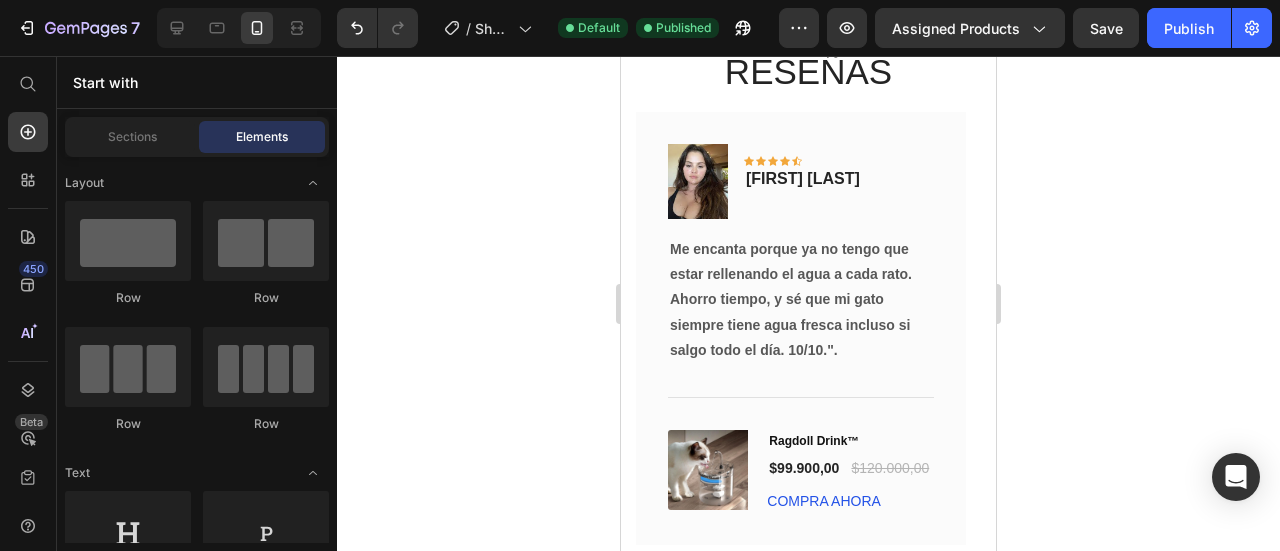 click 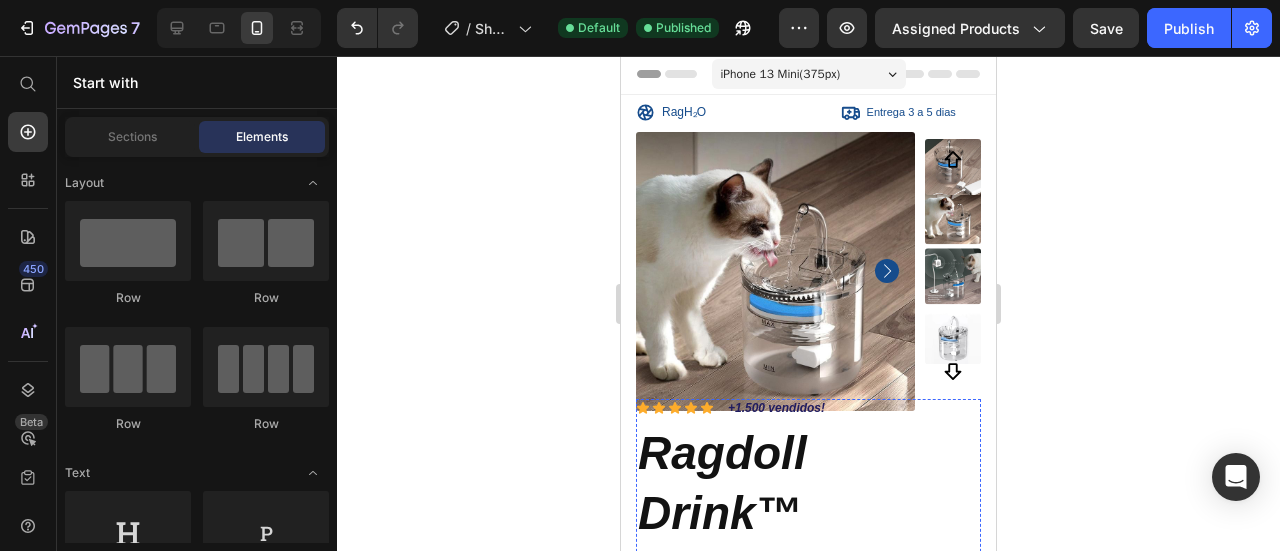 scroll, scrollTop: 0, scrollLeft: 0, axis: both 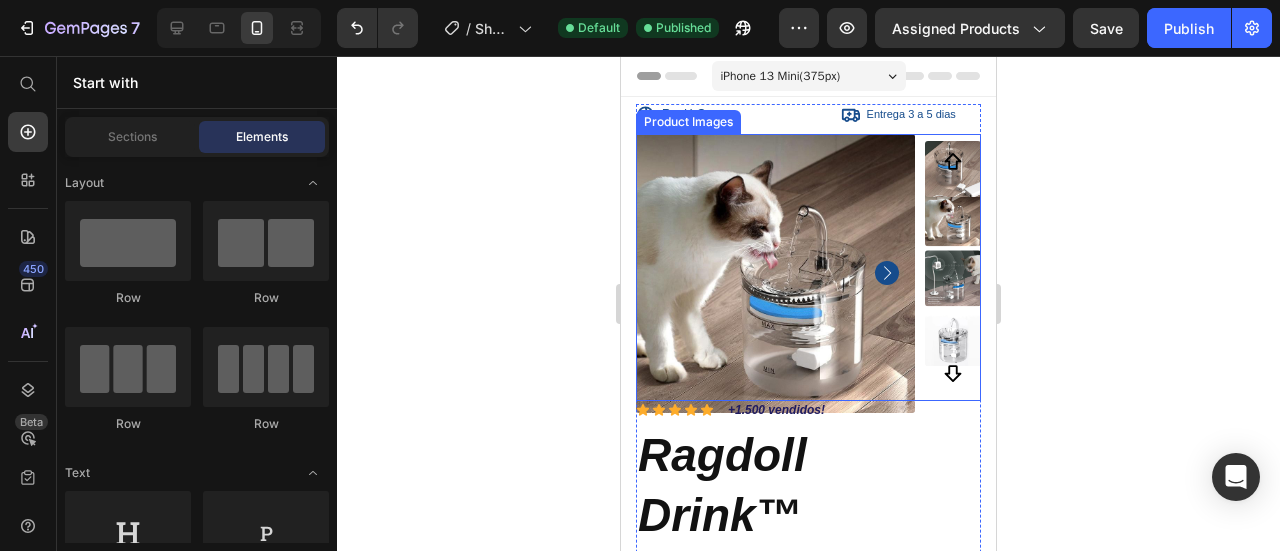 click at bounding box center [775, 273] 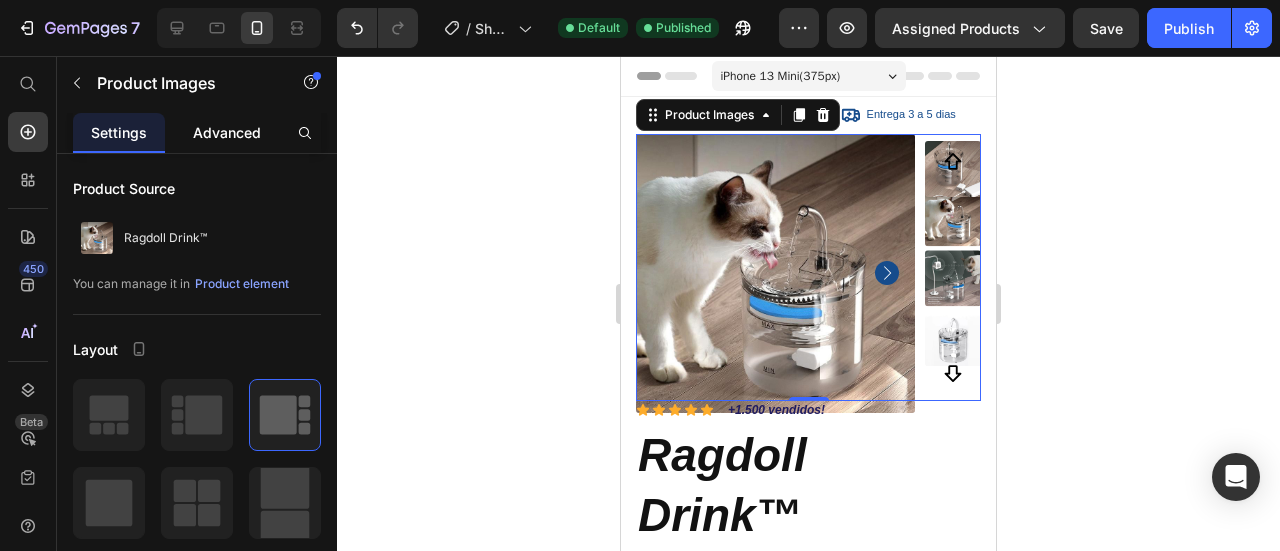 click on "Advanced" at bounding box center (227, 132) 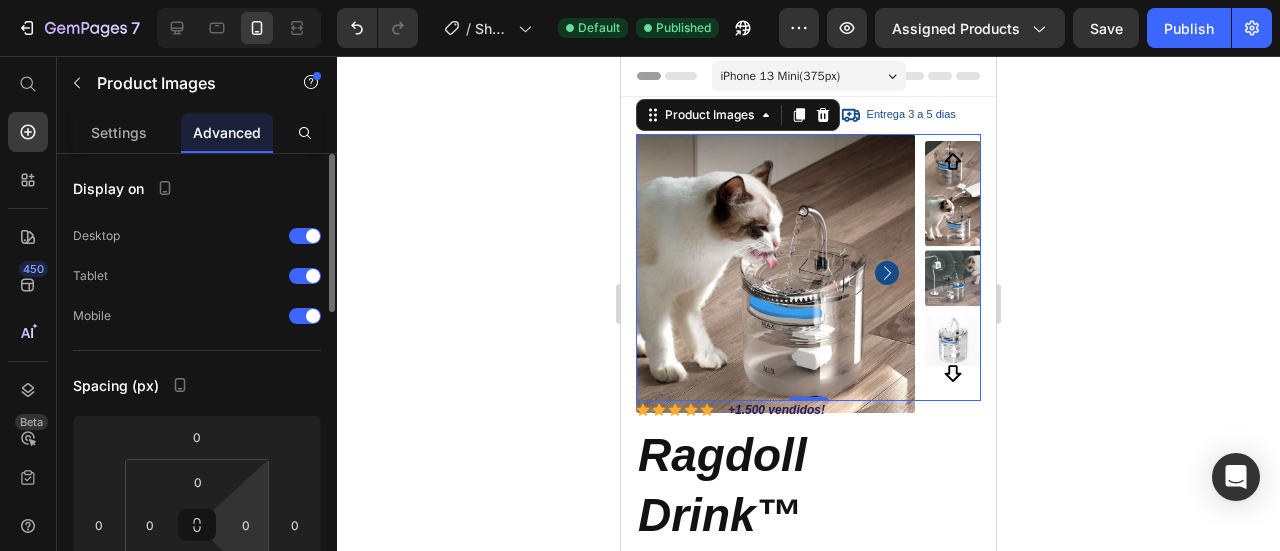 scroll, scrollTop: 200, scrollLeft: 0, axis: vertical 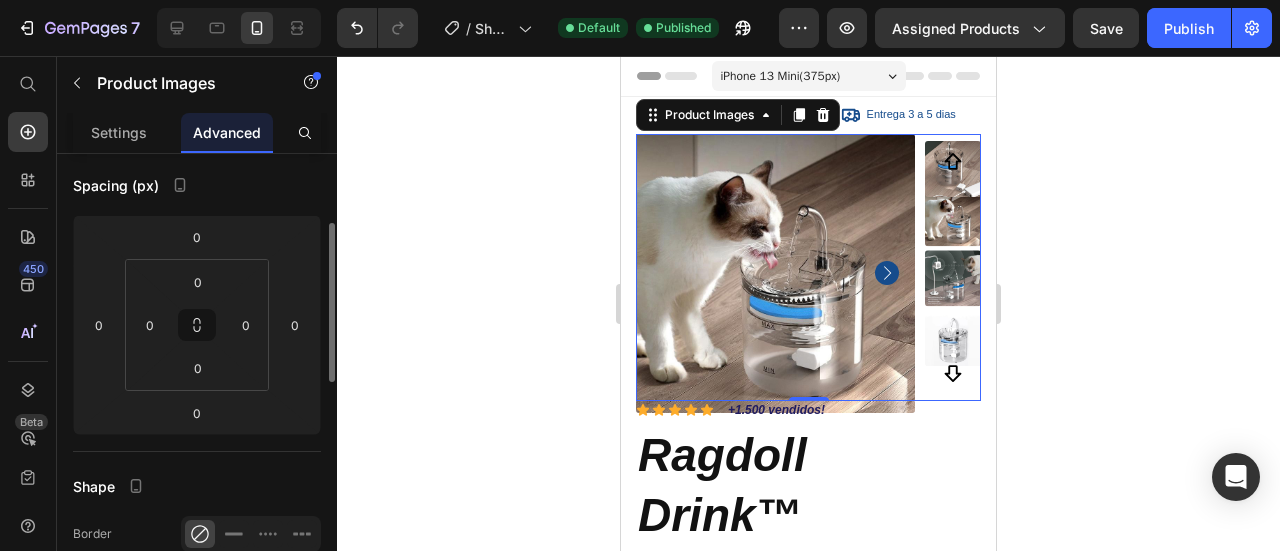 drag, startPoint x: 437, startPoint y: 308, endPoint x: 446, endPoint y: 289, distance: 21.023796 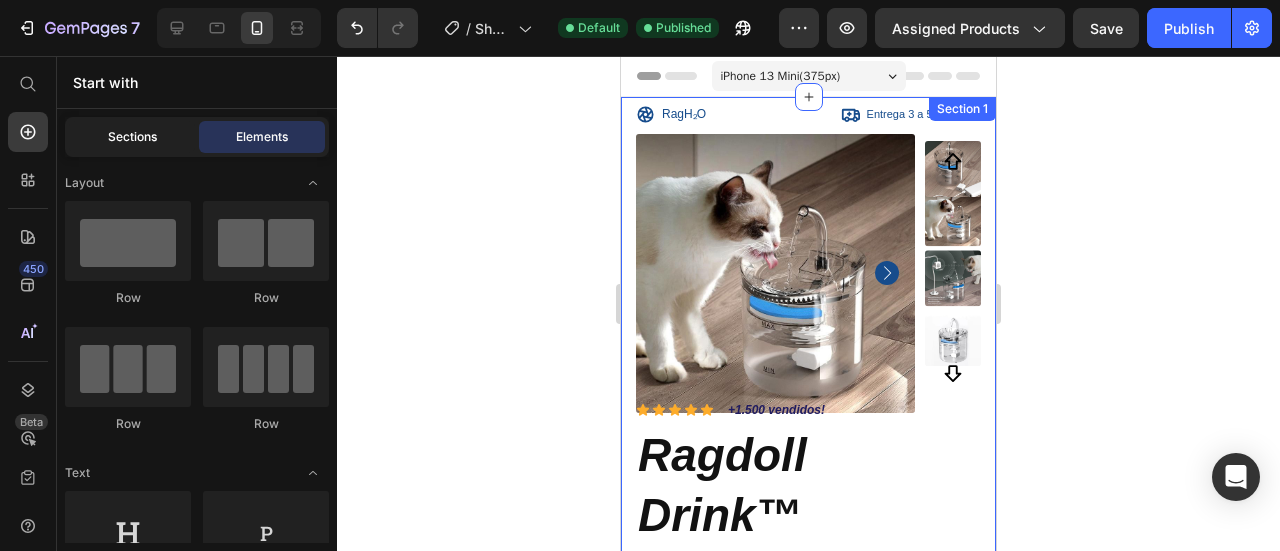 click on "Sections" 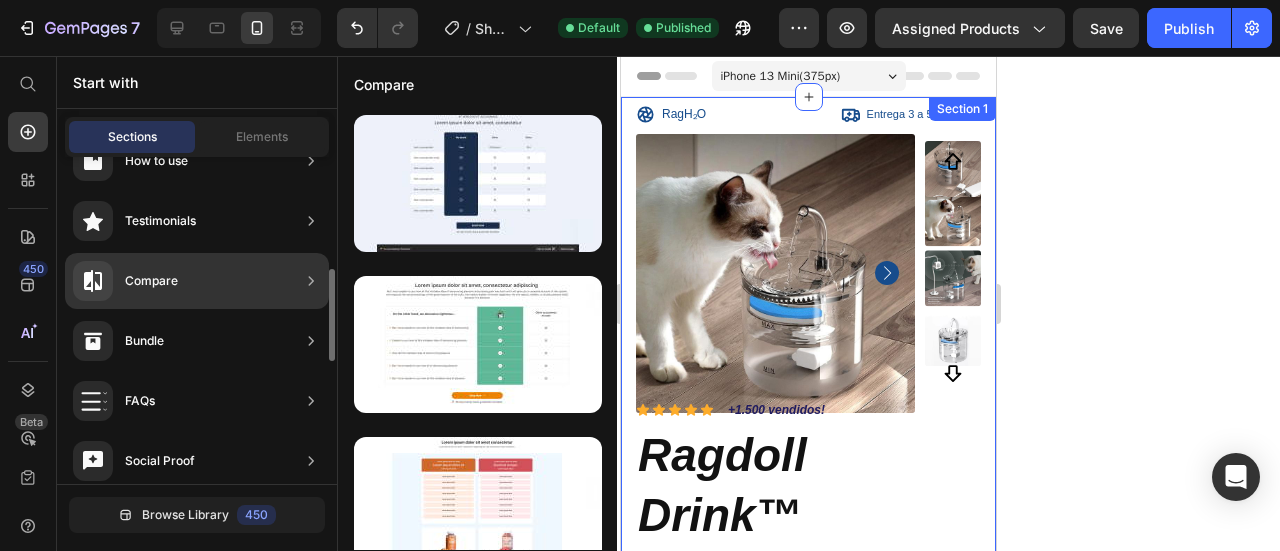scroll, scrollTop: 700, scrollLeft: 0, axis: vertical 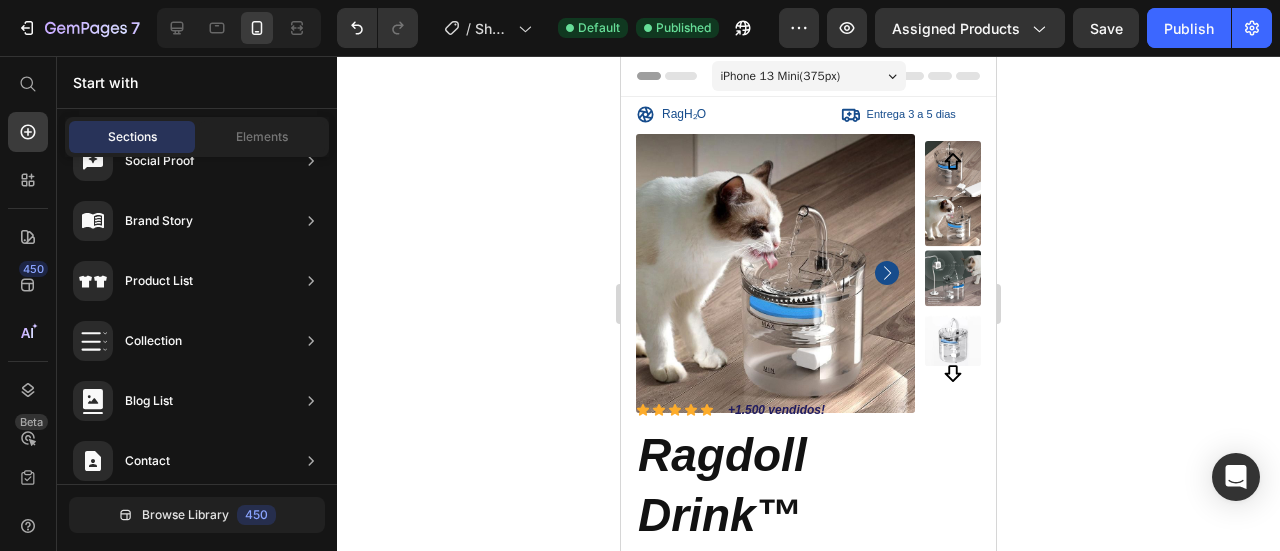 click 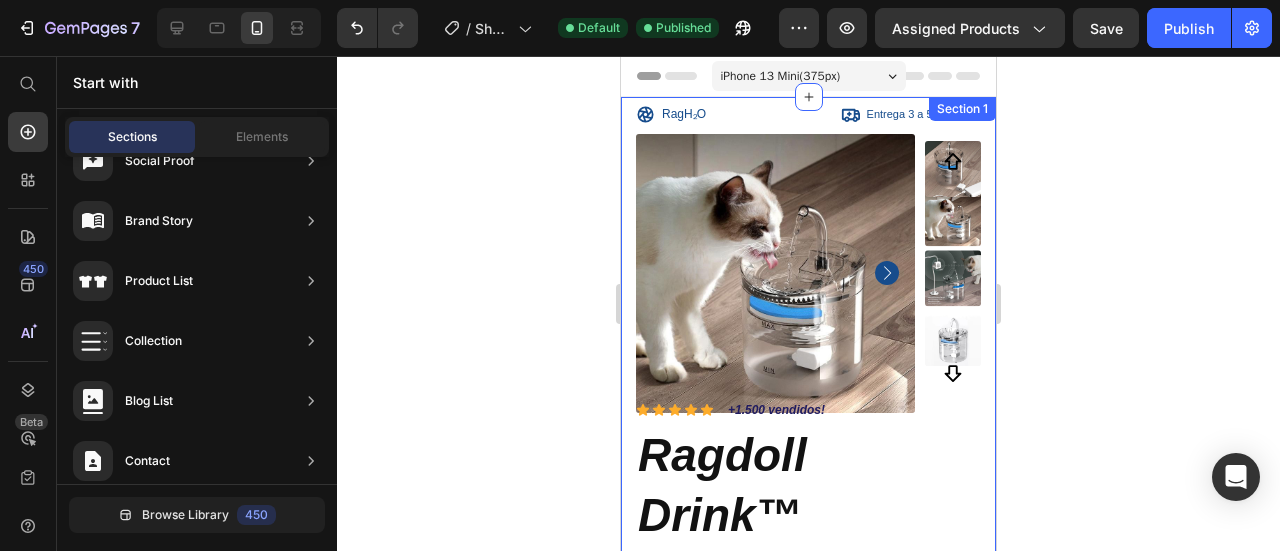 click 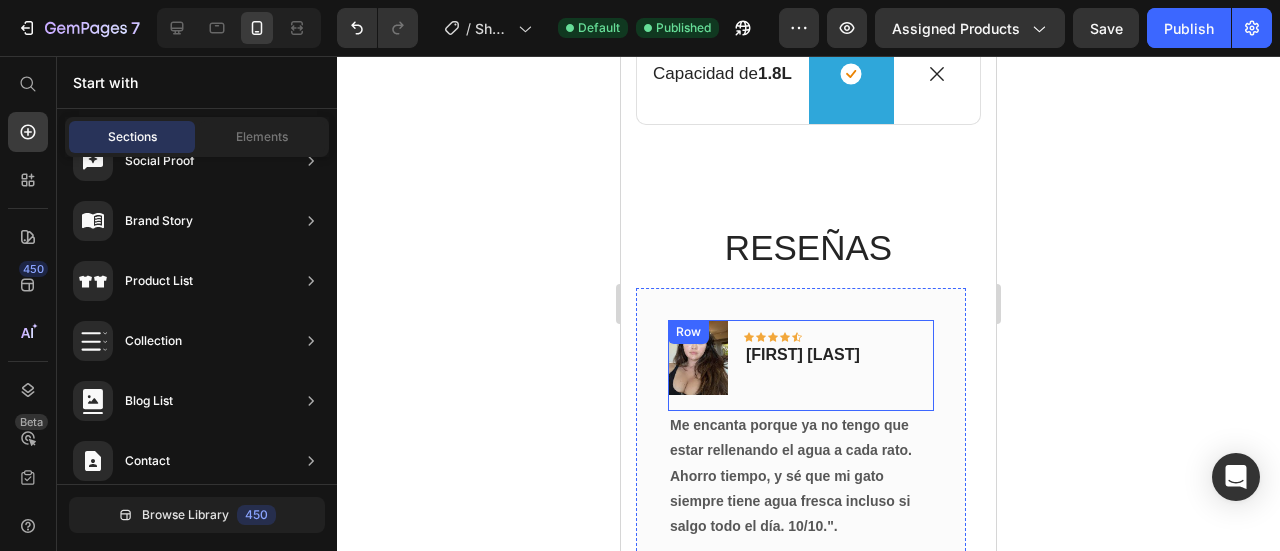 scroll, scrollTop: 3200, scrollLeft: 0, axis: vertical 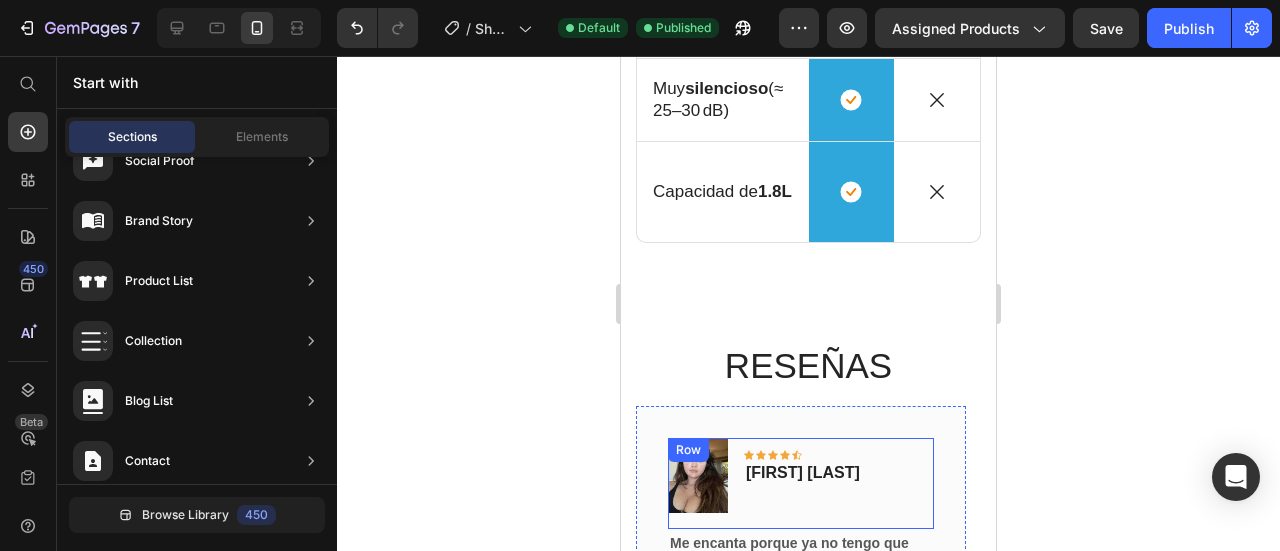 click on "RESEÑAS Heading Image
Icon
Icon
Icon
Icon
Icon Row [FIRST] [LAST] – [CITY] Text block Row Mi veterinario me dijo que los gatos deben tomar más agua para evitar problemas renales, y con este bebedero literal es una fuente, saber que le estoy ayudando a prevenir enfermedades me deja muy tranquila. Text block (P) Images & Gallery Ragdoll Drink™ (P) Title $99.900,00 (P) Price $120.000,00 (P) Price Row COMPRA AHORA (P) Cart Button Product Row Image
Icon
Icon
Icon
Icon
Icon Row [FIRST] [LAST] – [CITY] Text block Row Mi veterinario me dijo que los gatos deben tomar más agua para evitar problemas renales, y con este bebedero literal es una fuente, saber que le estoy ayudando a prevenir enfermedades me deja muy tranquila. Text block (P) Images & Gallery Ragdoll Drink™ (P) Title $99.900,00 (P) Price $120.000,00 (P) Price Row COMPRA AHORA (P) Cart Button Product Row Image Icon" at bounding box center (808, 604) 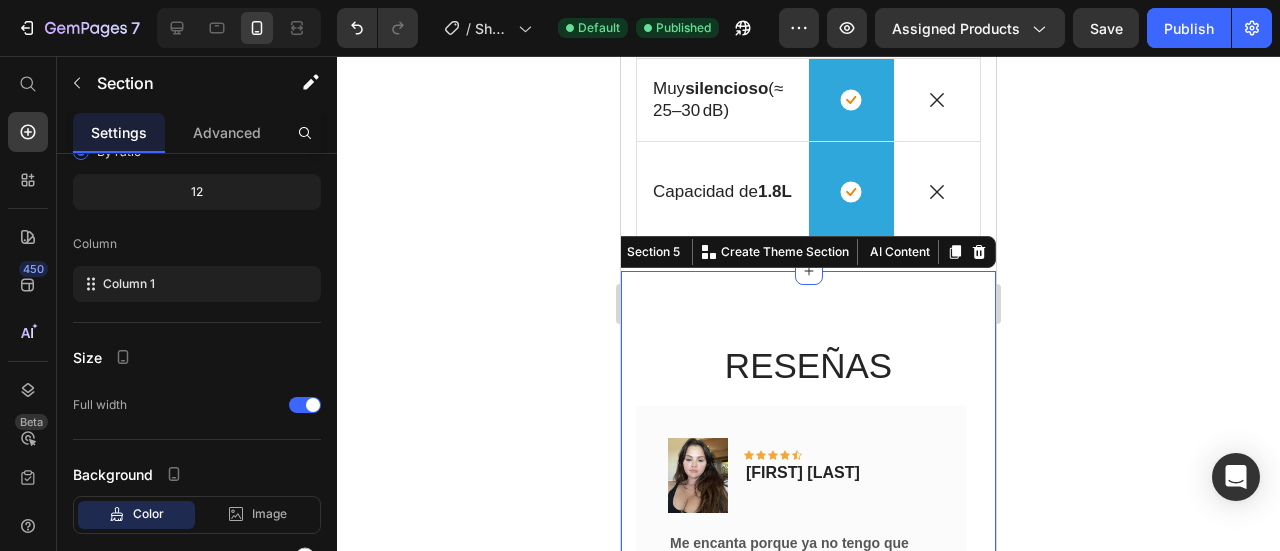 scroll, scrollTop: 0, scrollLeft: 0, axis: both 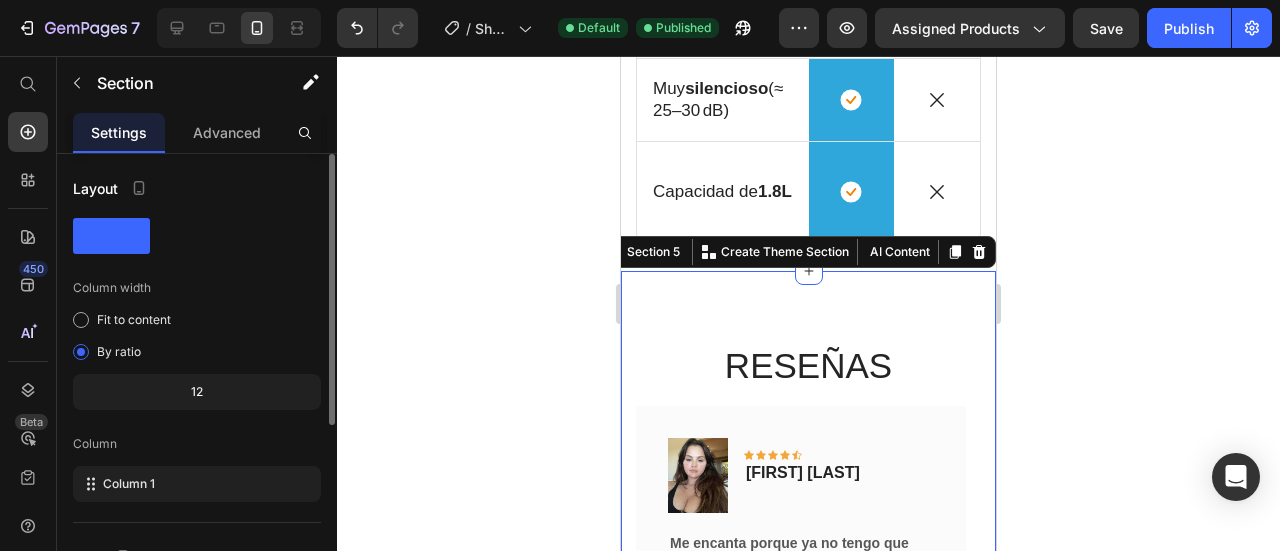 drag, startPoint x: 236, startPoint y: 130, endPoint x: 254, endPoint y: 206, distance: 78.10249 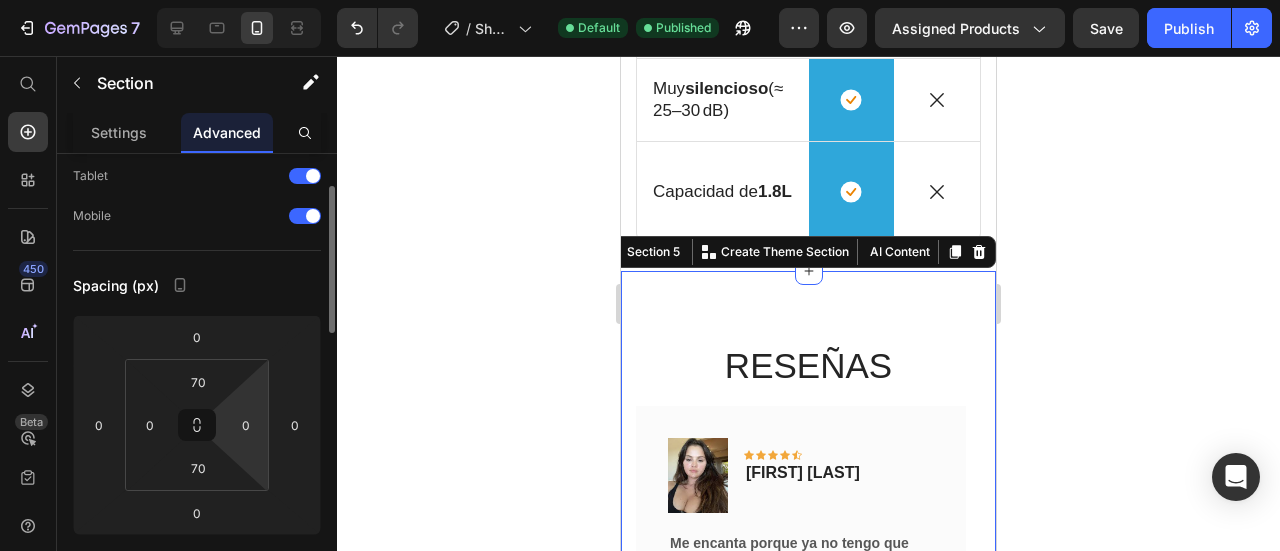 scroll, scrollTop: 200, scrollLeft: 0, axis: vertical 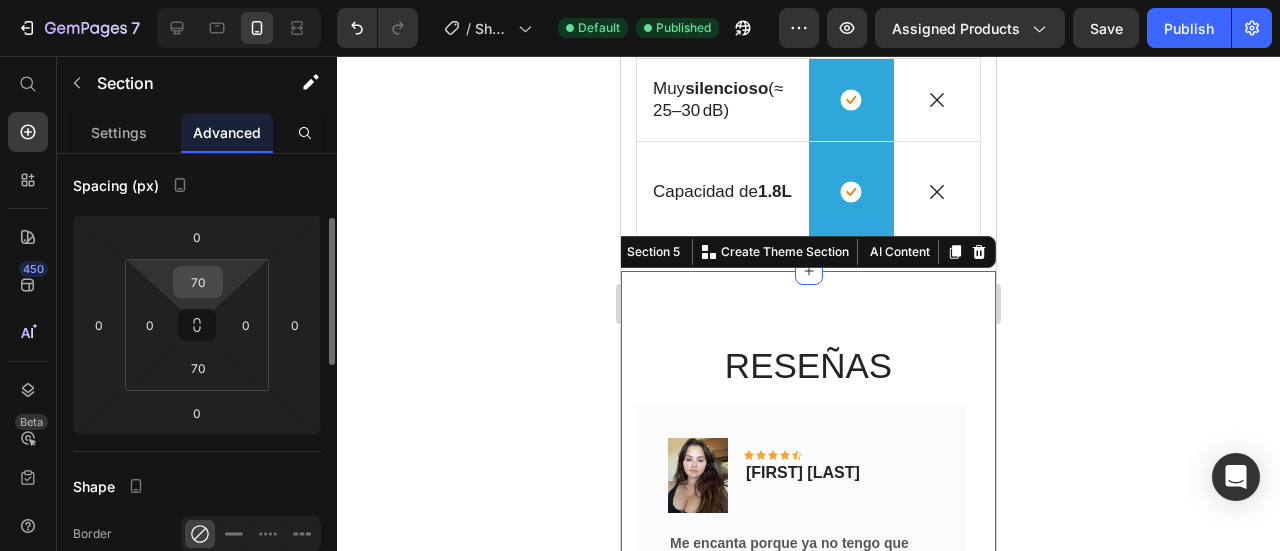 click on "70" at bounding box center (198, 282) 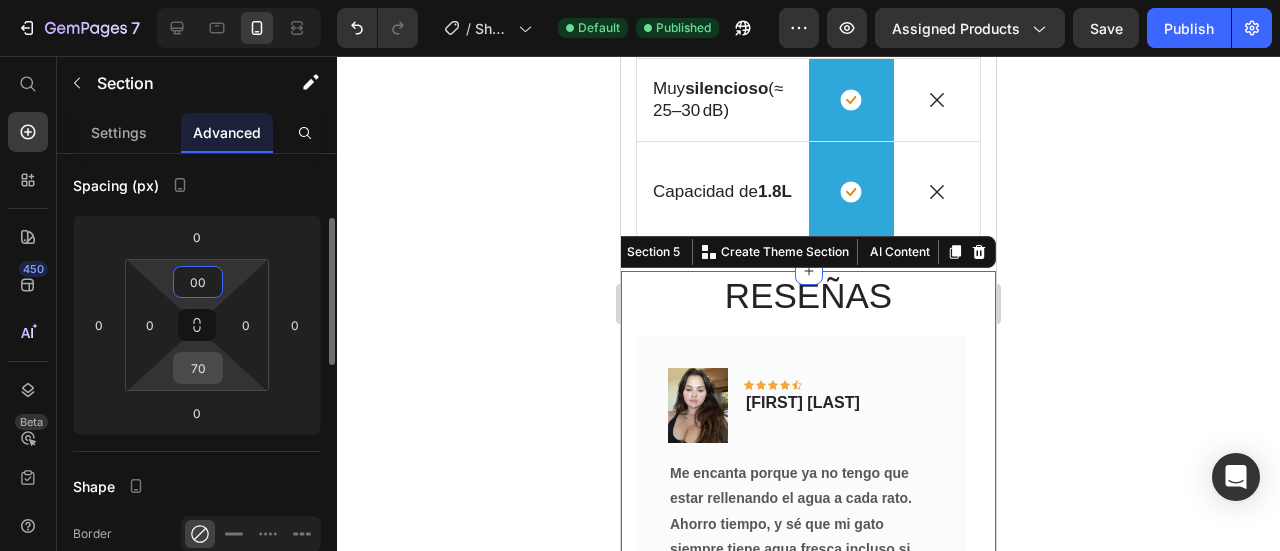 type on "0" 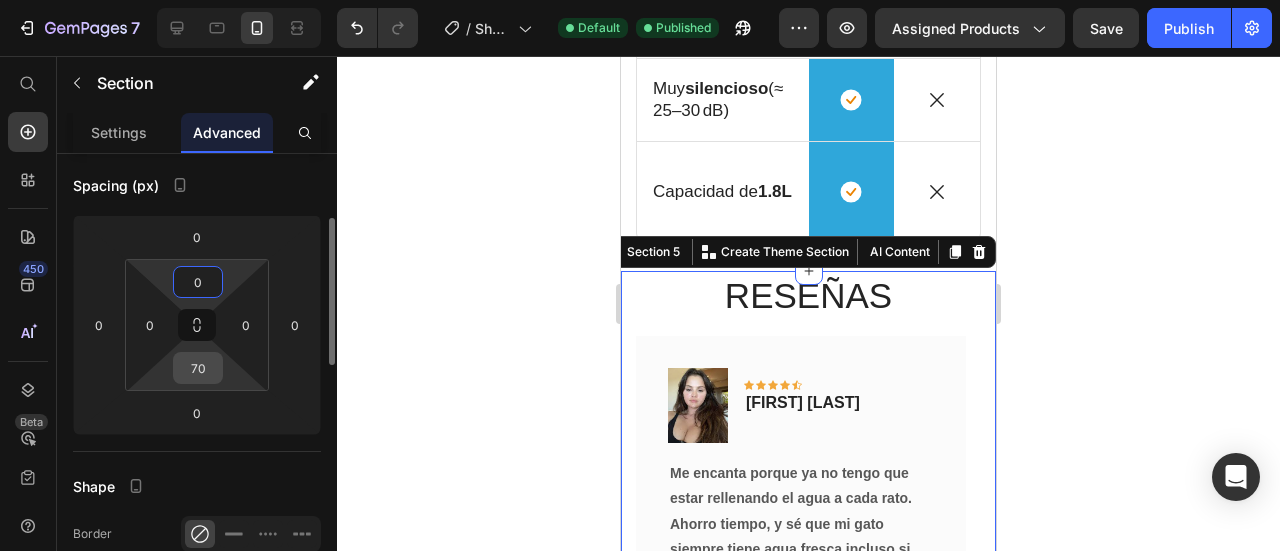 click on "70" at bounding box center (198, 368) 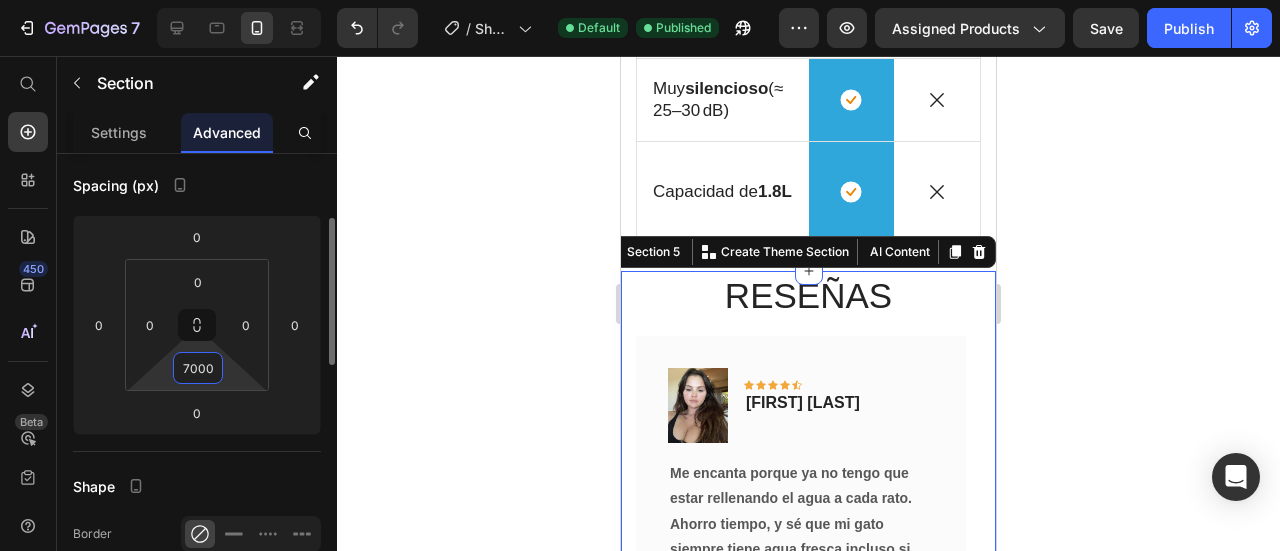 click on "7000" at bounding box center [198, 368] 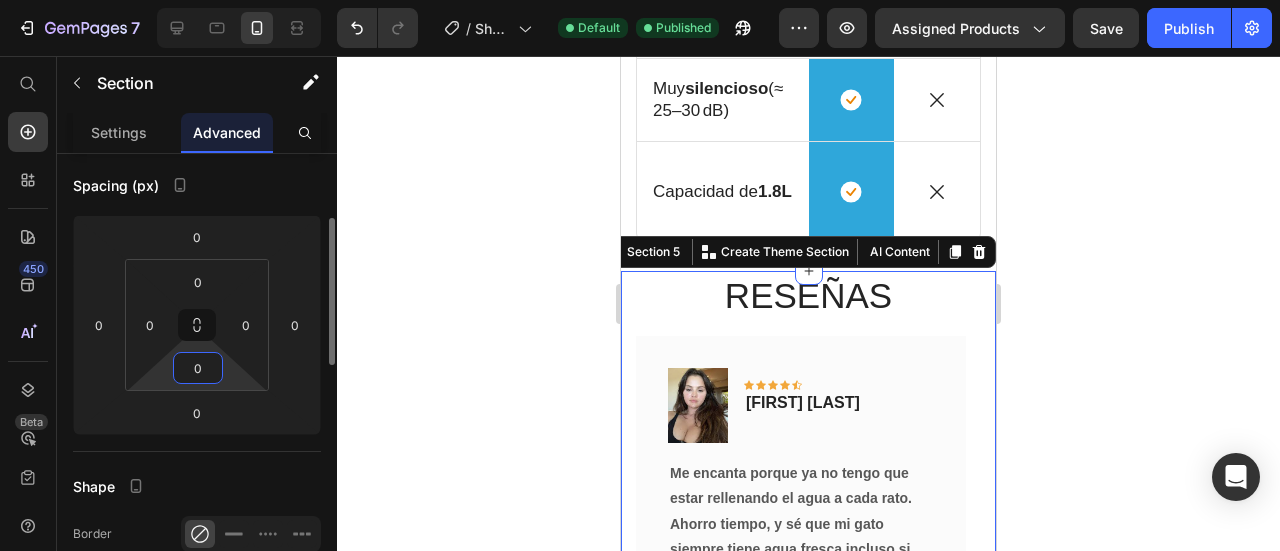 type on "00" 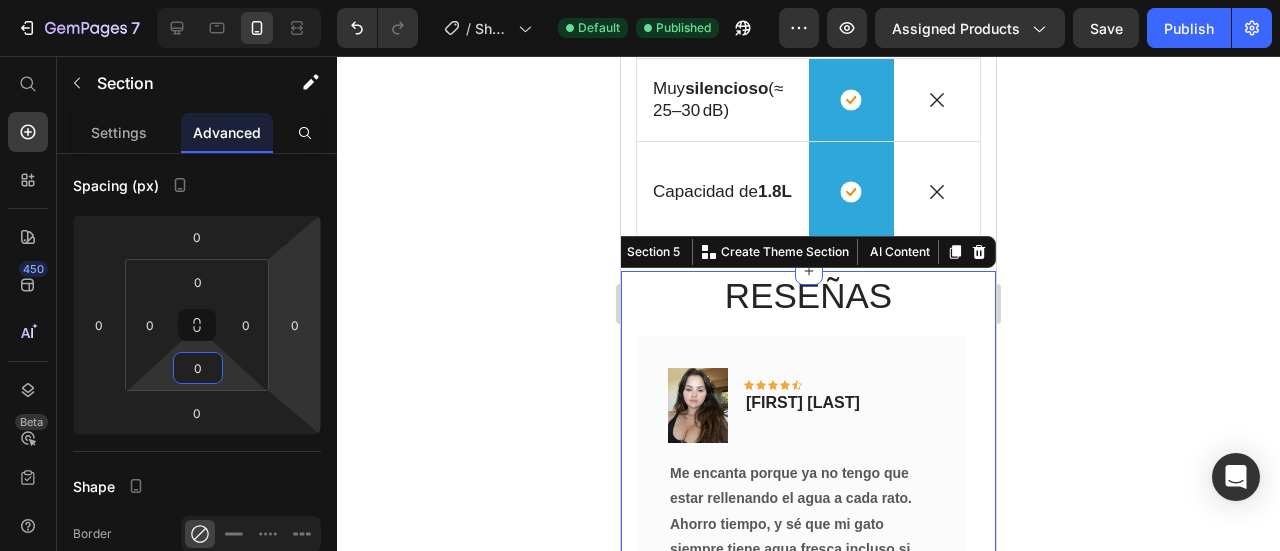 click 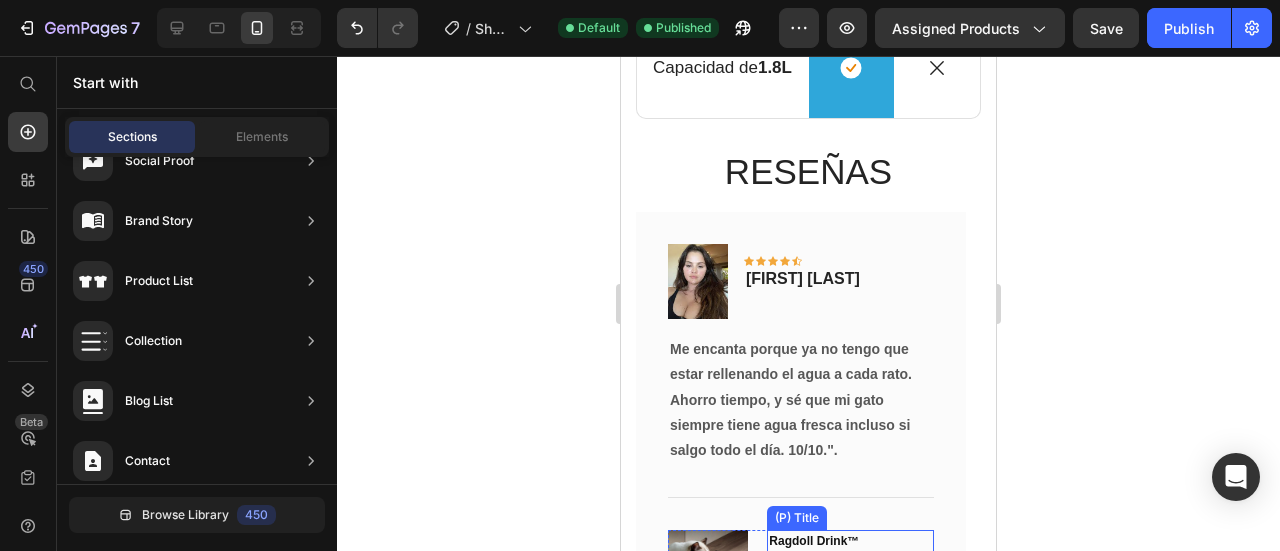 scroll, scrollTop: 3227, scrollLeft: 0, axis: vertical 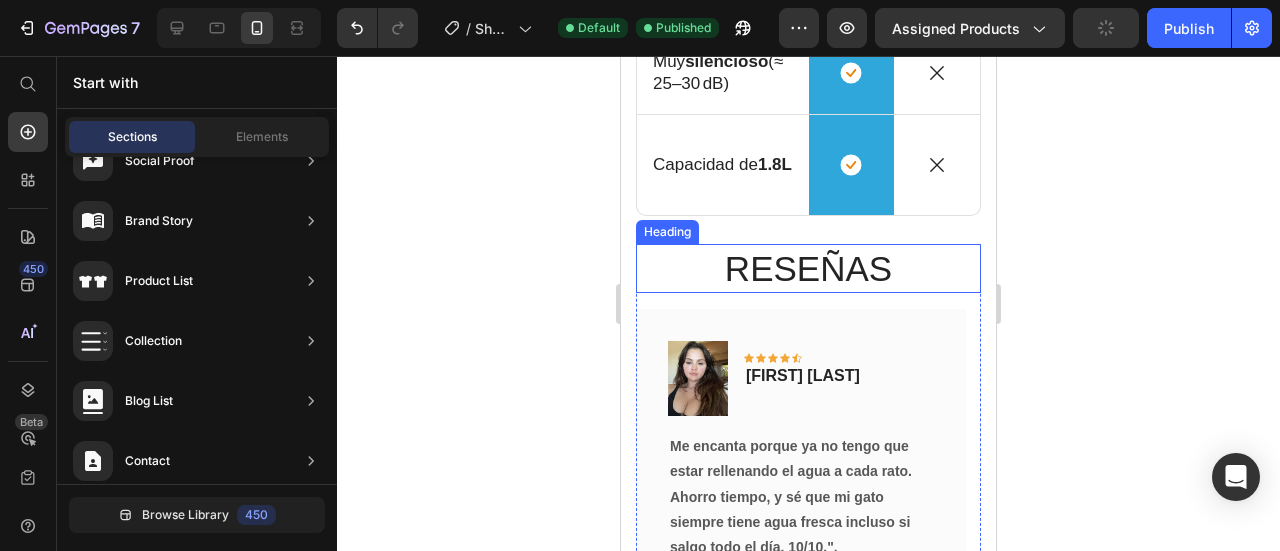 click on "RESEÑAS" at bounding box center (808, 269) 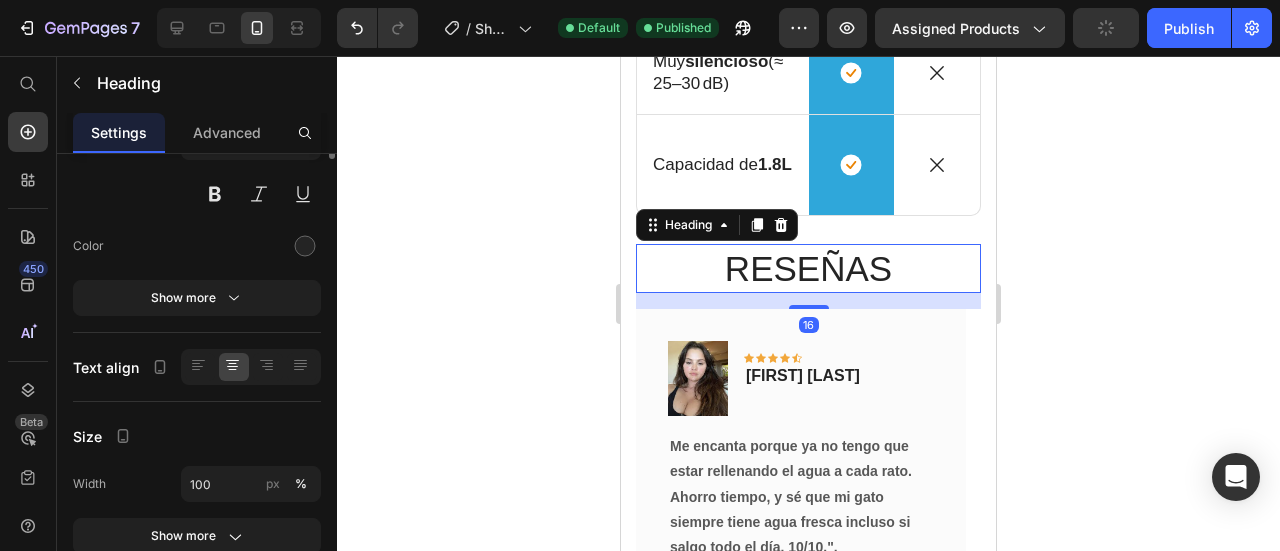 scroll, scrollTop: 0, scrollLeft: 0, axis: both 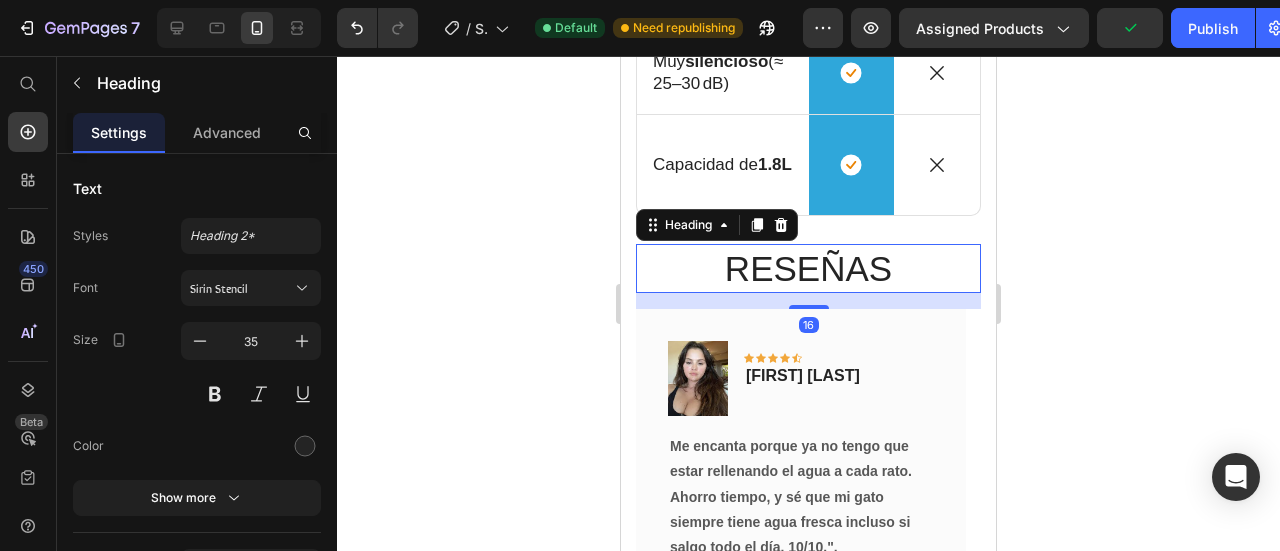 click on "RESEÑAS" at bounding box center [808, 269] 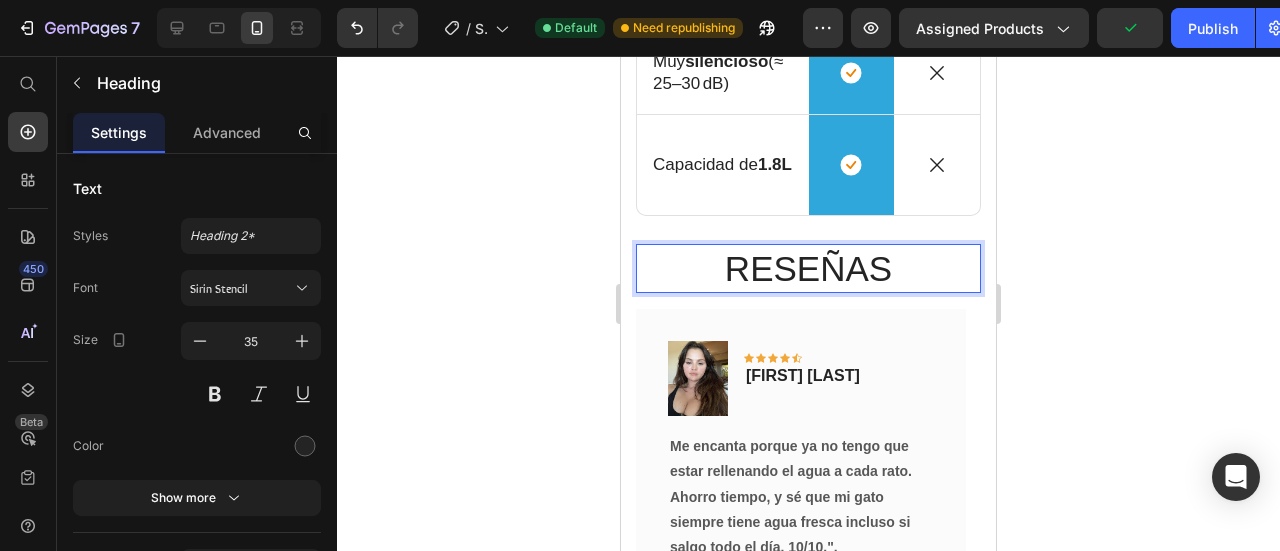 click on "RESEÑAS" at bounding box center [808, 269] 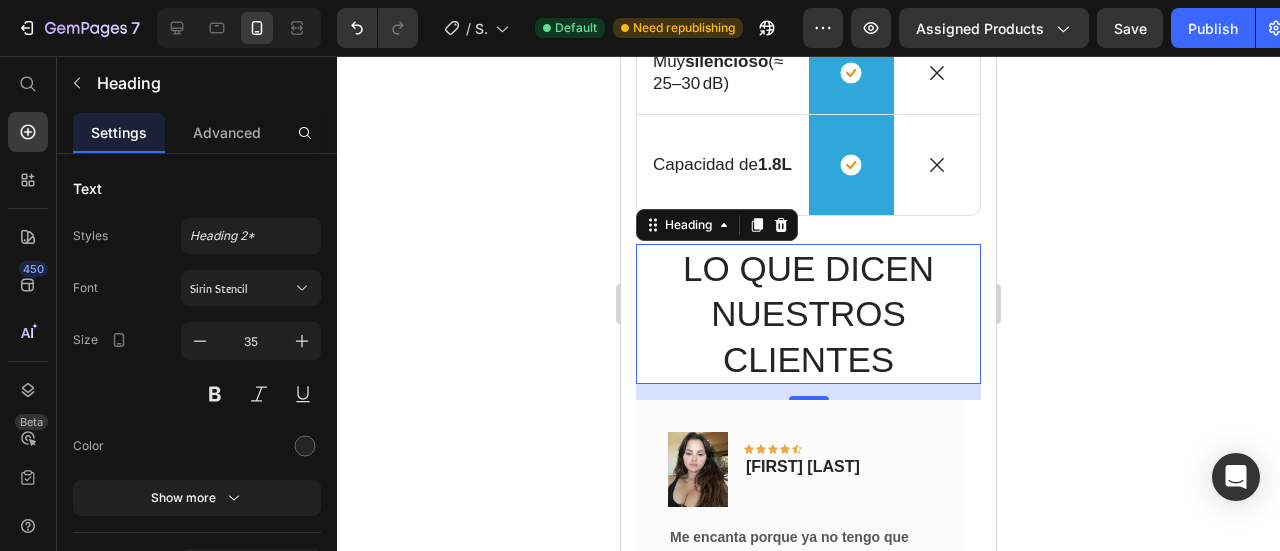 click 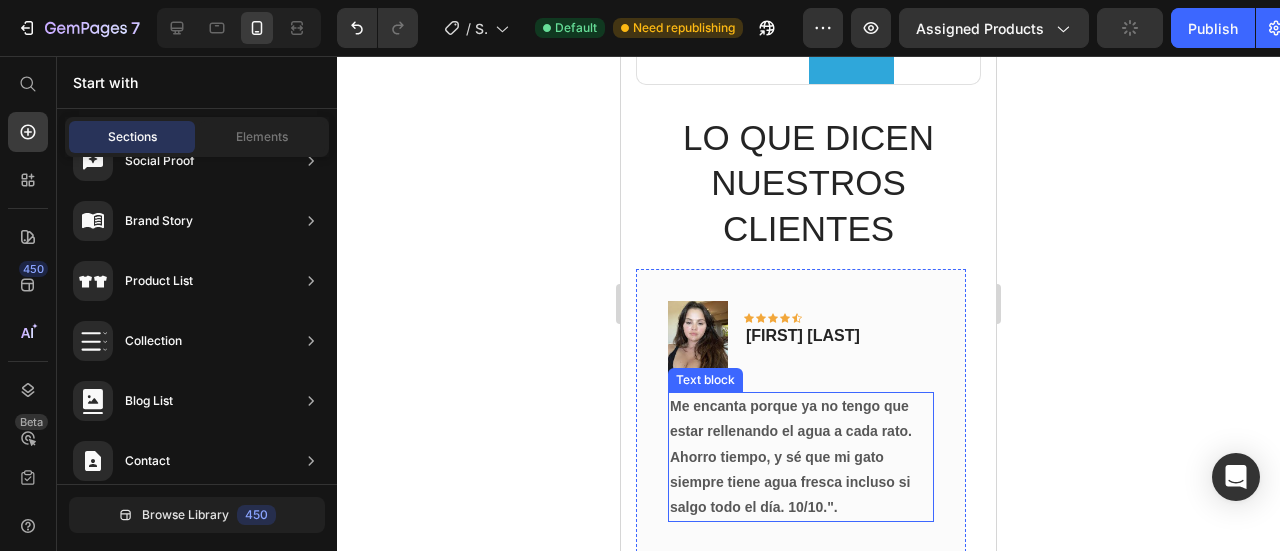 scroll, scrollTop: 3327, scrollLeft: 0, axis: vertical 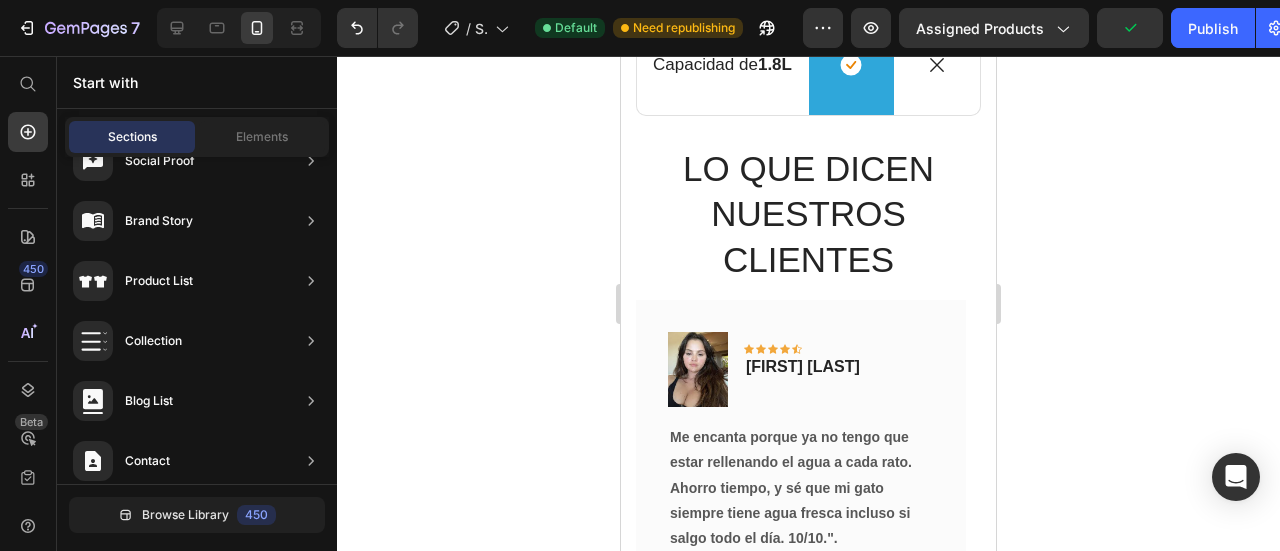 click 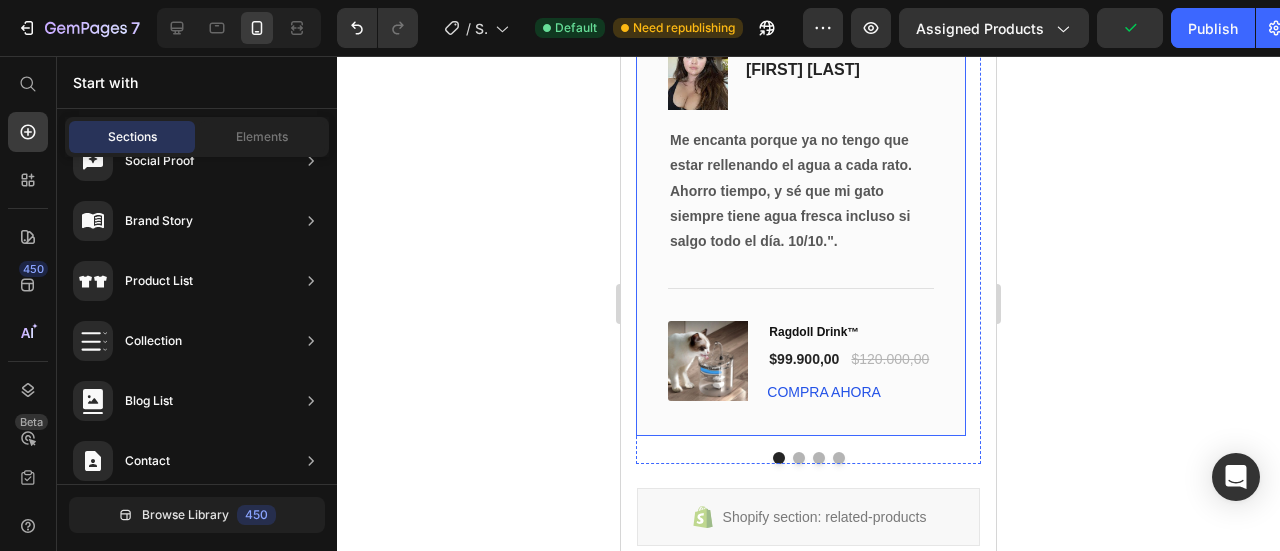 scroll, scrollTop: 3627, scrollLeft: 0, axis: vertical 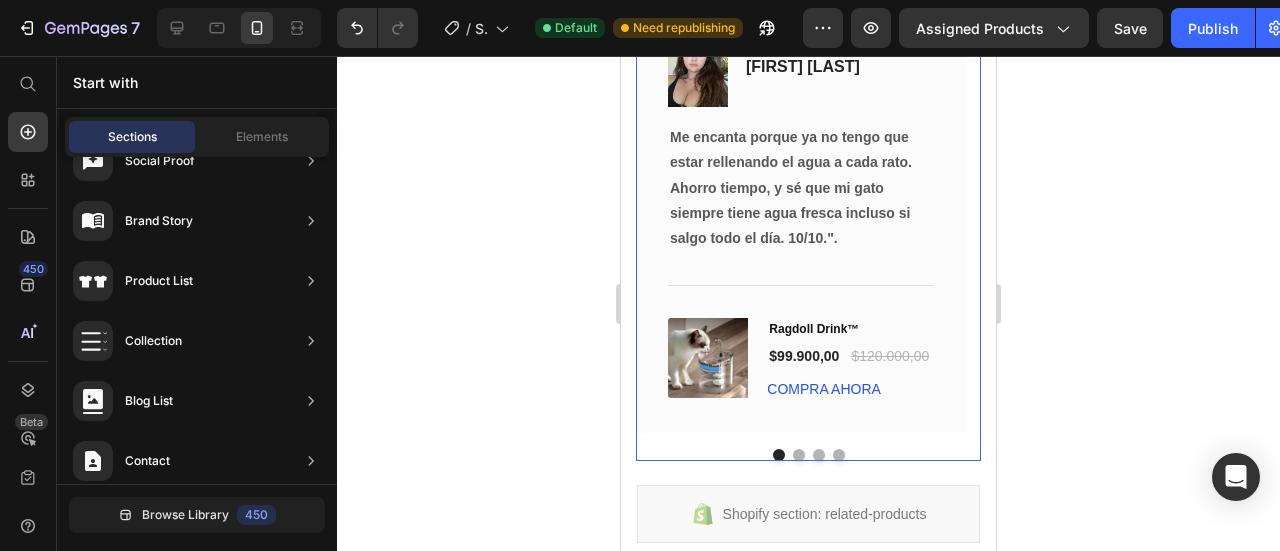 click at bounding box center [799, 455] 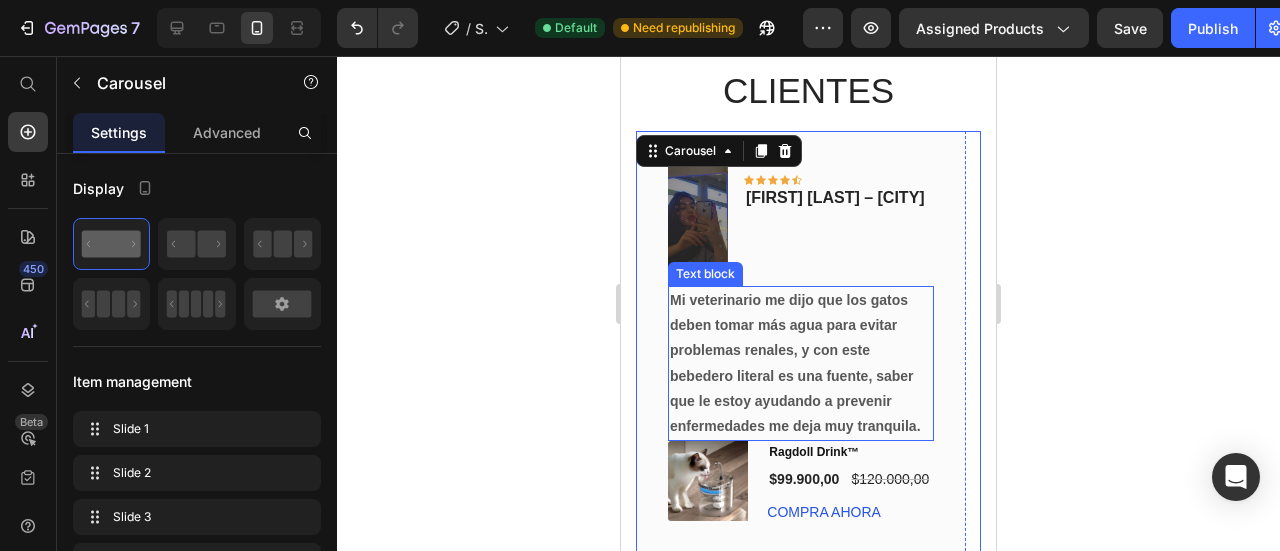 scroll, scrollTop: 3527, scrollLeft: 0, axis: vertical 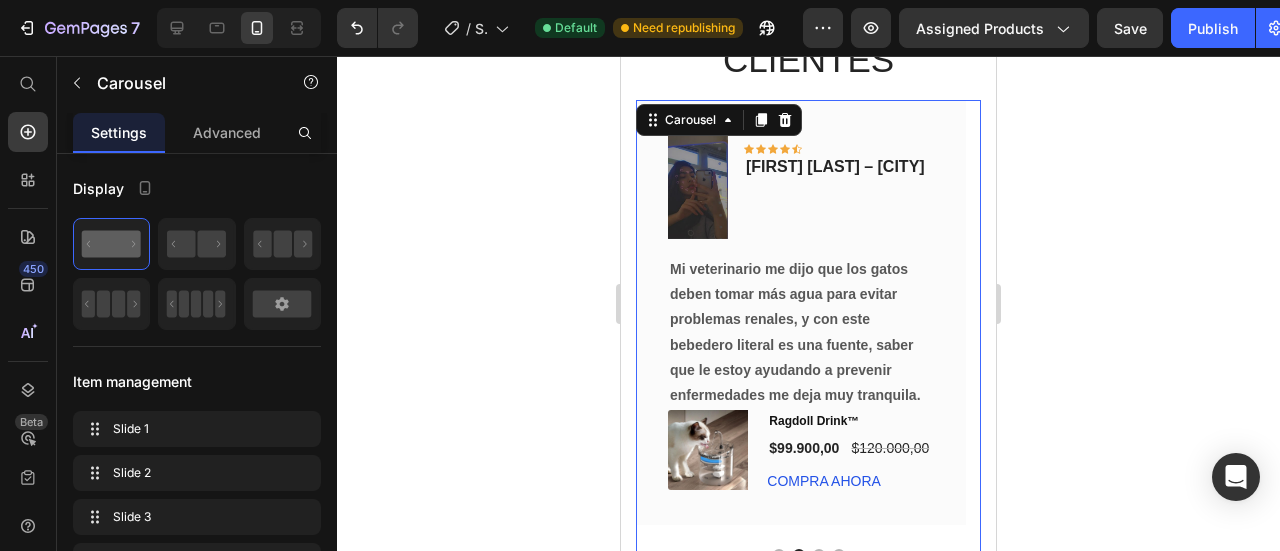 click at bounding box center (819, 555) 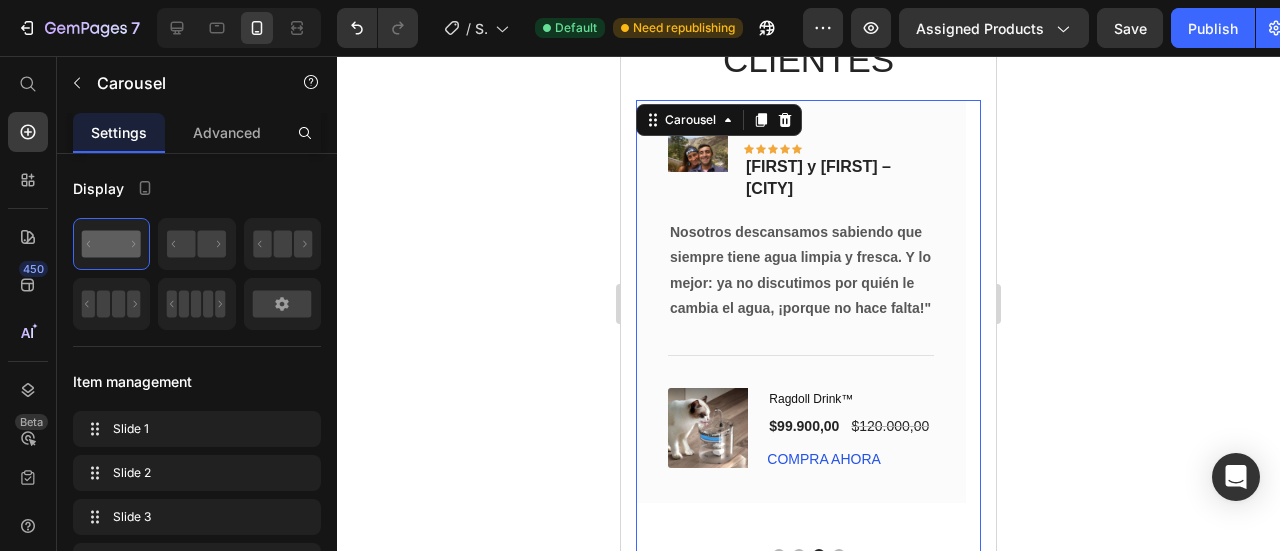 click at bounding box center [839, 555] 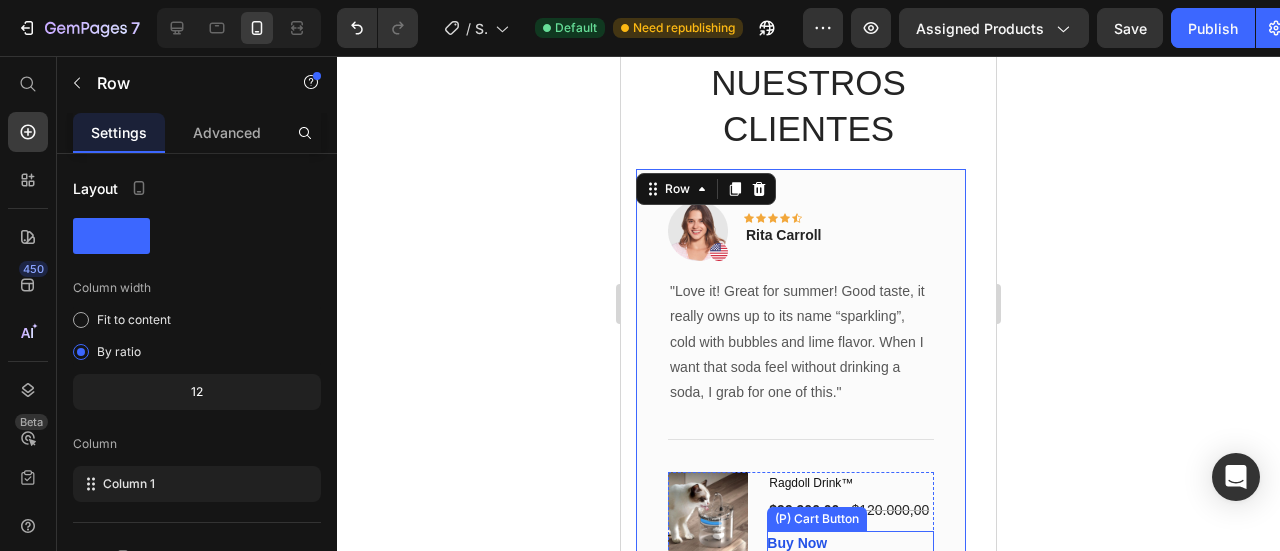 scroll, scrollTop: 3427, scrollLeft: 0, axis: vertical 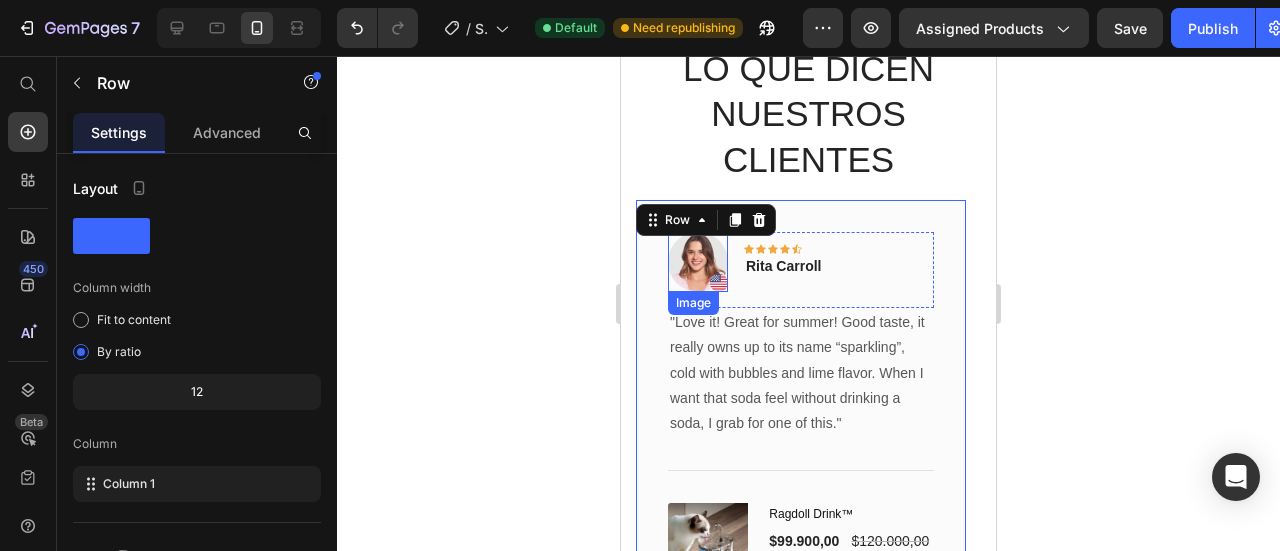 click at bounding box center [698, 262] 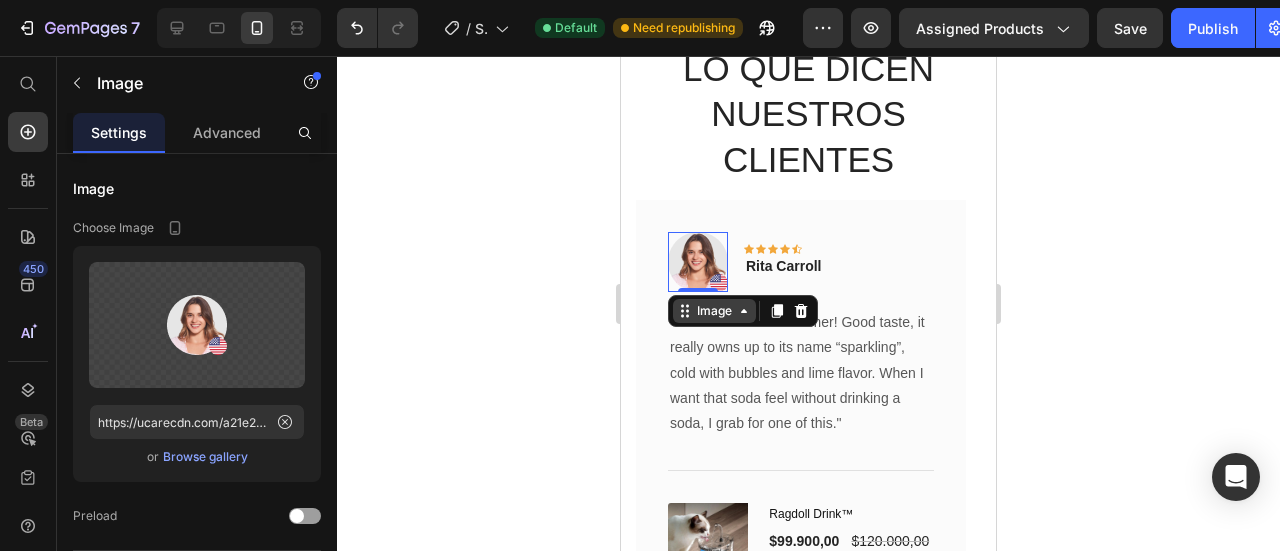 click on "Image" at bounding box center [714, 311] 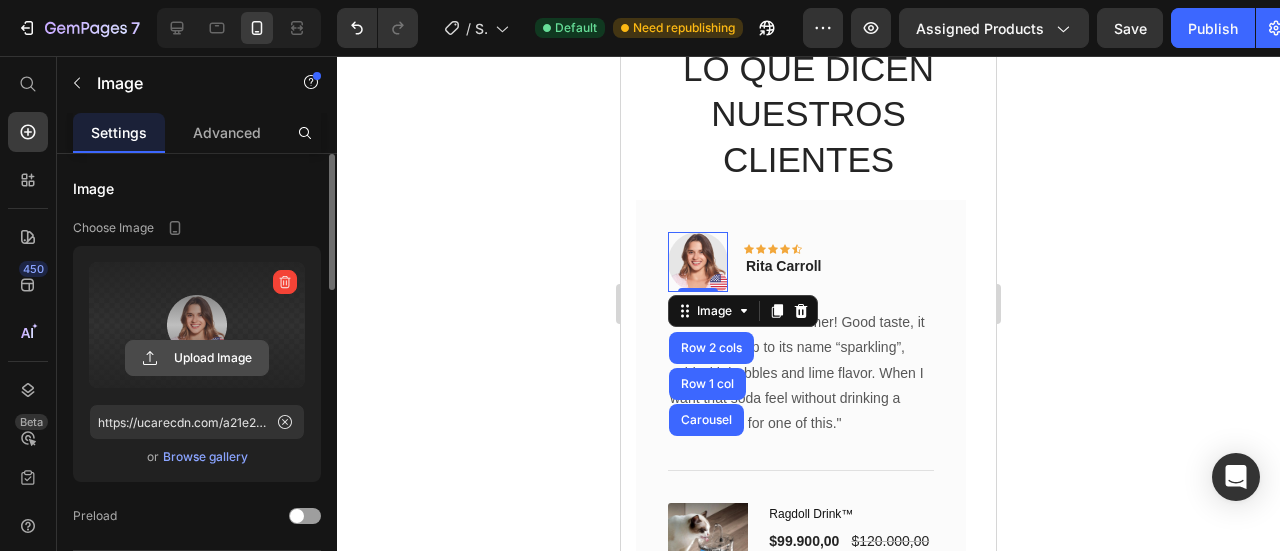 click 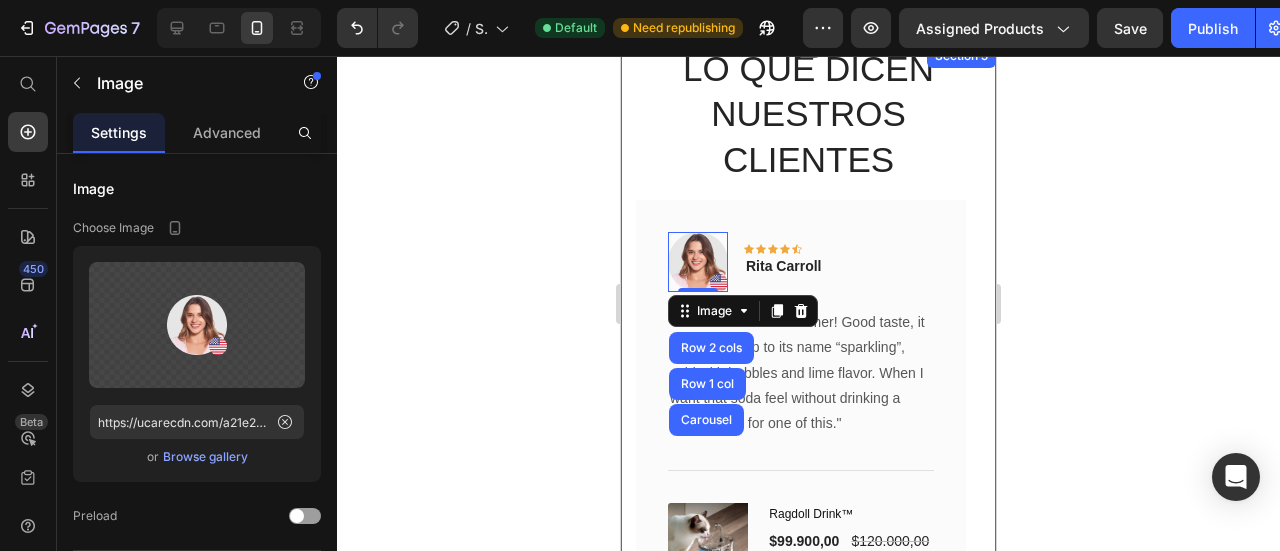click 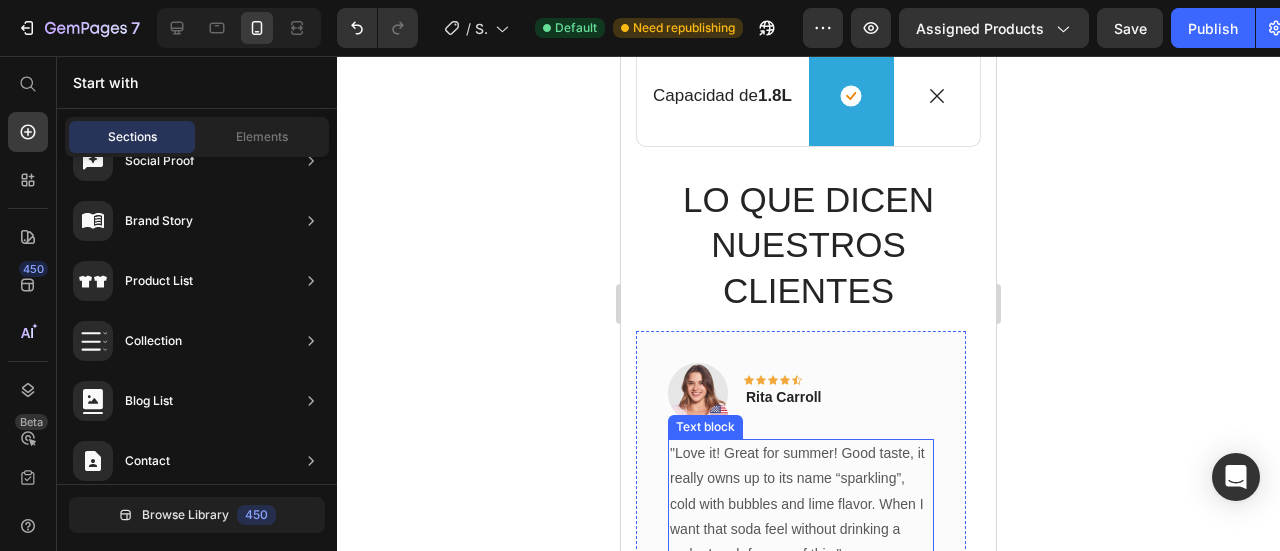 scroll, scrollTop: 3327, scrollLeft: 0, axis: vertical 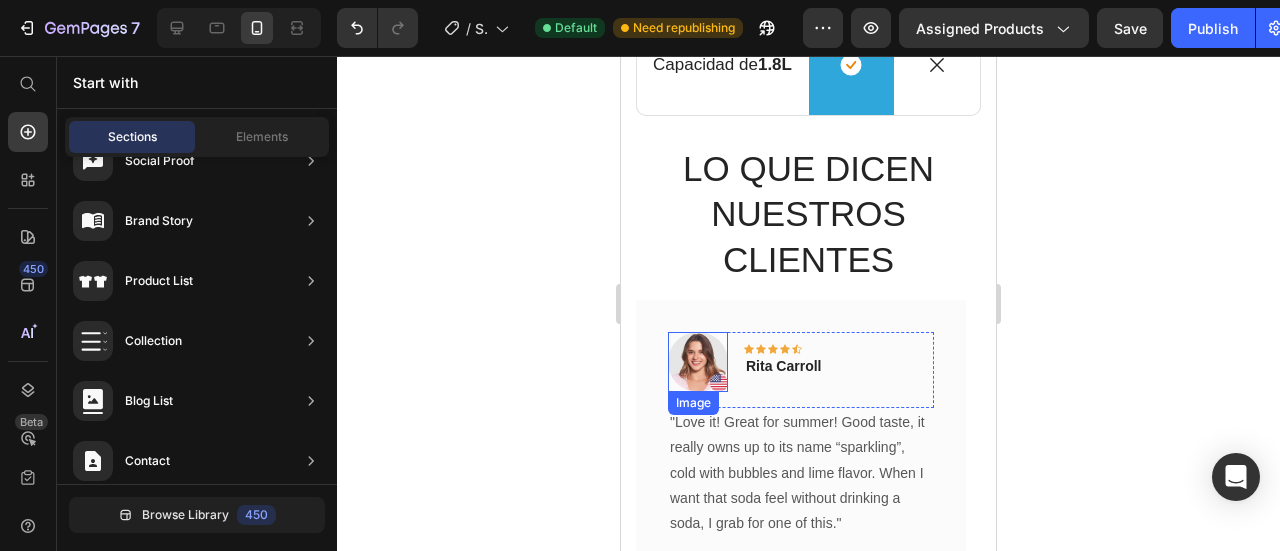 click at bounding box center (698, 362) 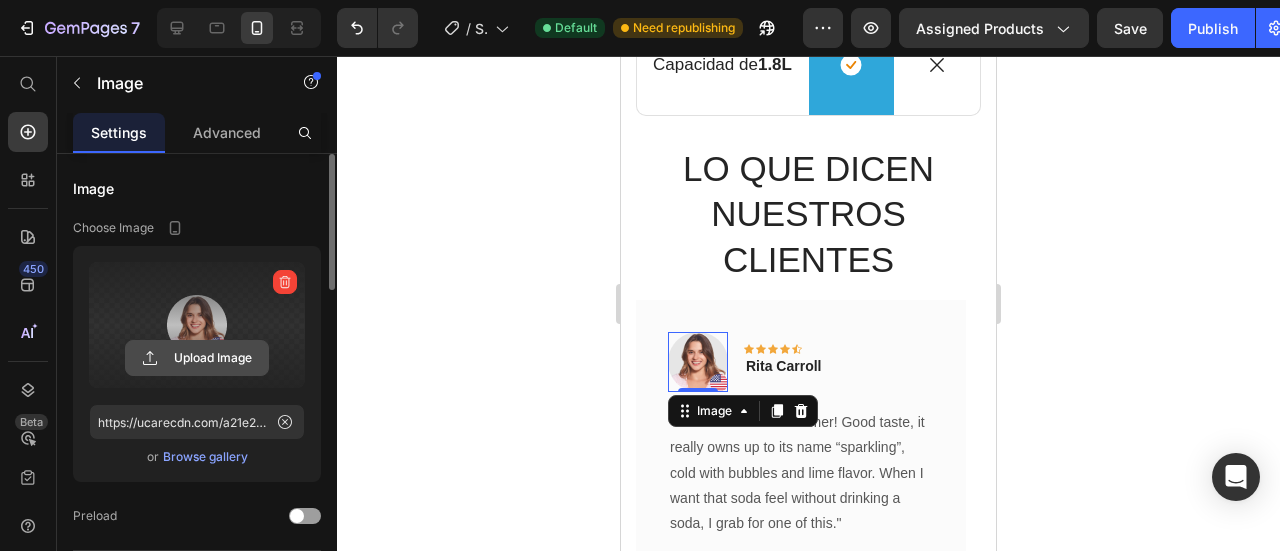 click 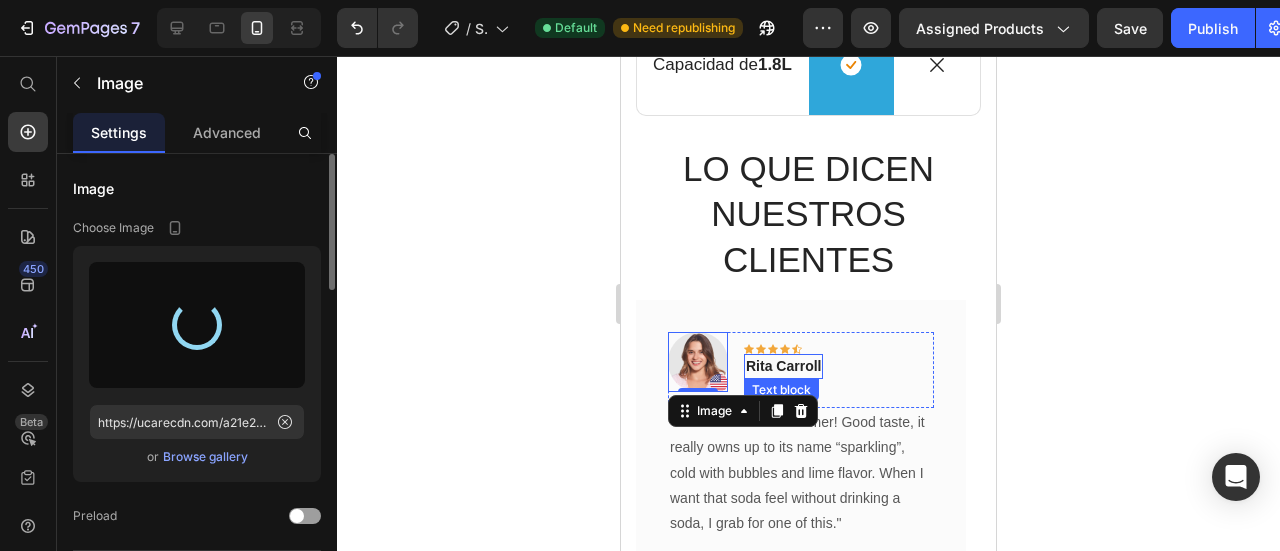 type on "https://cdn.shopify.com/s/files/1/0942/6590/1335/files/gempages_574596721380688671-e08dcbe6-fab0-44bd-bfef-42c606ed7bbe.jpg" 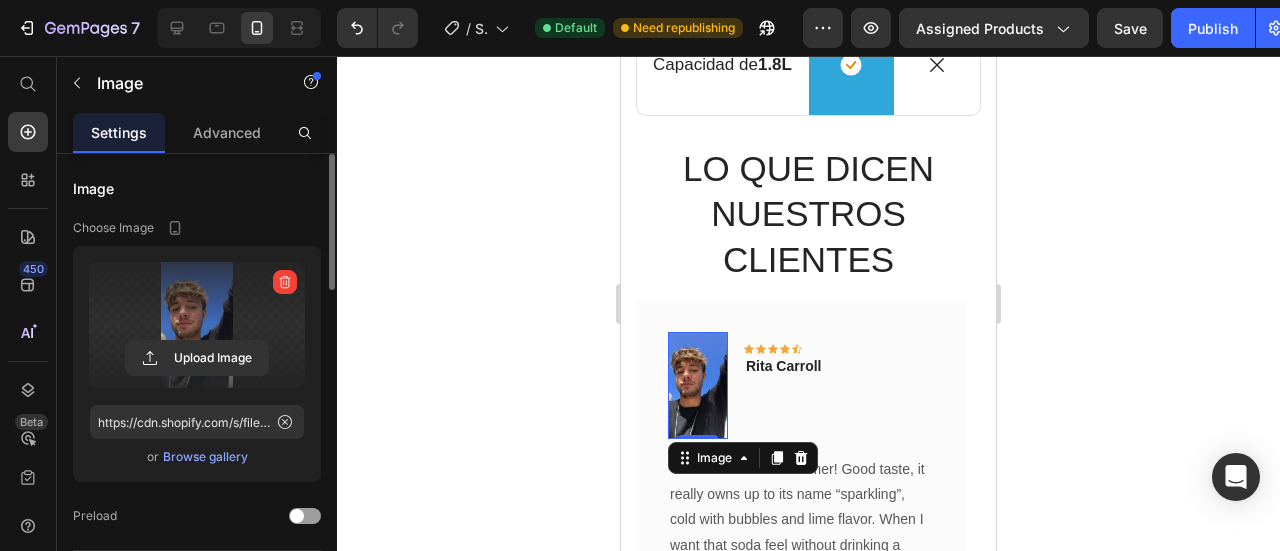 drag, startPoint x: 697, startPoint y: 335, endPoint x: 694, endPoint y: 300, distance: 35.128338 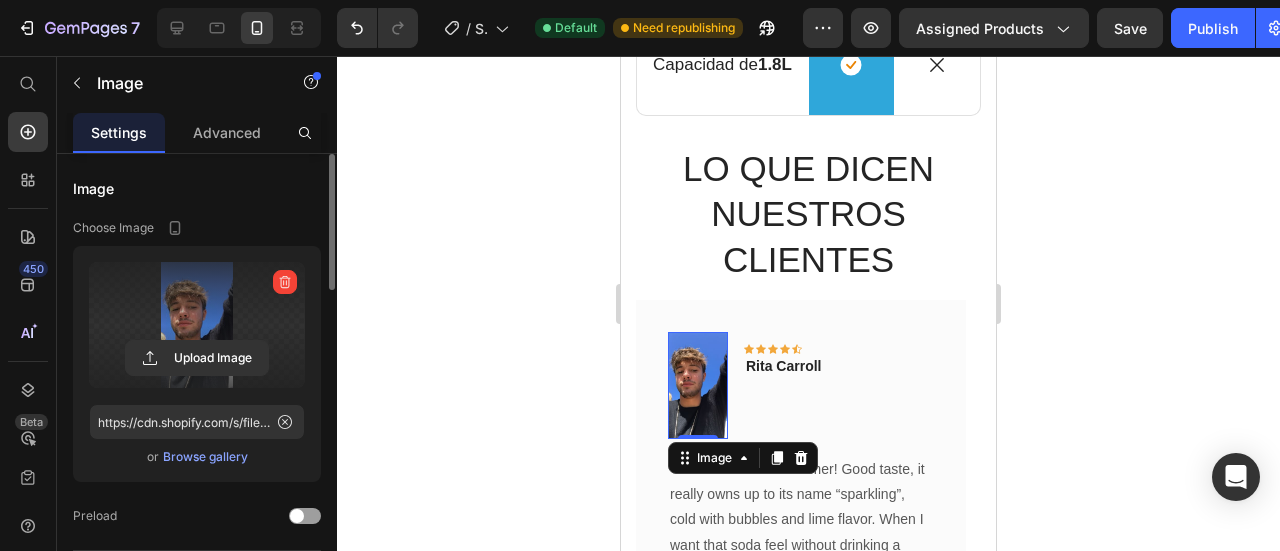click on "Image   0" at bounding box center (698, 385) 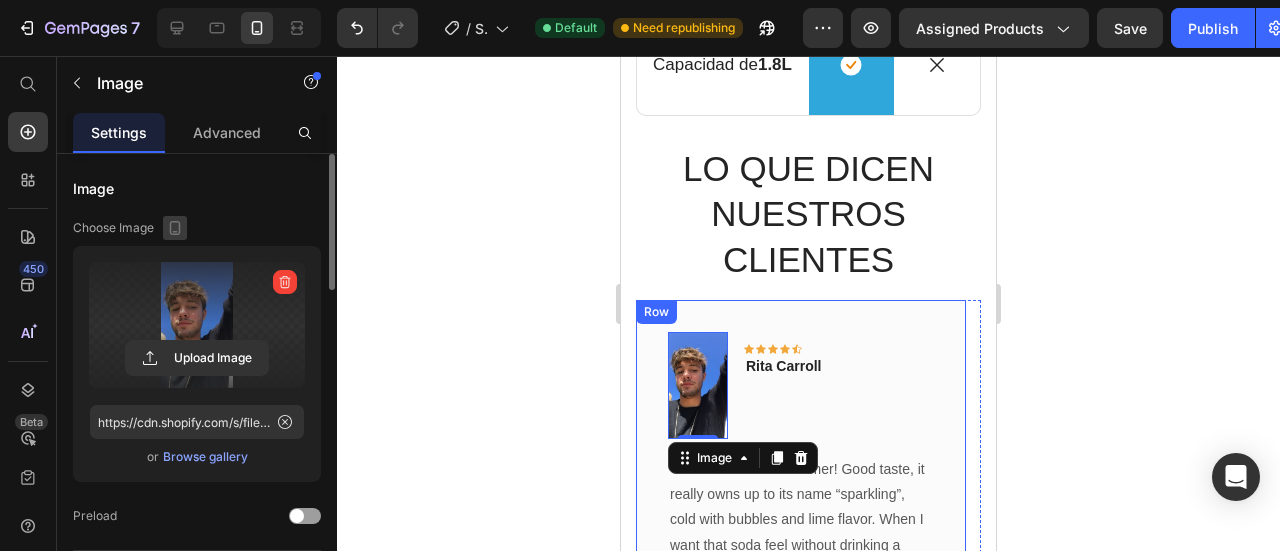 click 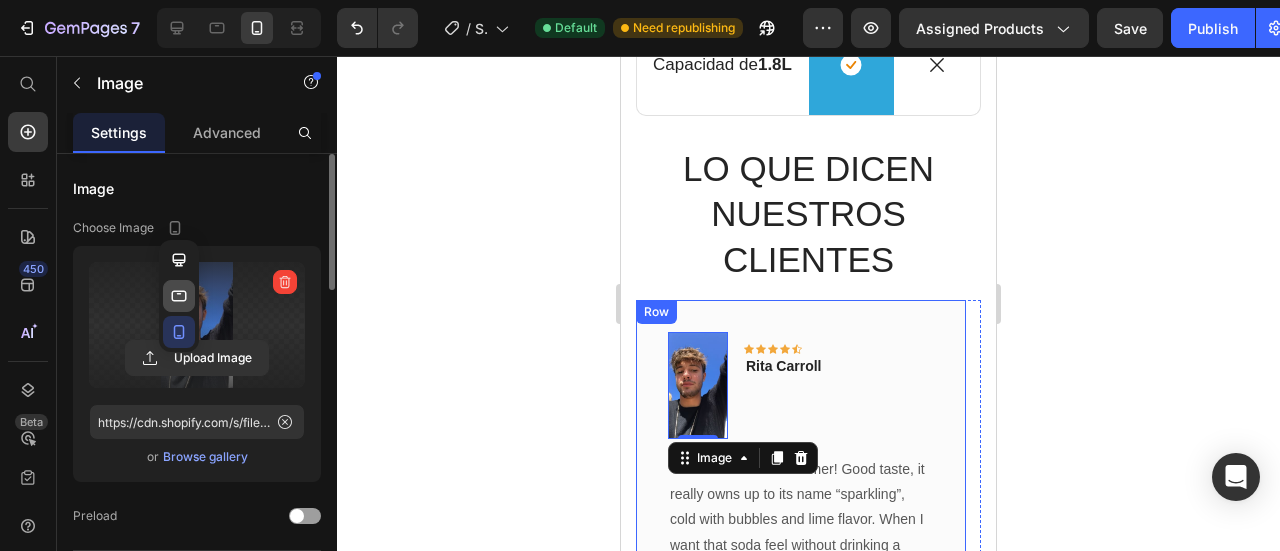 click 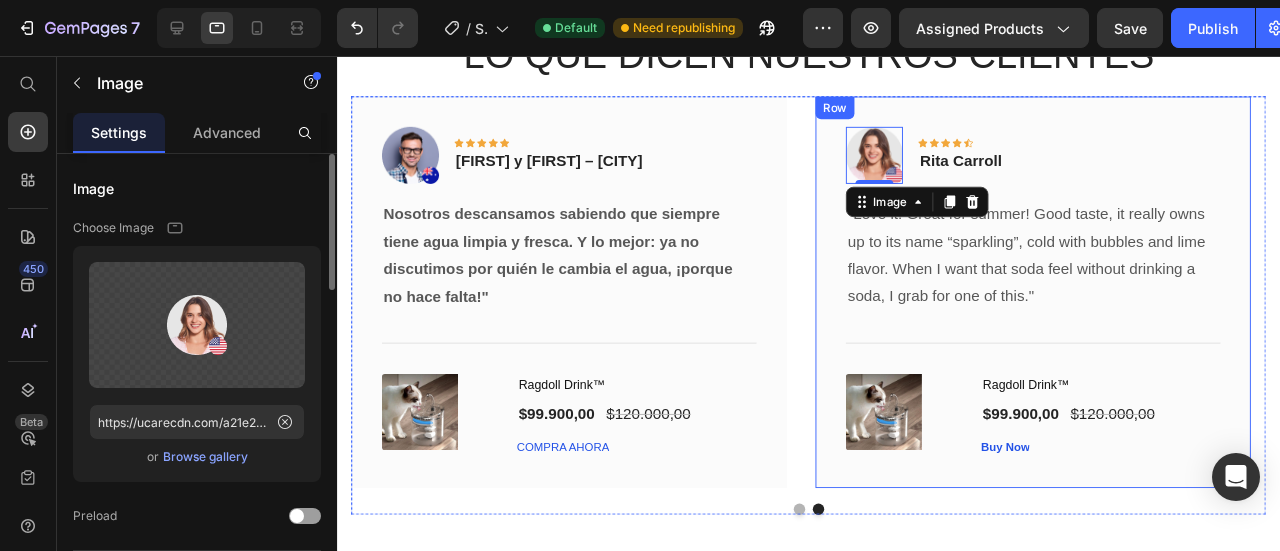 scroll, scrollTop: 3636, scrollLeft: 0, axis: vertical 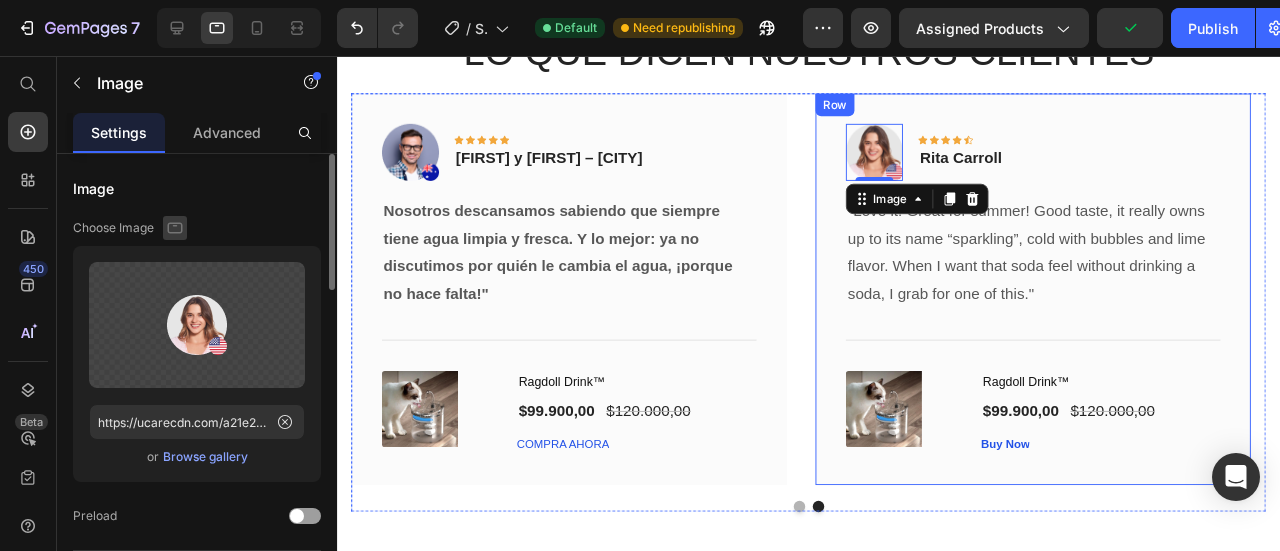 click 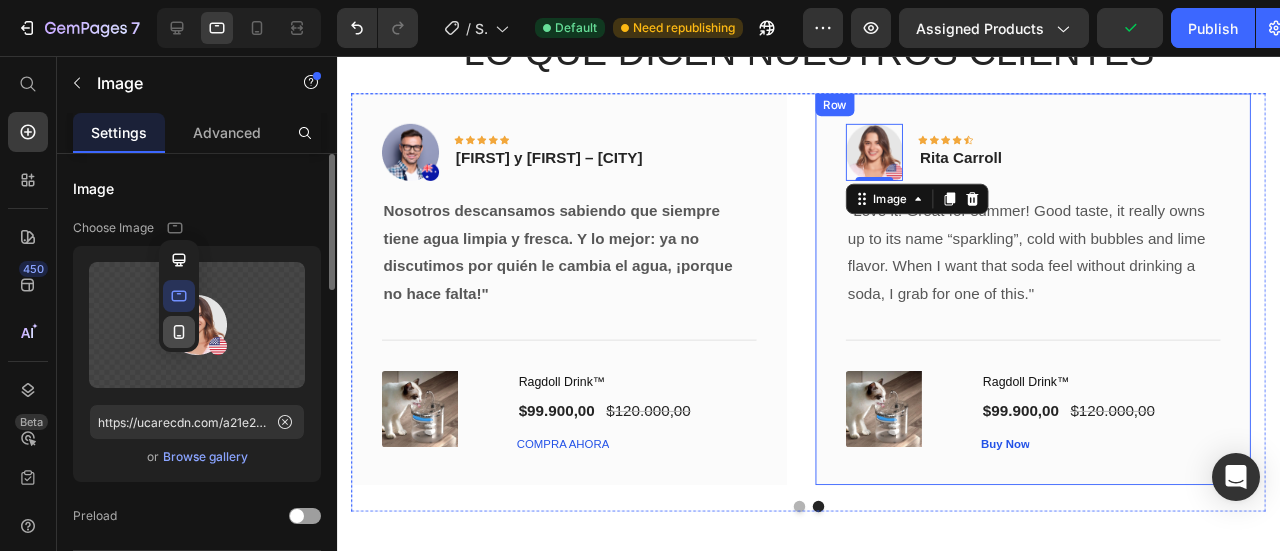 click 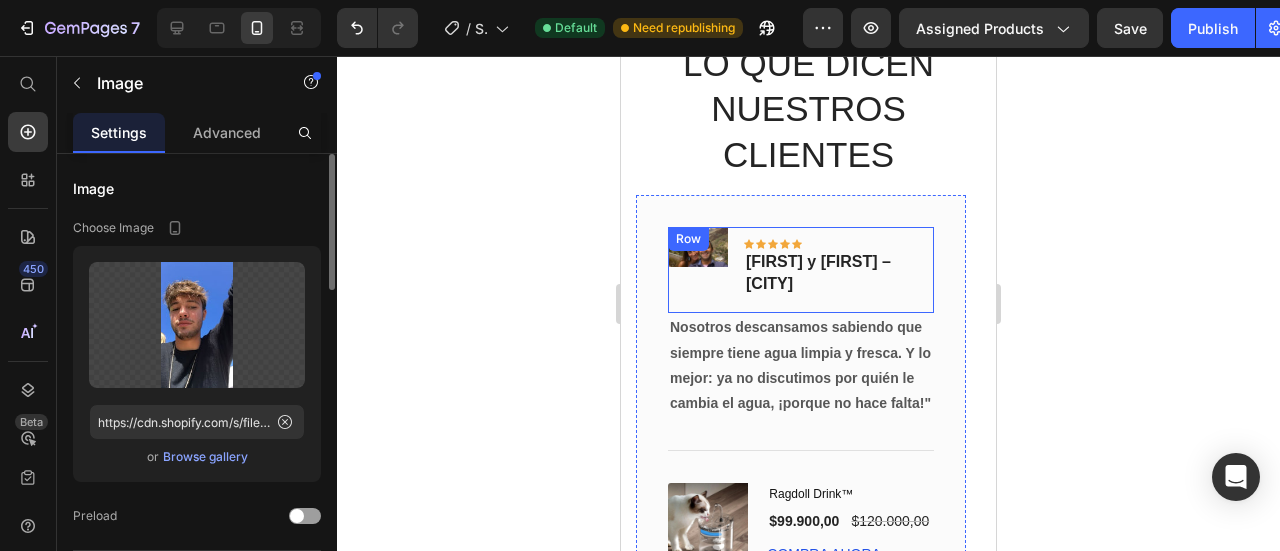 scroll, scrollTop: 3532, scrollLeft: 0, axis: vertical 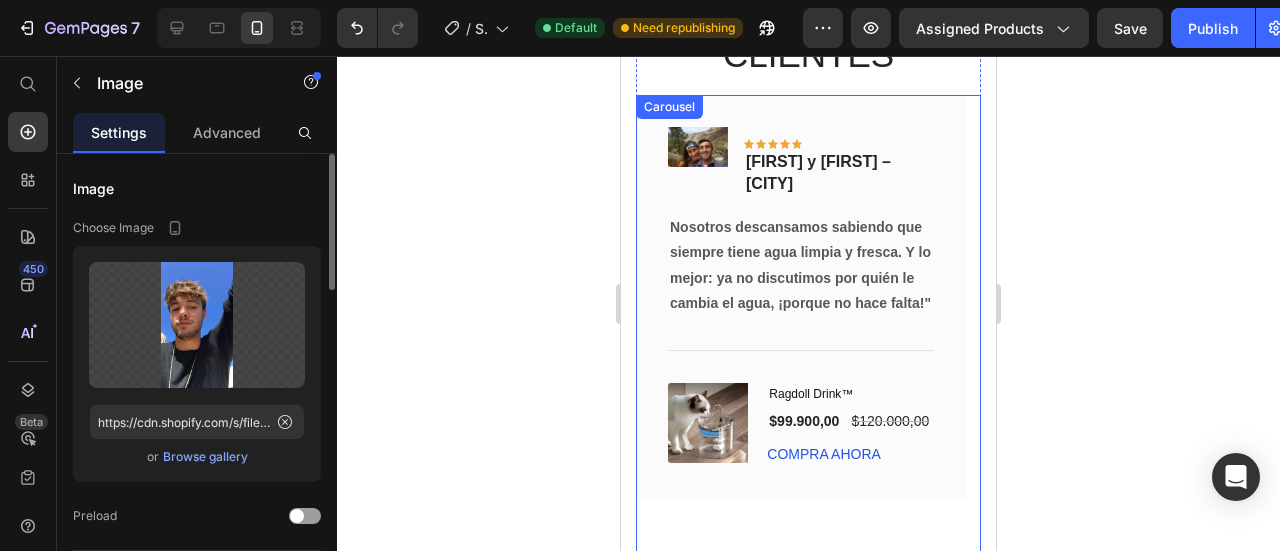 click at bounding box center [839, 582] 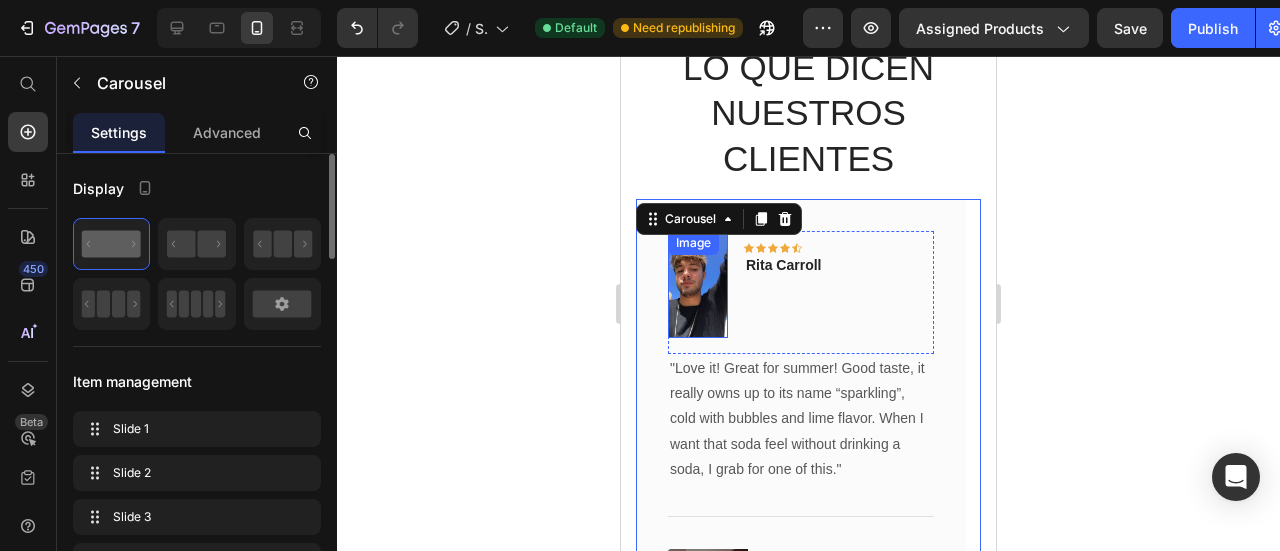 scroll, scrollTop: 3432, scrollLeft: 0, axis: vertical 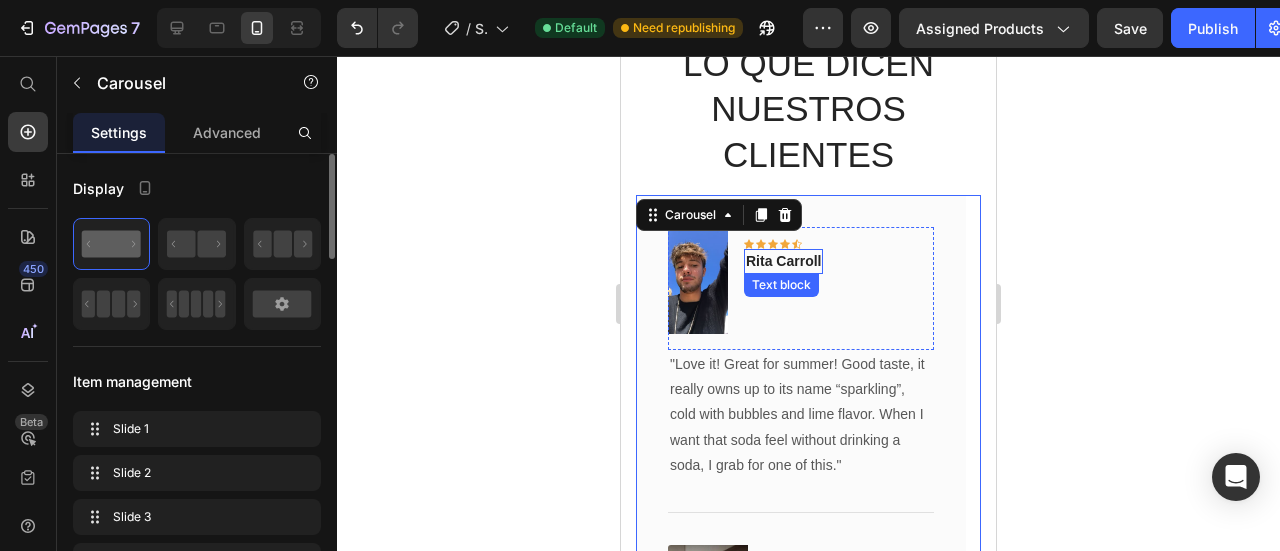 click on "Rita Carroll" at bounding box center (783, 261) 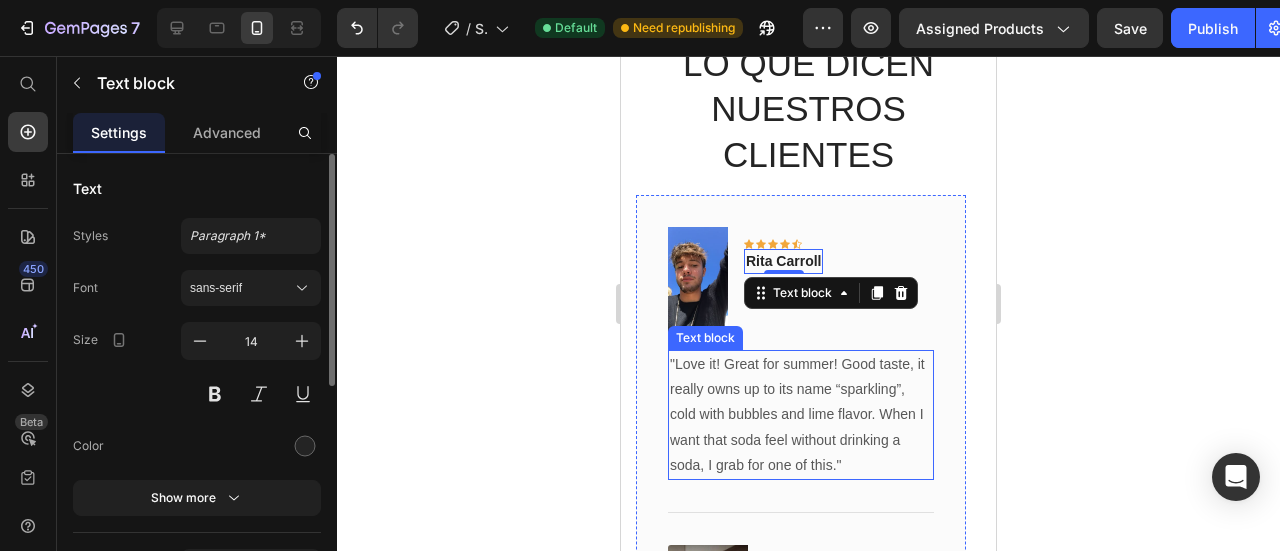 click on ""Love it! Great for summer! Good taste, it really owns up to its name “sparkling”, cold with bubbles and lime flavor. When I want that soda feel without drinking a soda, I grab for one of this."" at bounding box center [801, 415] 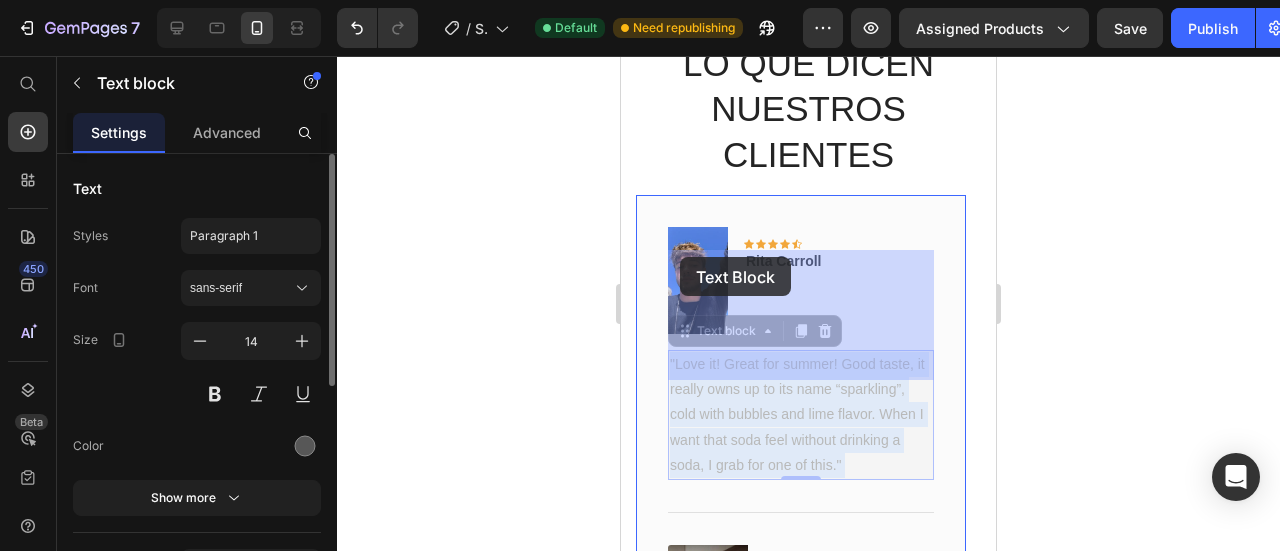 drag, startPoint x: 834, startPoint y: 366, endPoint x: 774, endPoint y: 315, distance: 78.74643 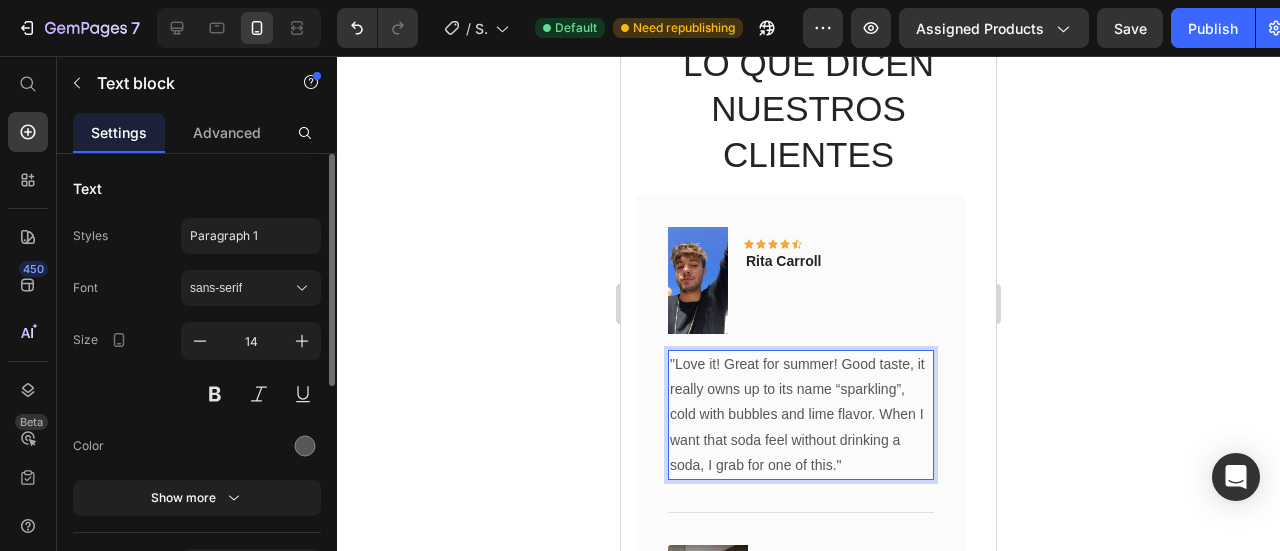 click on ""Love it! Great for summer! Good taste, it really owns up to its name “sparkling”, cold with bubbles and lime flavor. When I want that soda feel without drinking a soda, I grab for one of this."" at bounding box center [801, 415] 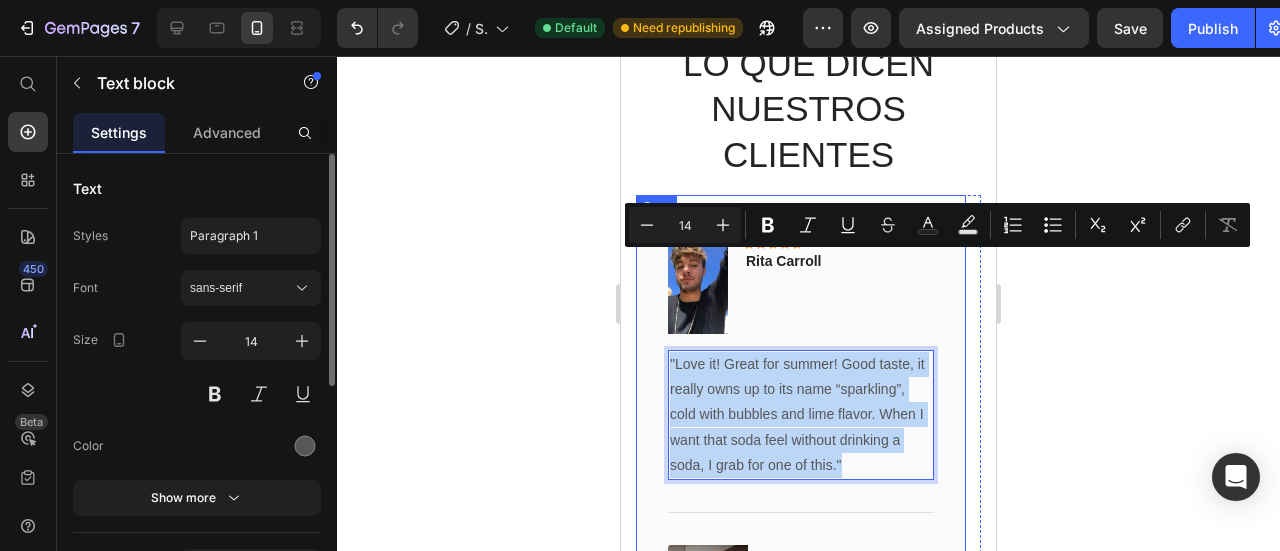 drag, startPoint x: 863, startPoint y: 363, endPoint x: 655, endPoint y: 263, distance: 230.78995 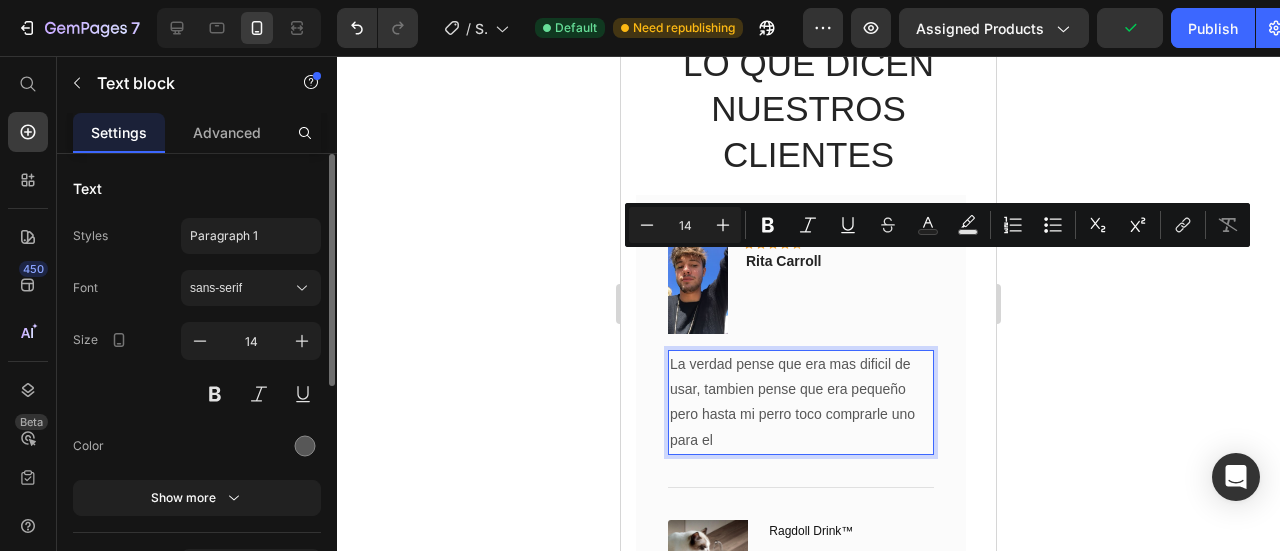 drag, startPoint x: 746, startPoint y: 340, endPoint x: 674, endPoint y: 259, distance: 108.37435 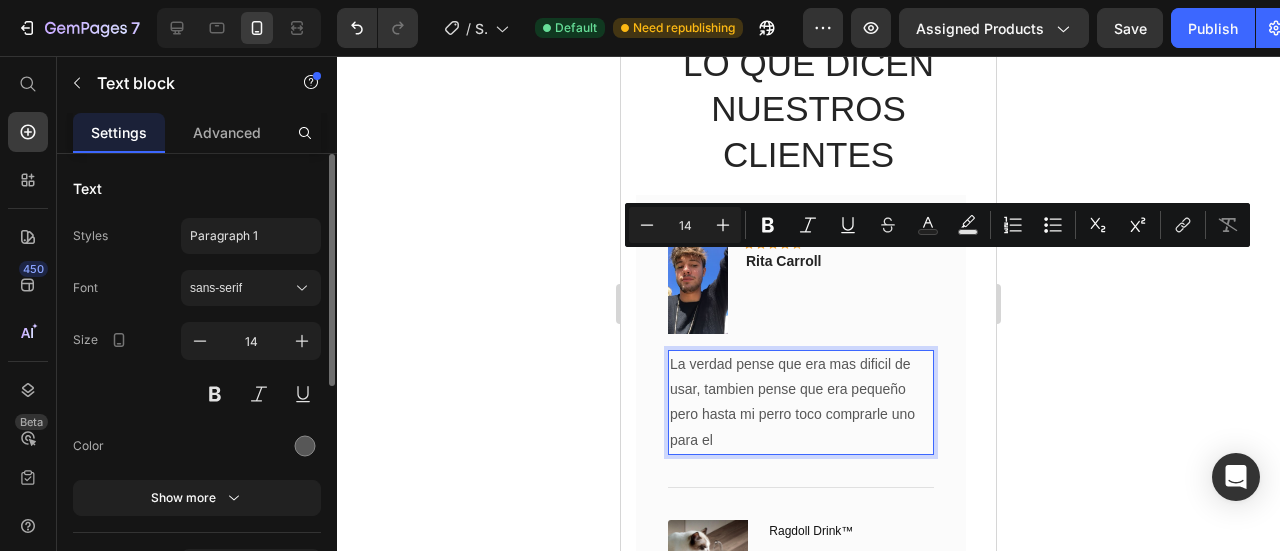 click on "La verdad pense que era mas dificil de usar, tambien pense que era pequeño pero hasta mi perro toco comprarle uno para el" at bounding box center [801, 402] 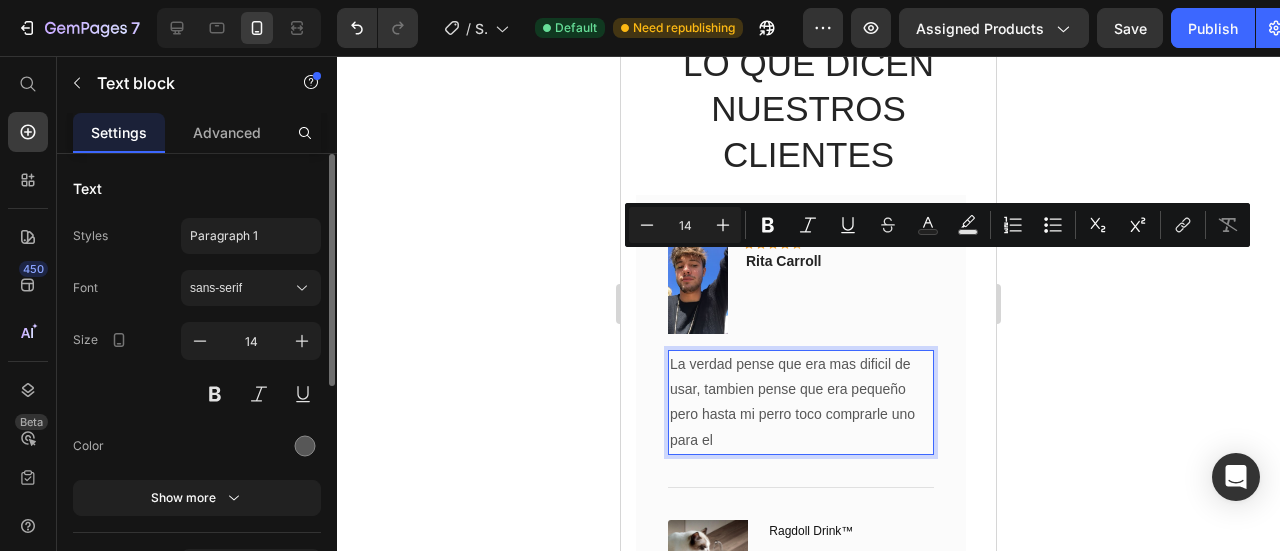 click on "Font sans-serif Size 14 Color Show more" at bounding box center (197, 393) 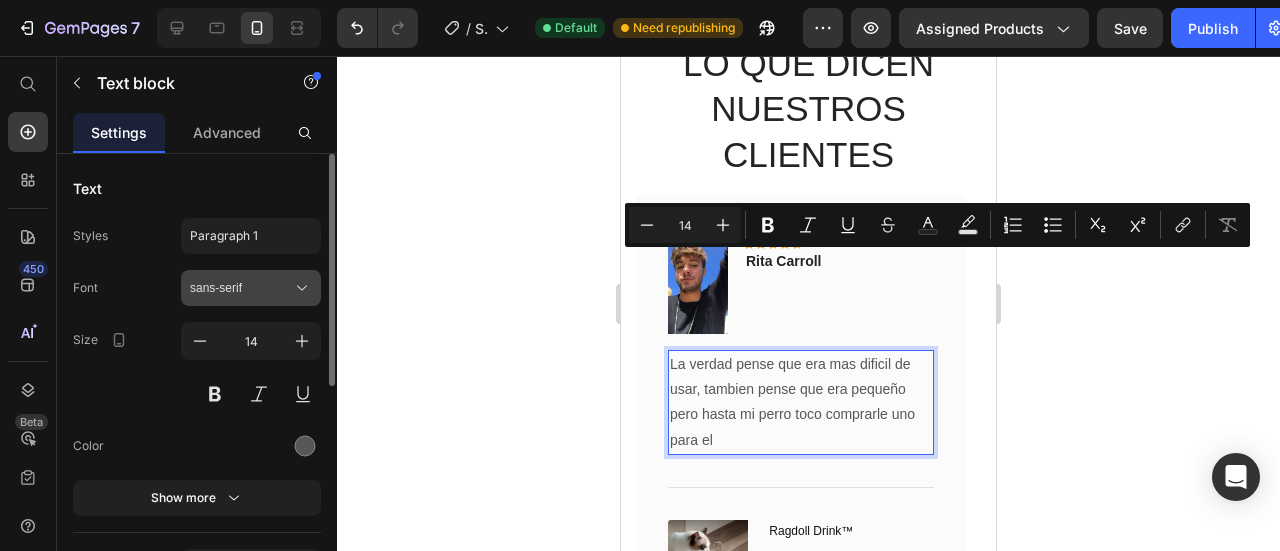 click on "sans-serif" at bounding box center [241, 288] 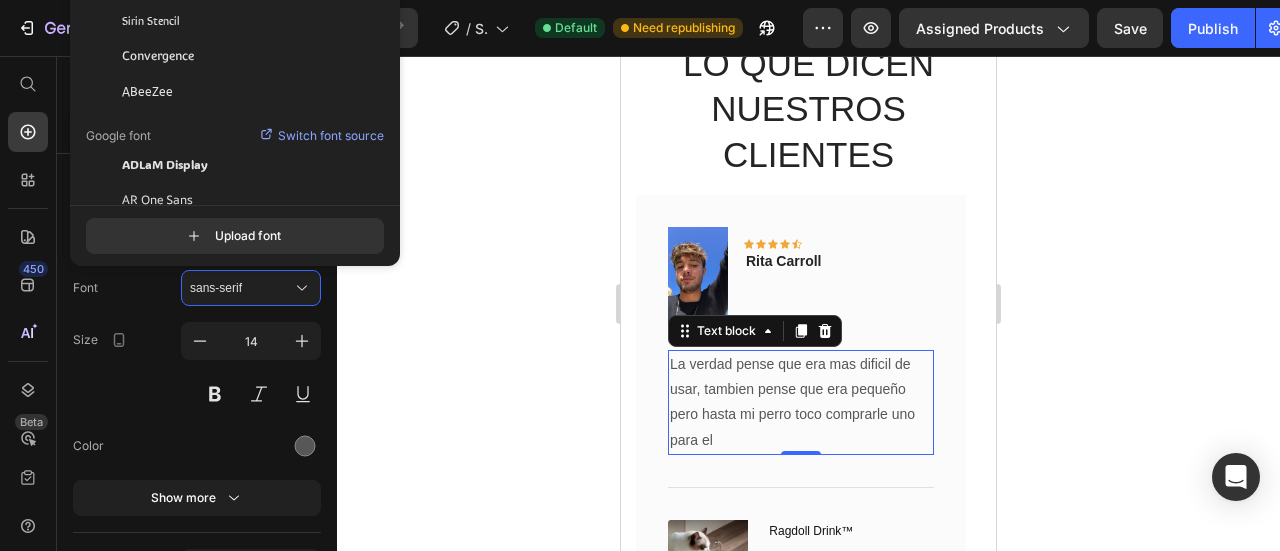 drag, startPoint x: 199, startPoint y: 13, endPoint x: 400, endPoint y: 88, distance: 214.53671 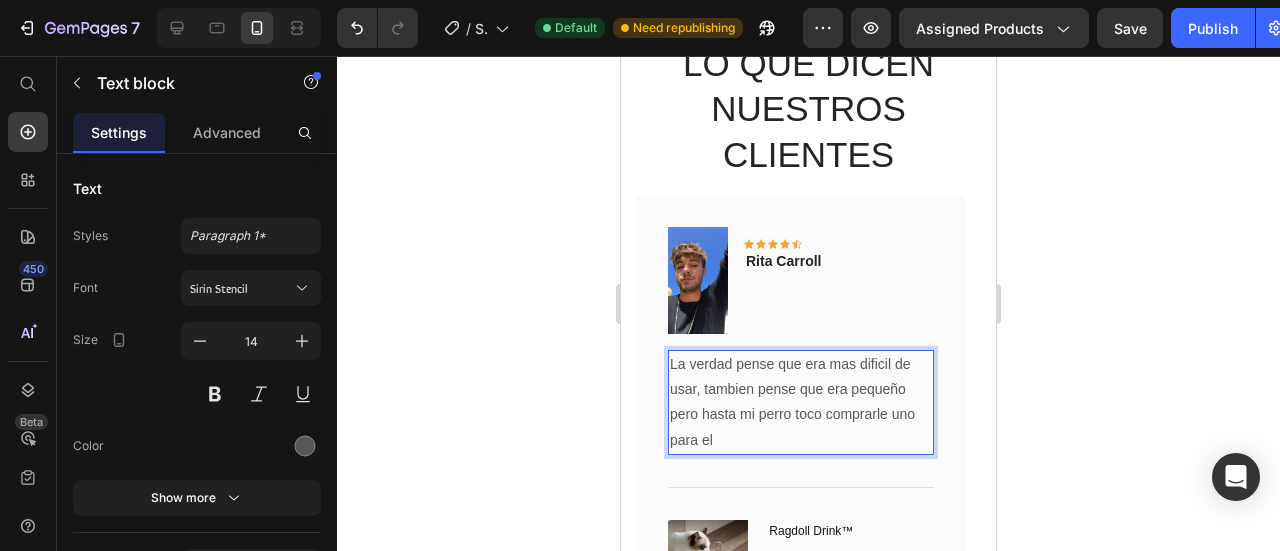 drag, startPoint x: 874, startPoint y: 313, endPoint x: 672, endPoint y: 257, distance: 209.6187 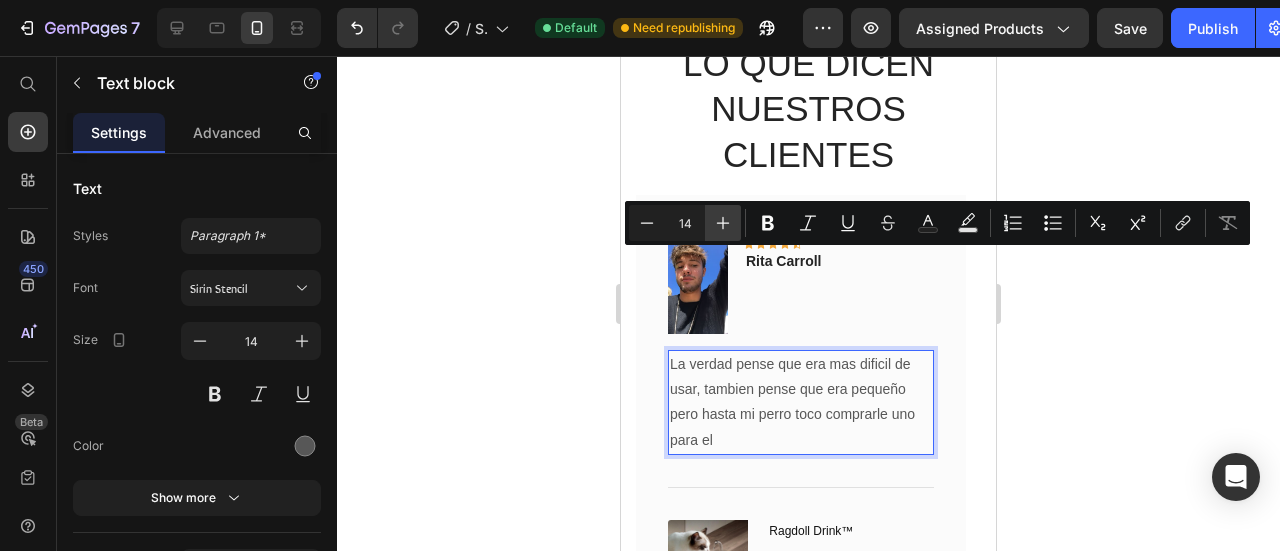 click on "Plus" at bounding box center [723, 223] 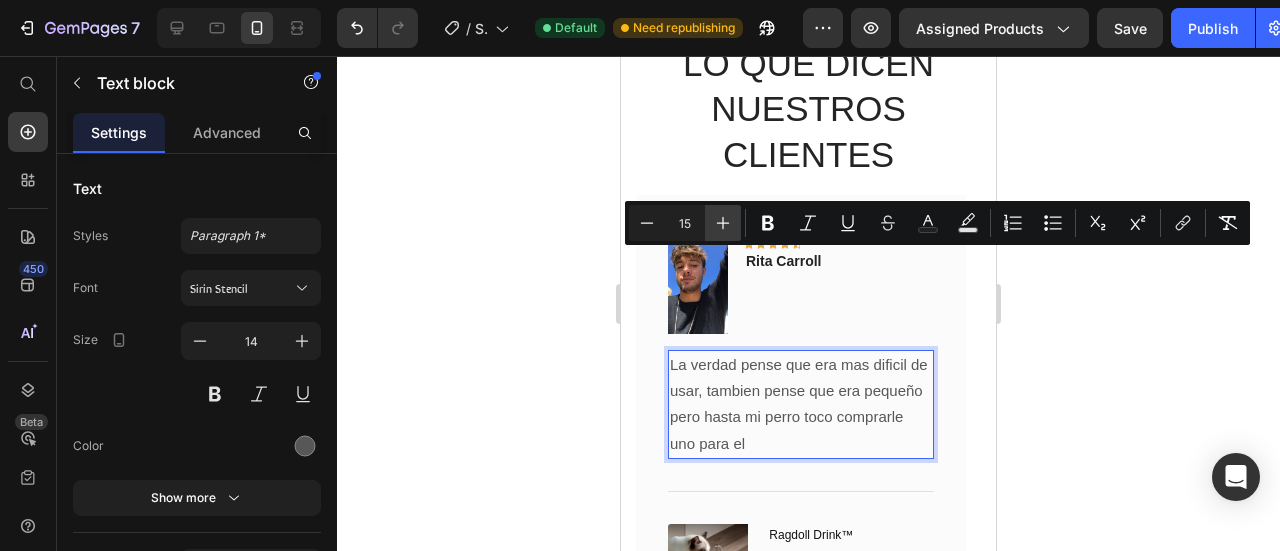 click on "Plus" at bounding box center [723, 223] 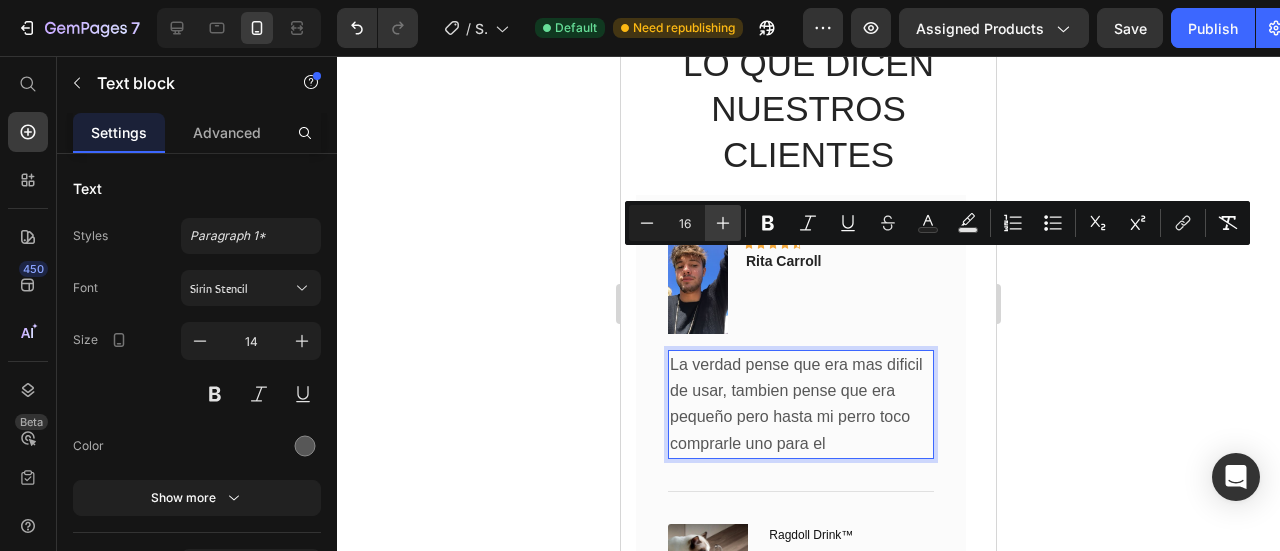 click on "Plus" at bounding box center (723, 223) 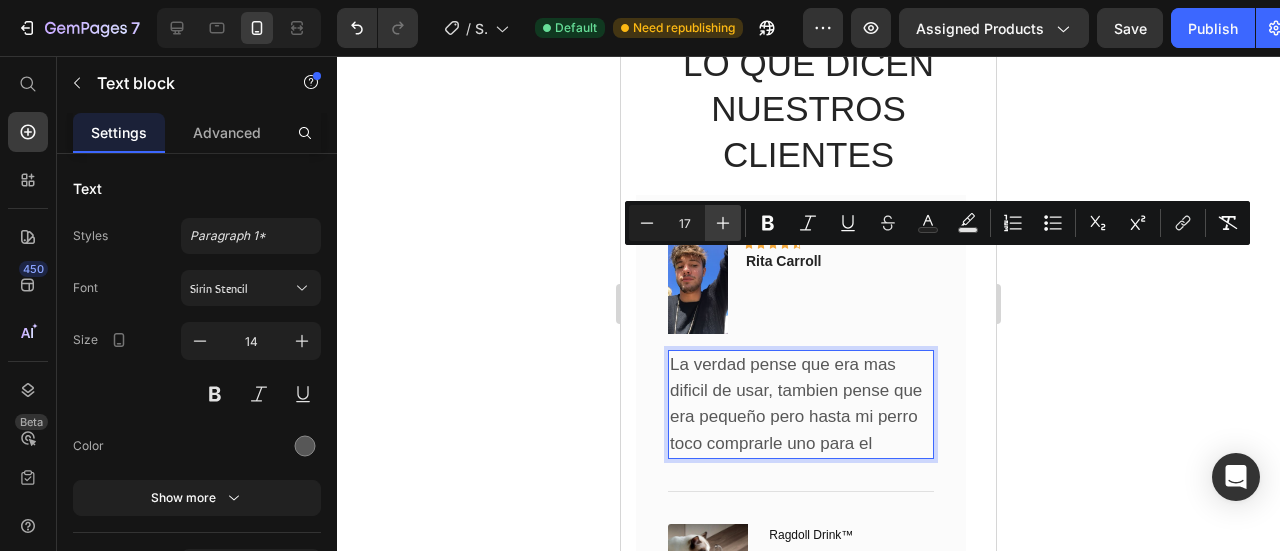 click on "Plus" at bounding box center [723, 223] 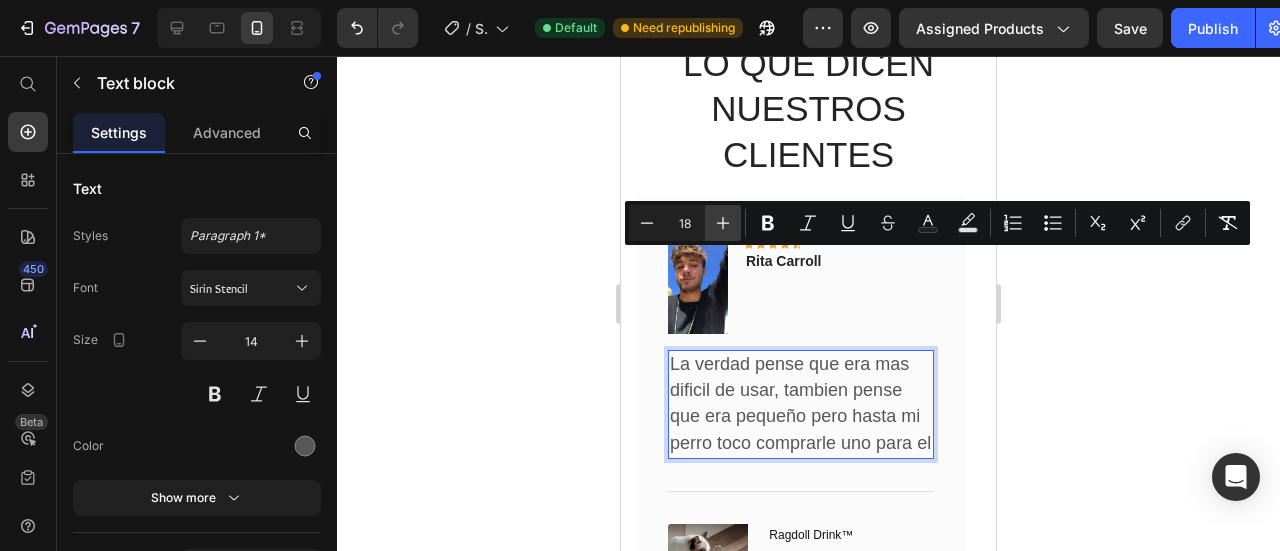 click on "Plus" at bounding box center (723, 223) 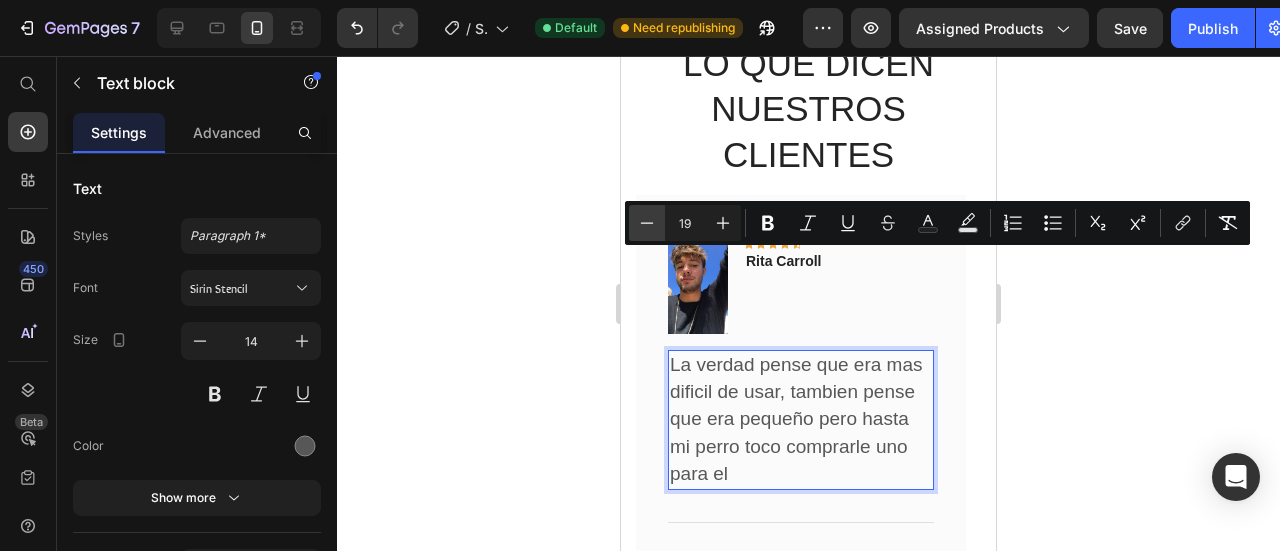 click 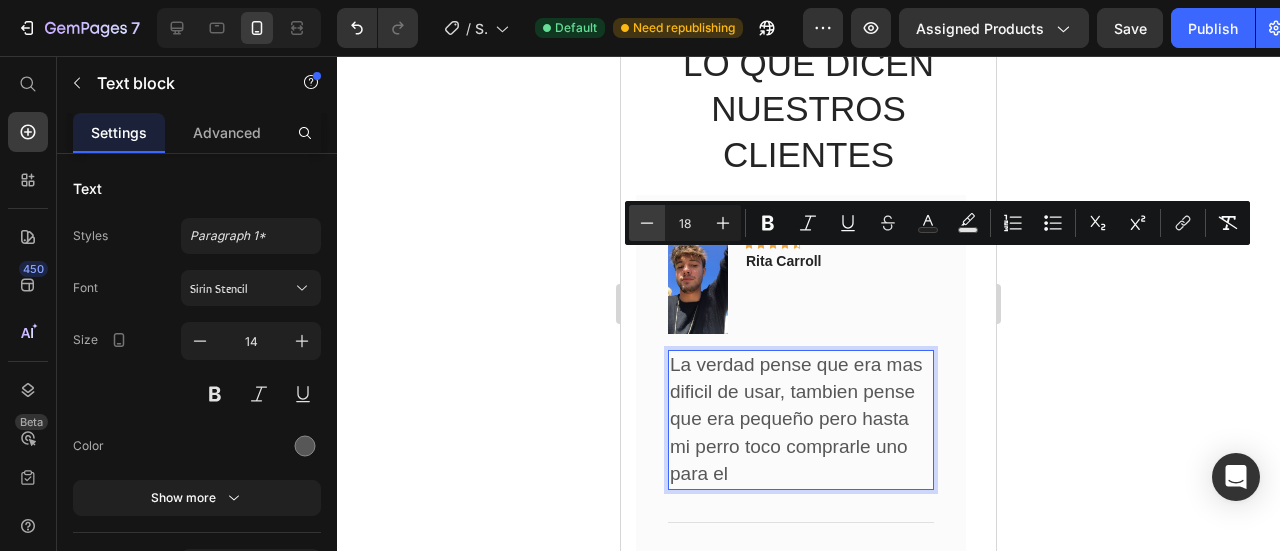 click 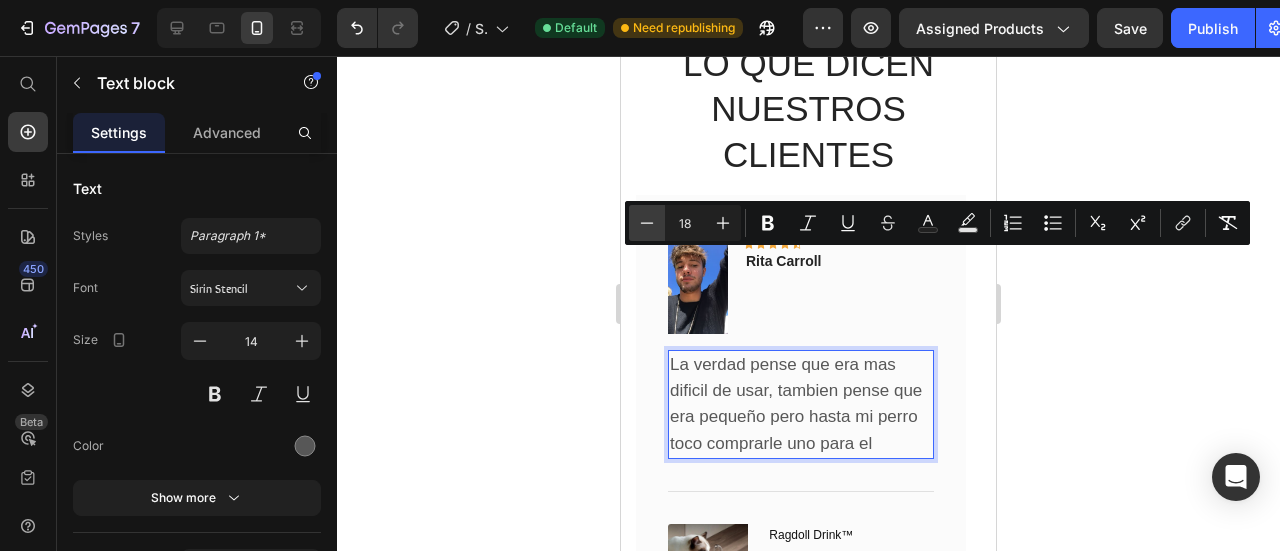 type on "17" 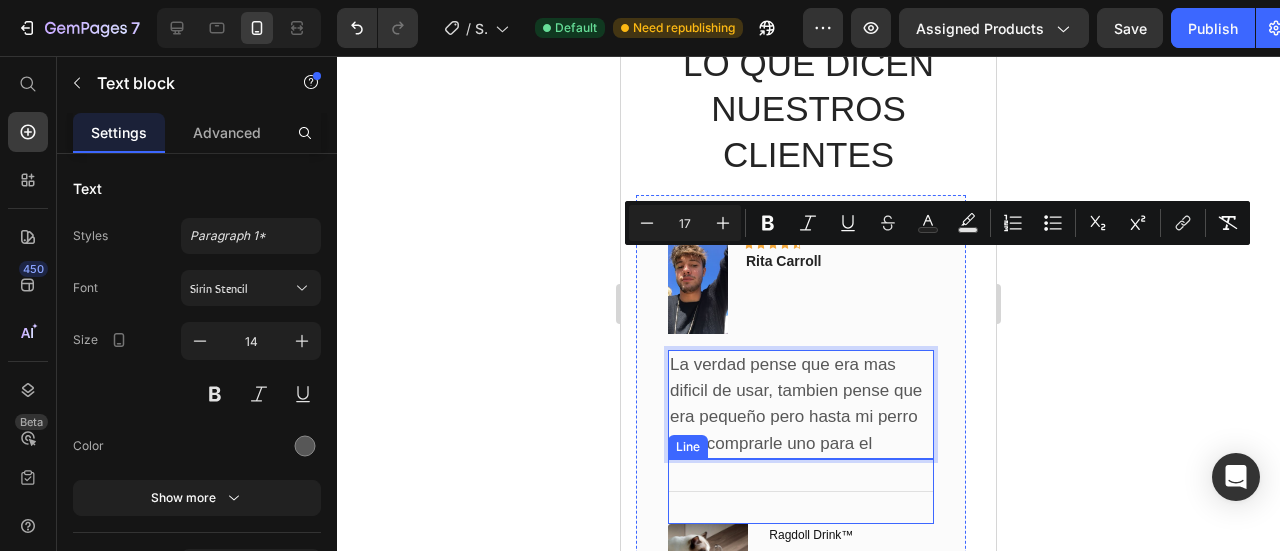 click 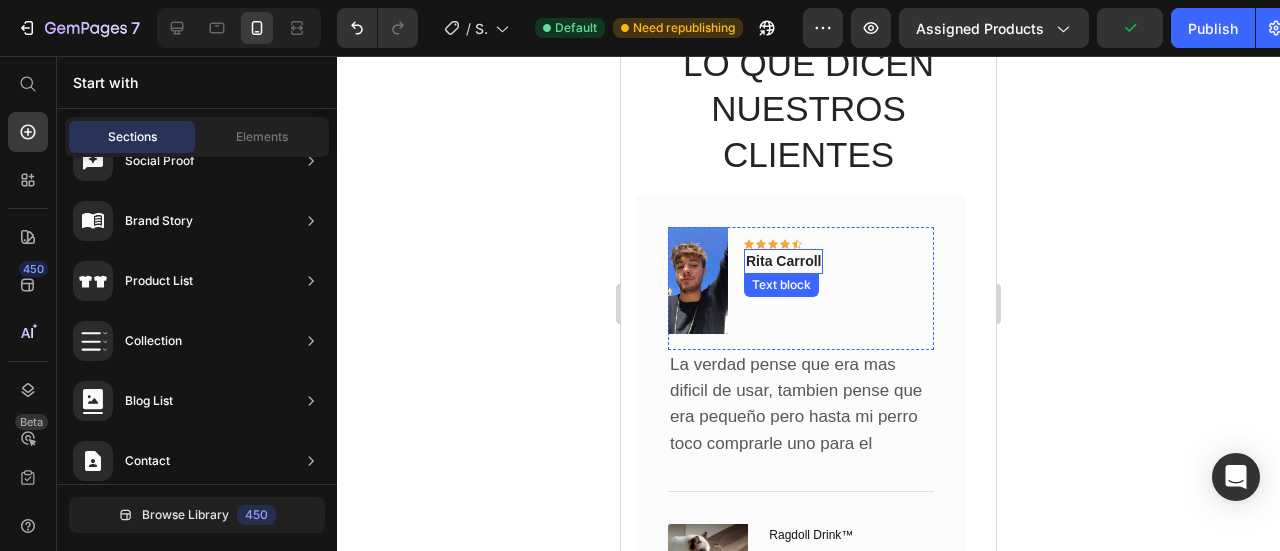 click on "Rita Carroll" at bounding box center [783, 261] 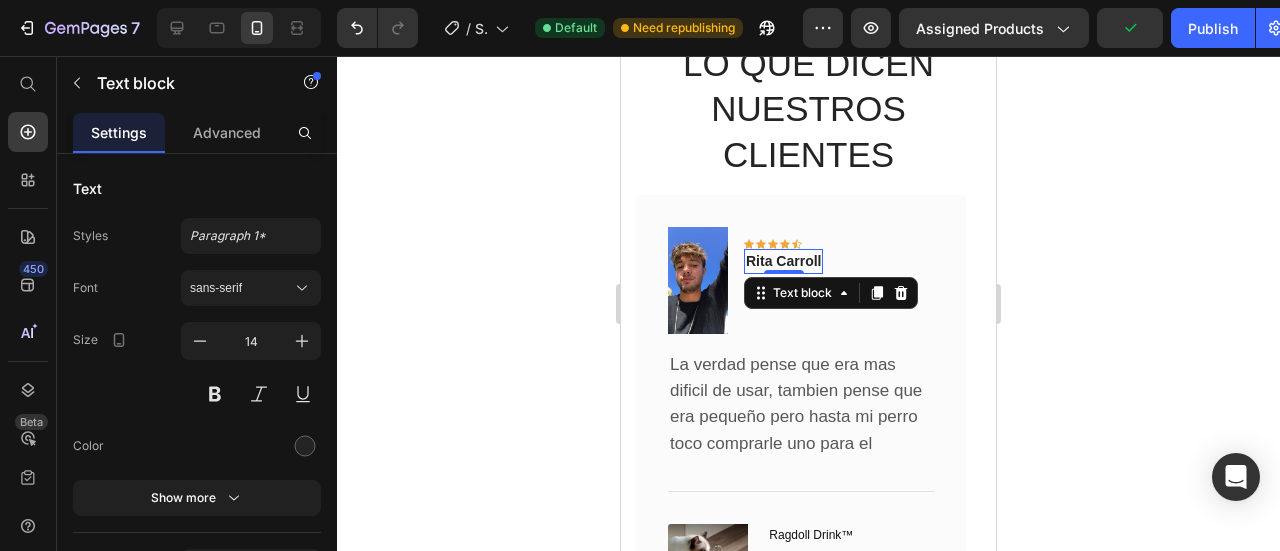 click on "Rita Carroll" at bounding box center (783, 261) 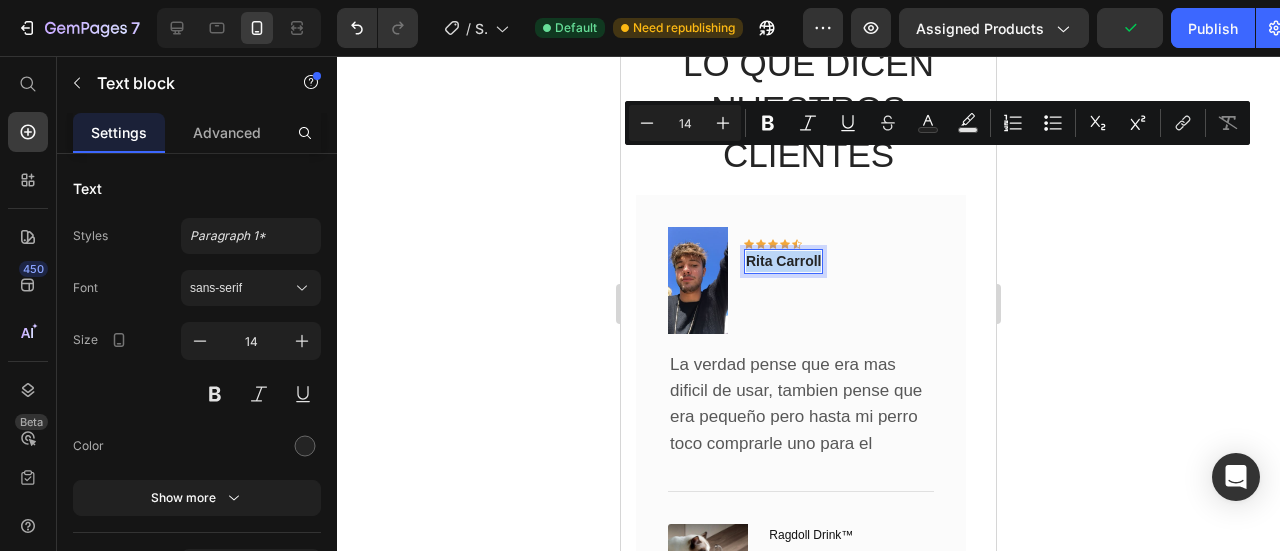 drag, startPoint x: 821, startPoint y: 157, endPoint x: 747, endPoint y: 159, distance: 74.02702 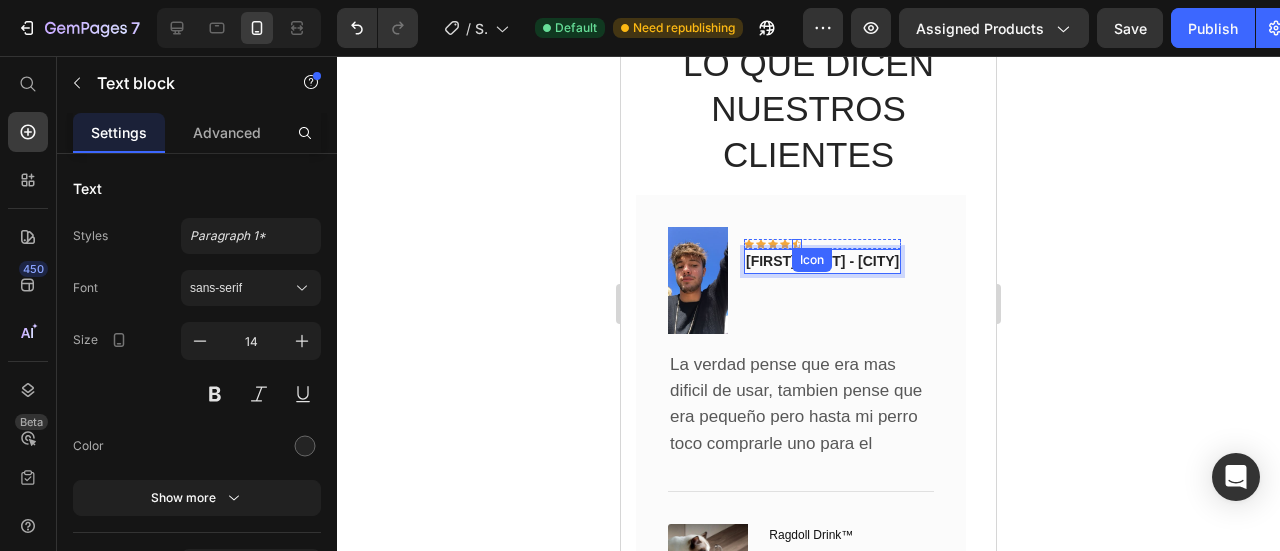 click 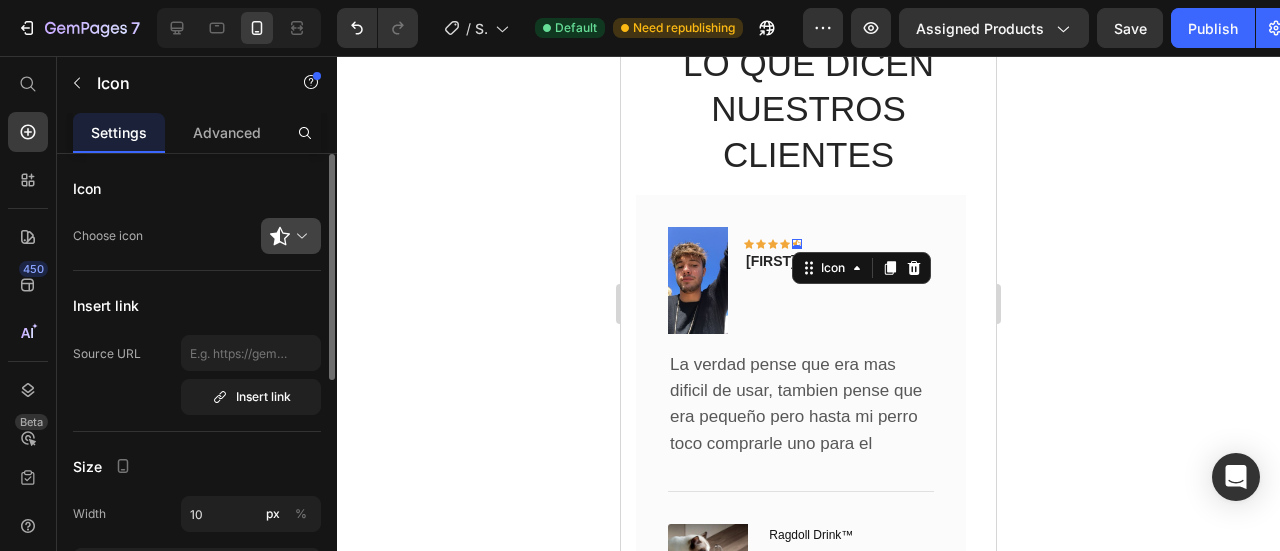 click at bounding box center [299, 236] 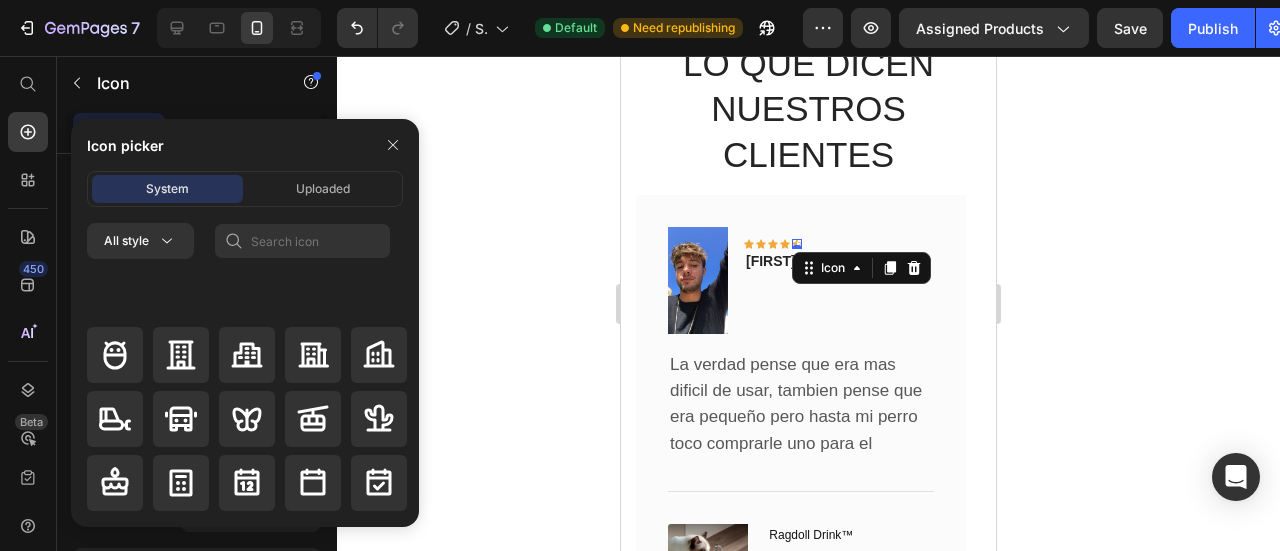 scroll, scrollTop: 3056, scrollLeft: 0, axis: vertical 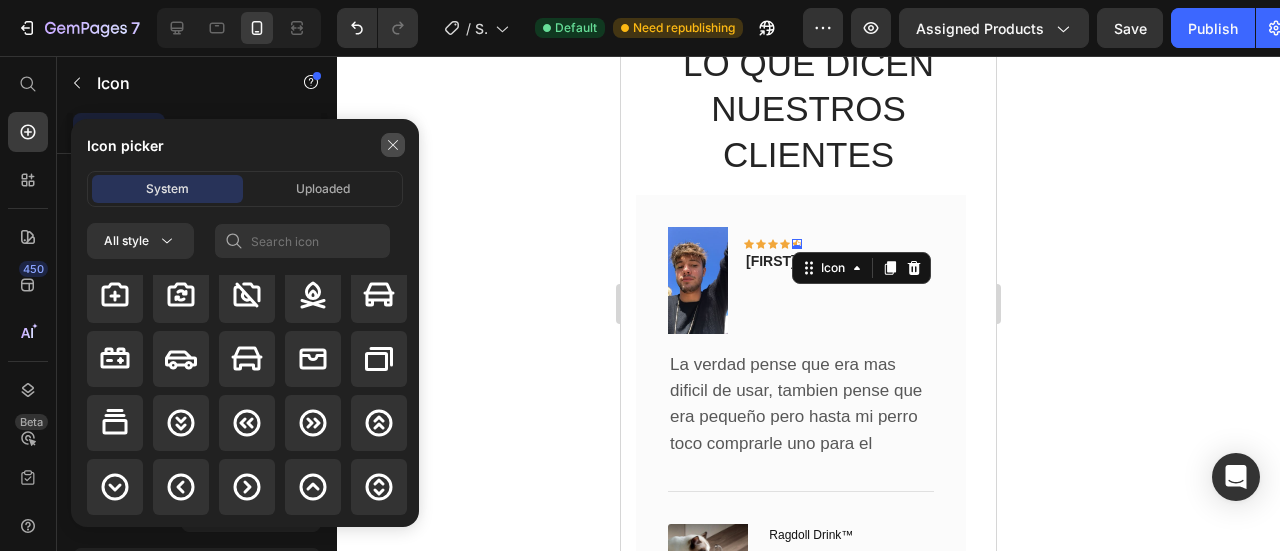 click at bounding box center (393, 145) 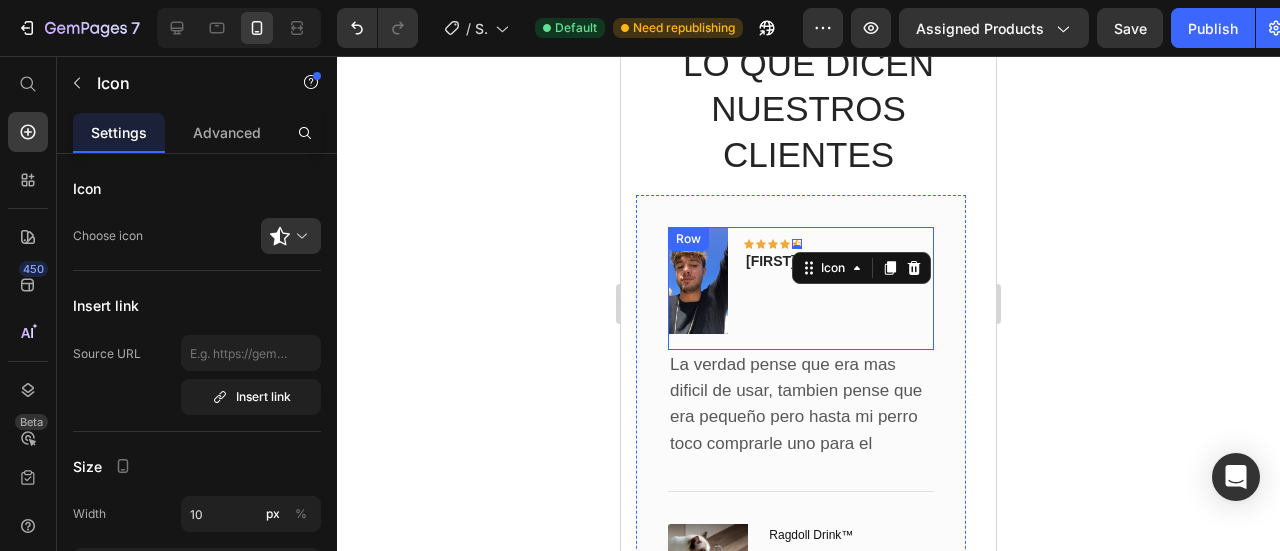 click on "Icon
Icon
Icon
Icon
Icon Row [FIRST] [LAST] - [CITY] Text block" at bounding box center [822, 280] 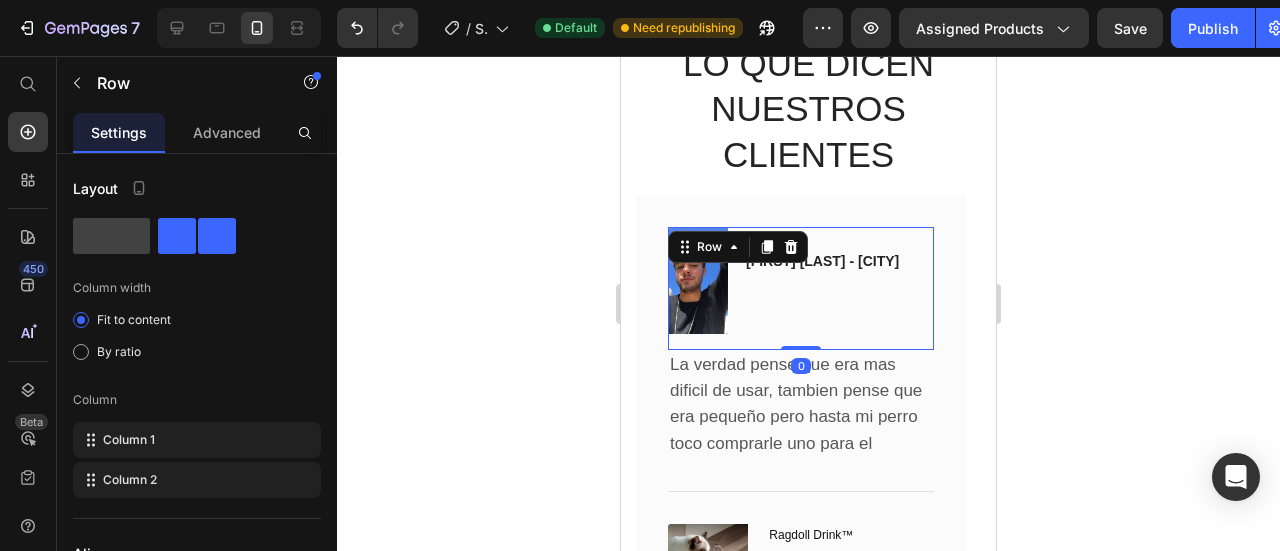 drag, startPoint x: 792, startPoint y: 246, endPoint x: 792, endPoint y: 193, distance: 53 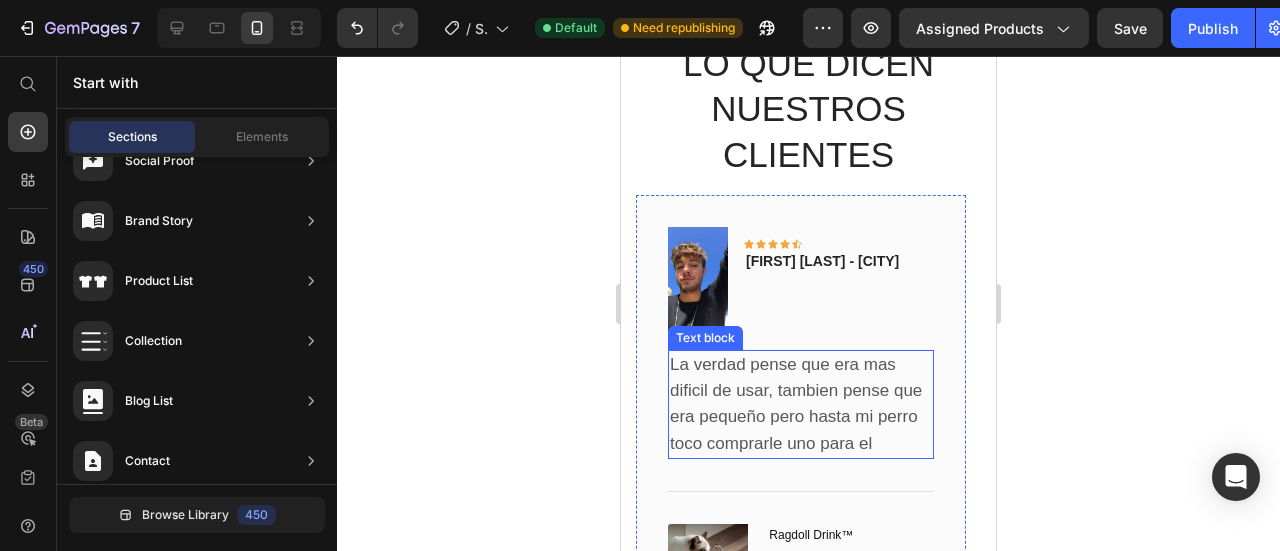 click on "La verdad pense que era mas dificil de usar, tambien pense que era pequeño pero hasta mi perro toco comprarle uno para el" at bounding box center (796, 404) 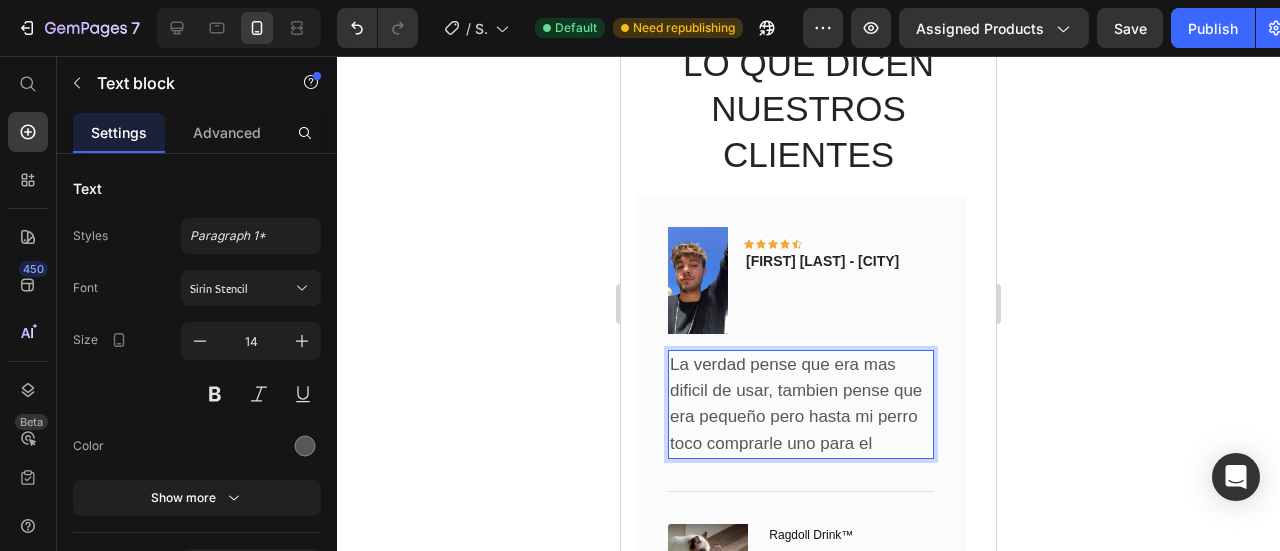 click on "La verdad pense que era mas dificil de usar, tambien pense que era pequeño pero hasta mi perro toco comprarle uno para el" at bounding box center (796, 404) 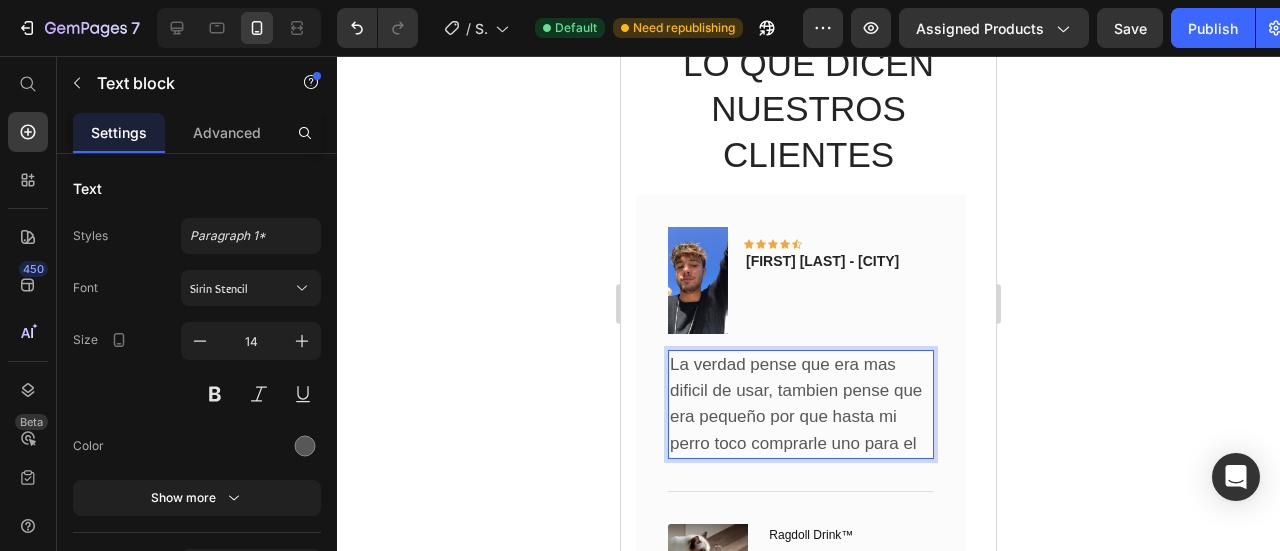 click on "La verdad pense que era mas dificil de usar, tambien pense que era pequeño por que hasta mi perro toco comprarle uno para el" at bounding box center [801, 404] 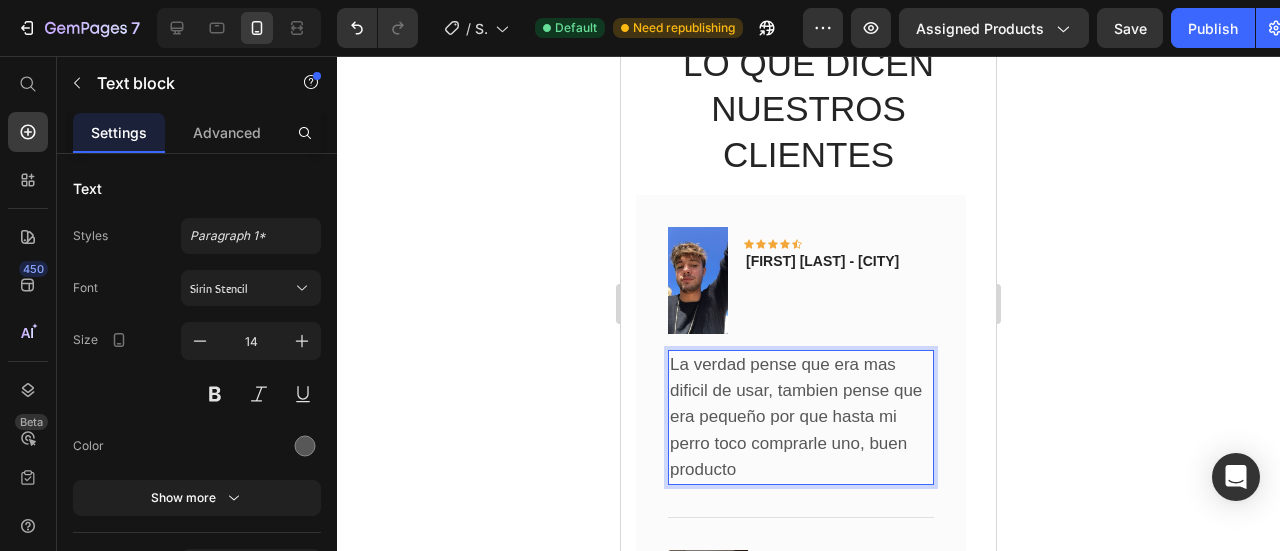click on "La verdad pense que era mas dificil de usar, tambien pense que era pequeño por que hasta mi perro toco comprarle uno, buen producto" at bounding box center (796, 417) 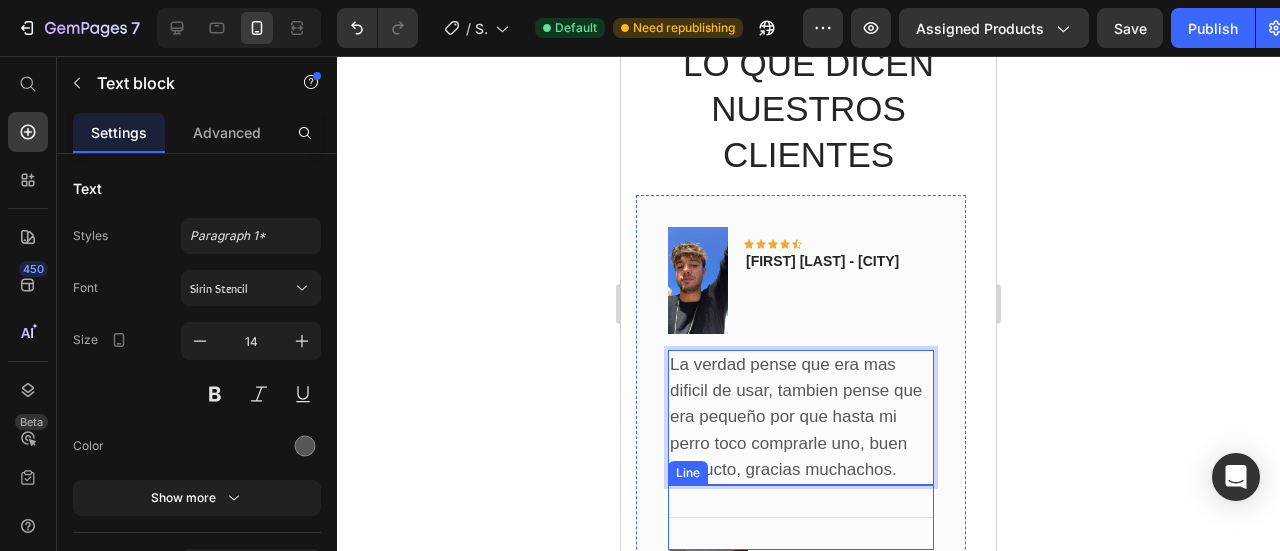 click on "Image
Icon
Icon
Icon
Icon
Icon Row [FIRST] [LAST] Text block Row La verdad pense que era mas dificil de usar, tambien pense que era pequeño por que hasta mi perro toco comprarle uno, buen producto, gracias muchachos. Text block   0                Title Line (P) Images & Gallery Ragdoll Drink™ (P) Title $99.900,00 (P) Price $120.000,00 (P) Price Row Buy Now (P) Cart Button Product Row" at bounding box center (801, 430) 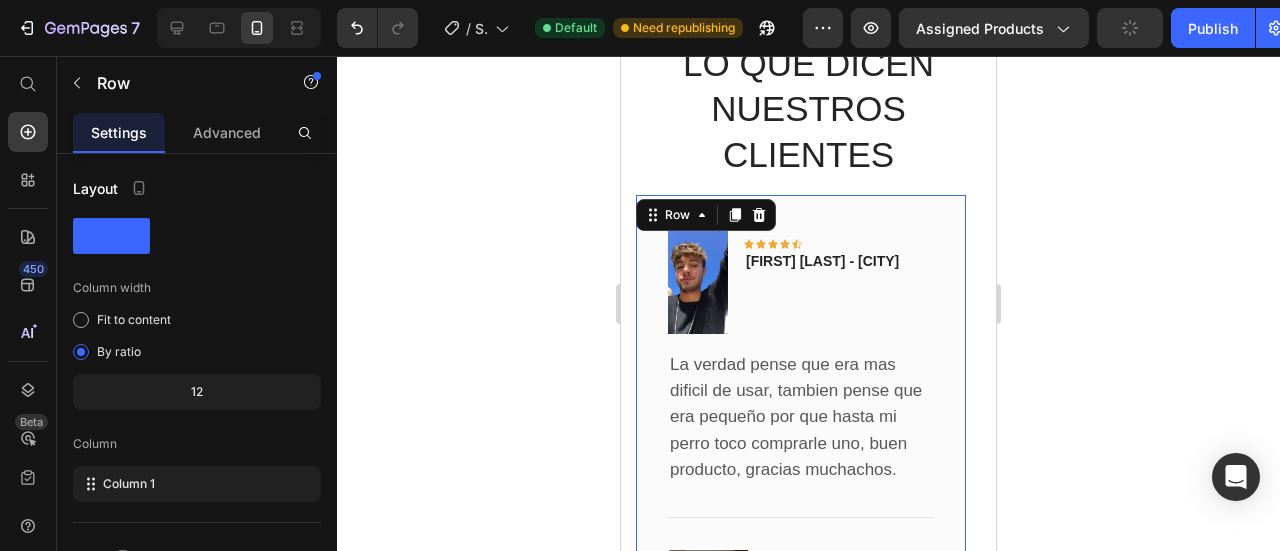 click 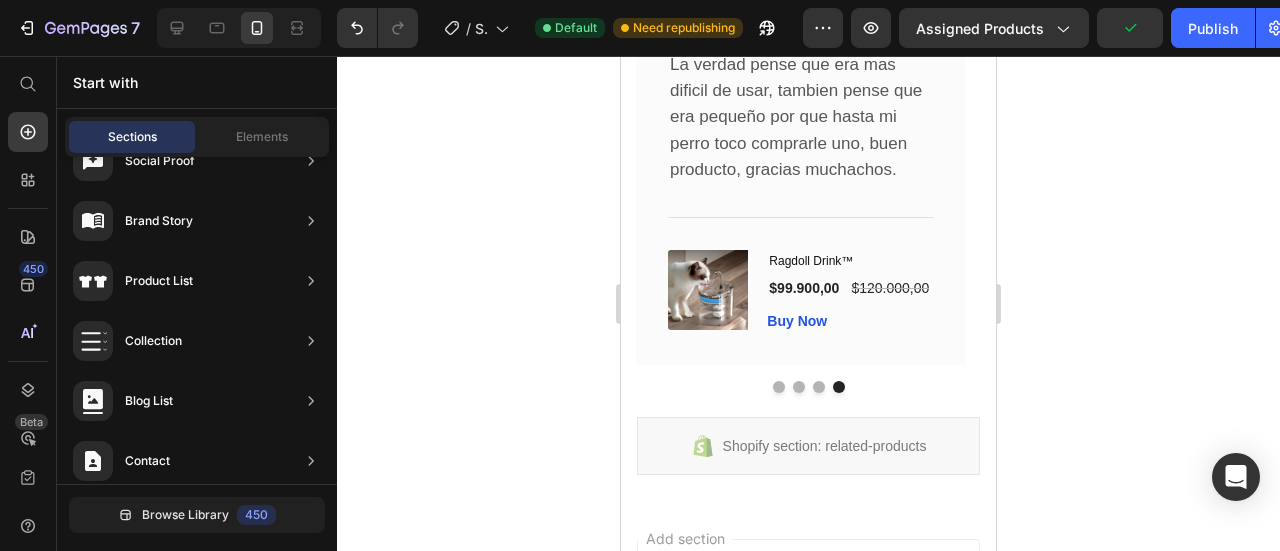 scroll, scrollTop: 3732, scrollLeft: 0, axis: vertical 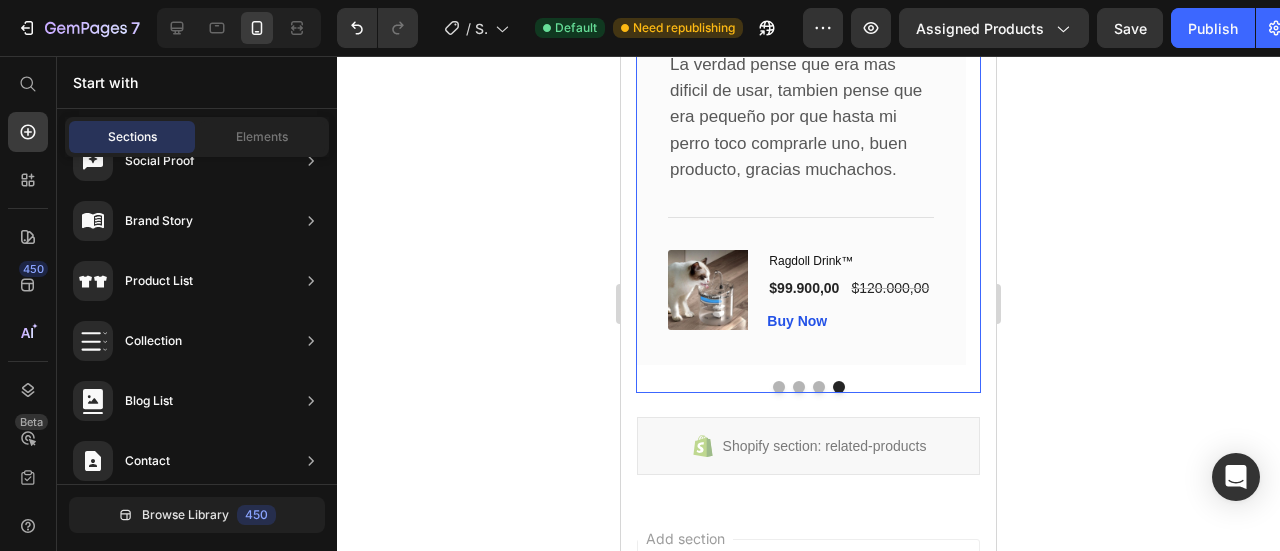 click at bounding box center [779, 387] 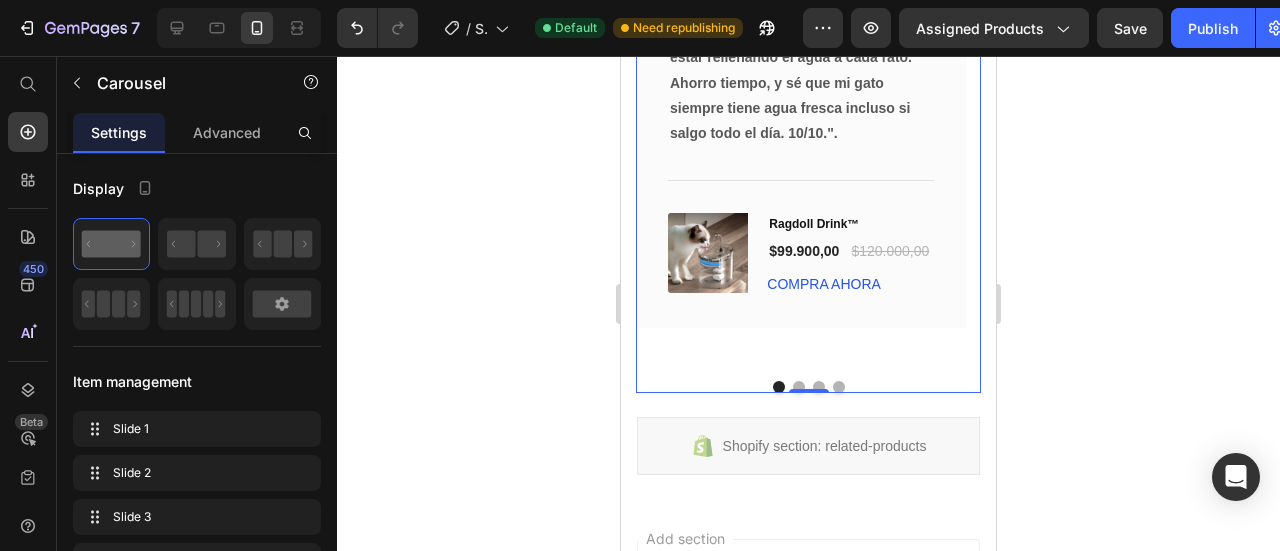 click at bounding box center [808, 387] 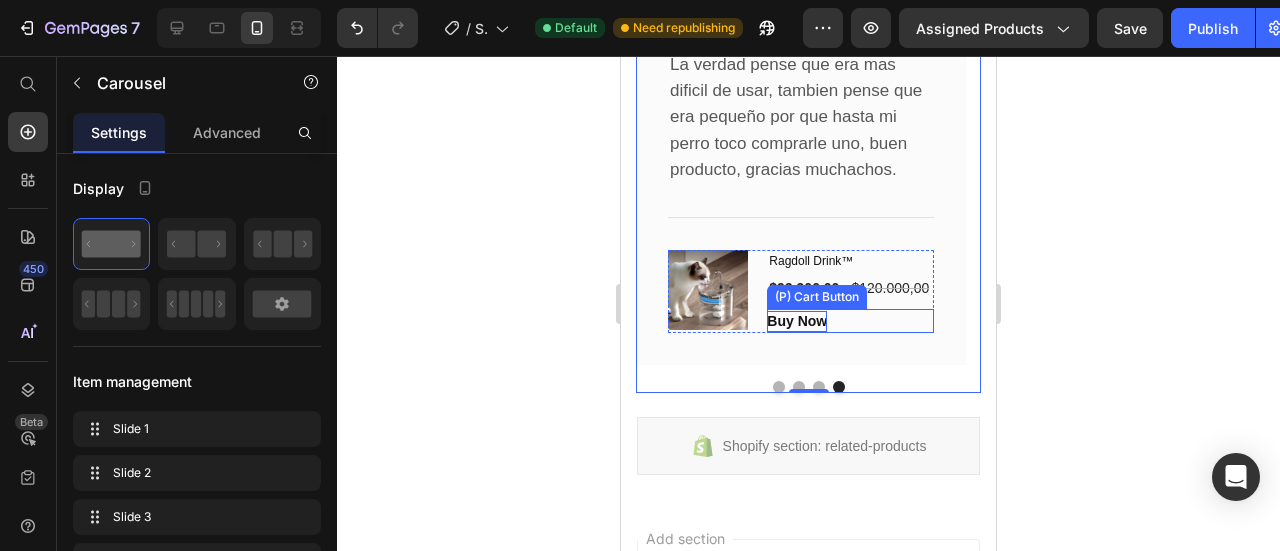 drag, startPoint x: 794, startPoint y: 215, endPoint x: 805, endPoint y: 217, distance: 11.18034 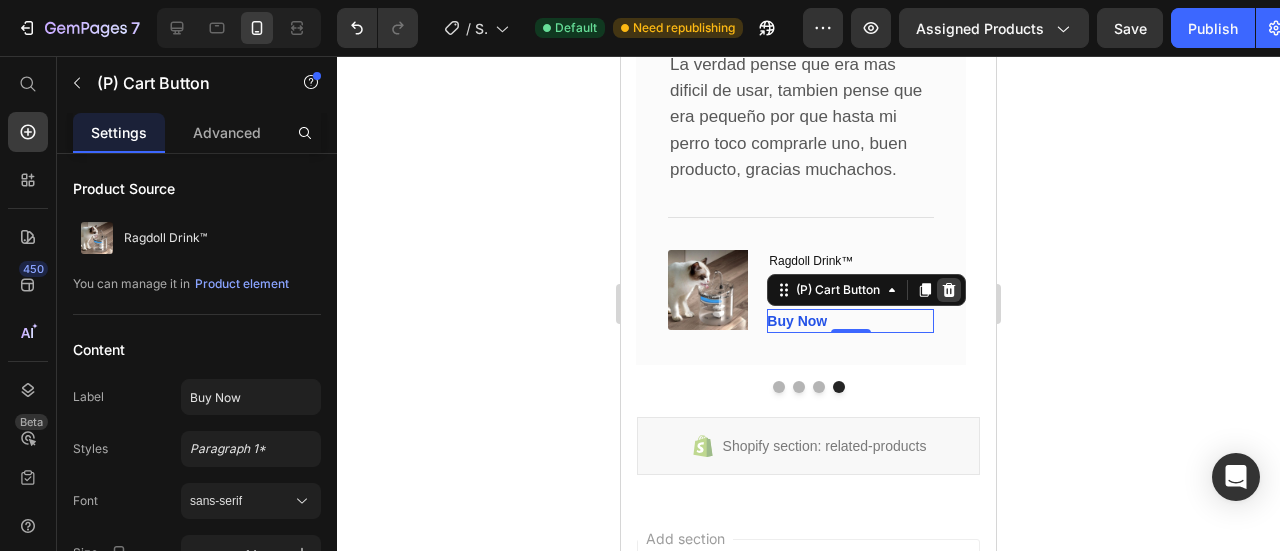 click 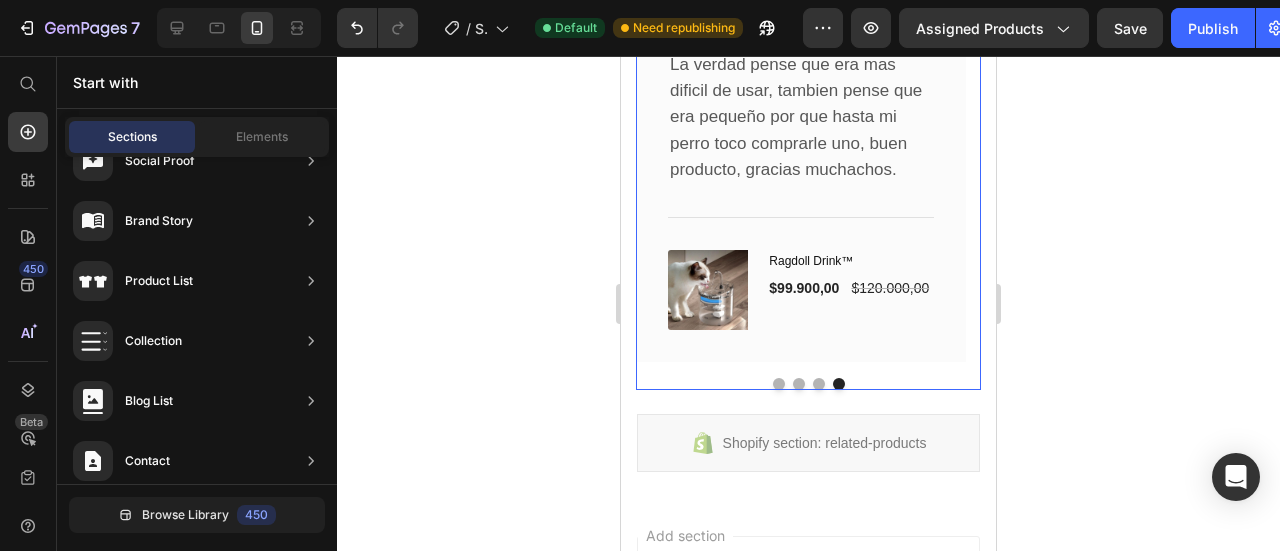 click at bounding box center [819, 384] 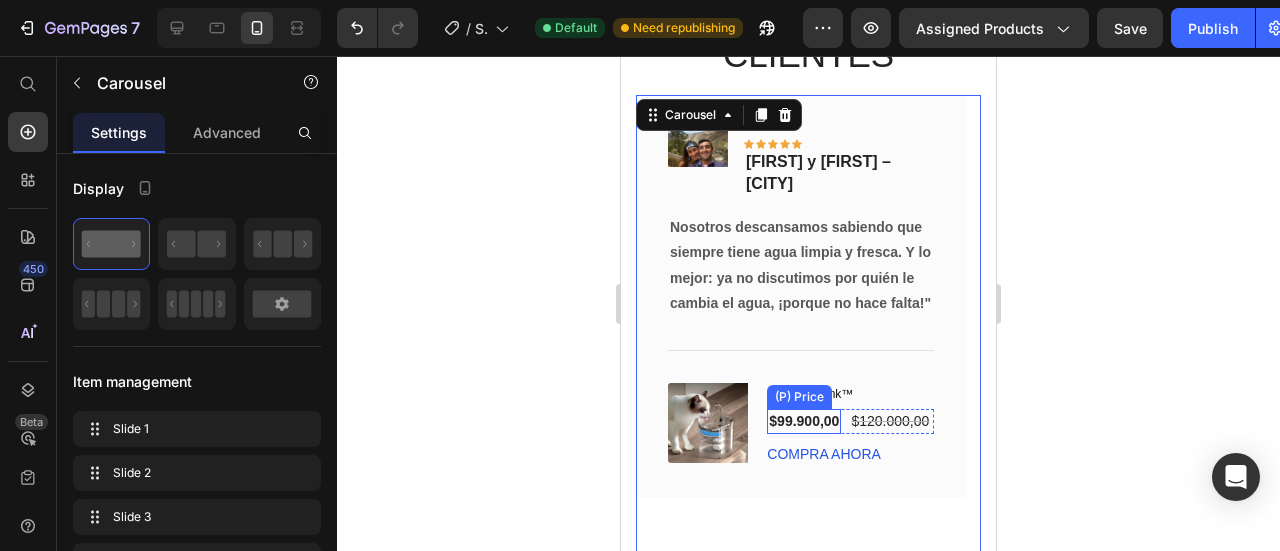 scroll, scrollTop: 3432, scrollLeft: 0, axis: vertical 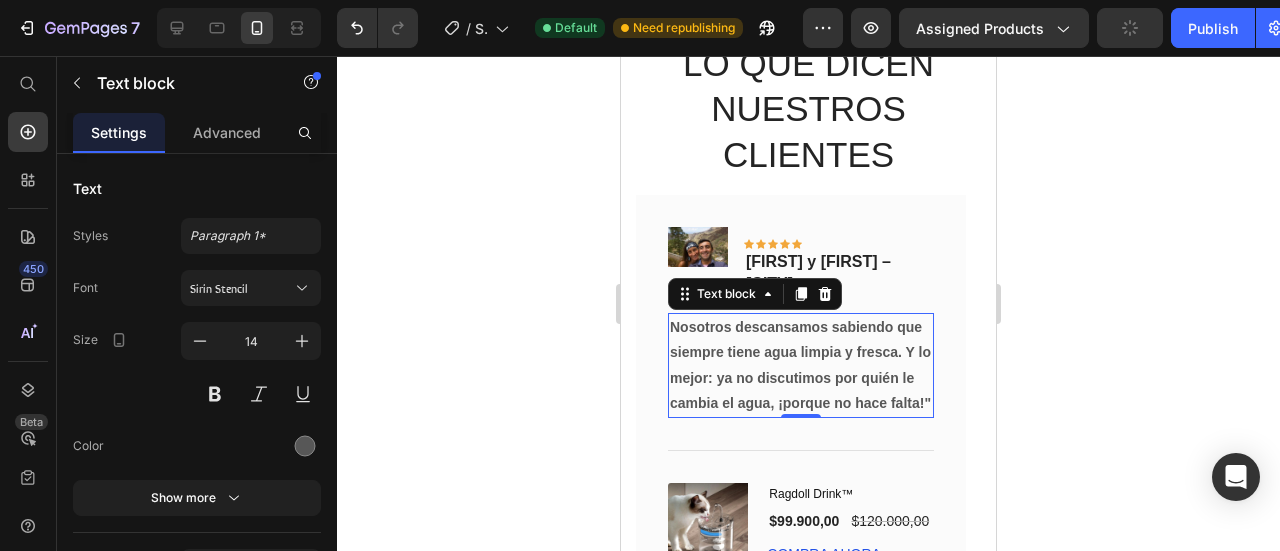 click on "Nosotros descansamos sabiendo que siempre tiene agua limpia y fresca. Y lo mejor: ya no discutimos por quién le cambia el agua, ¡porque no hace falta!"" at bounding box center [800, 365] 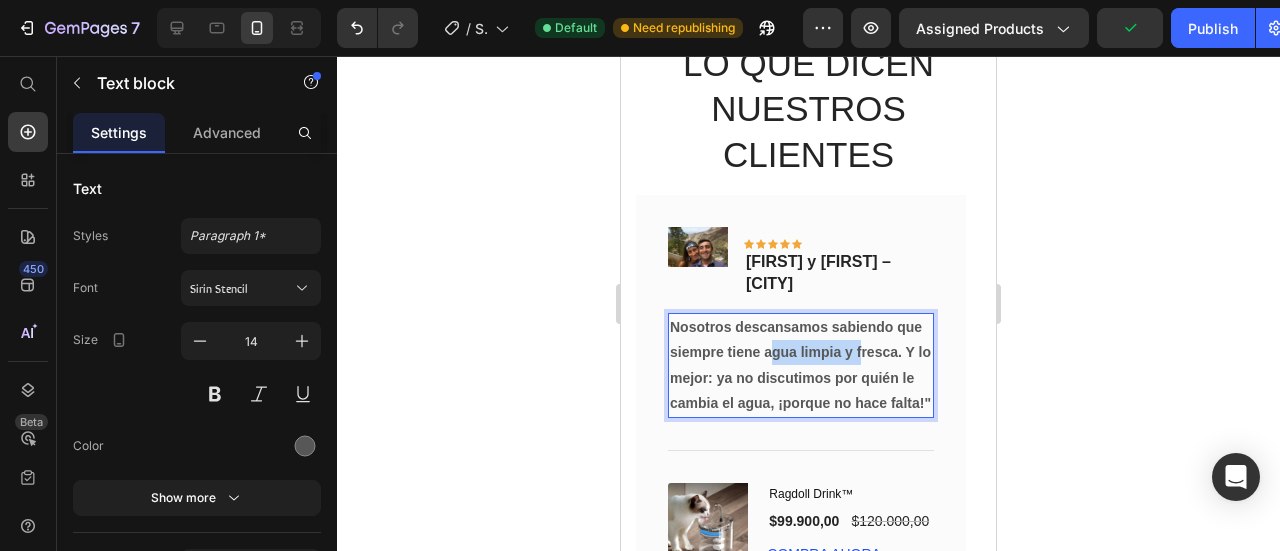 drag, startPoint x: 708, startPoint y: 228, endPoint x: 781, endPoint y: 237, distance: 73.552704 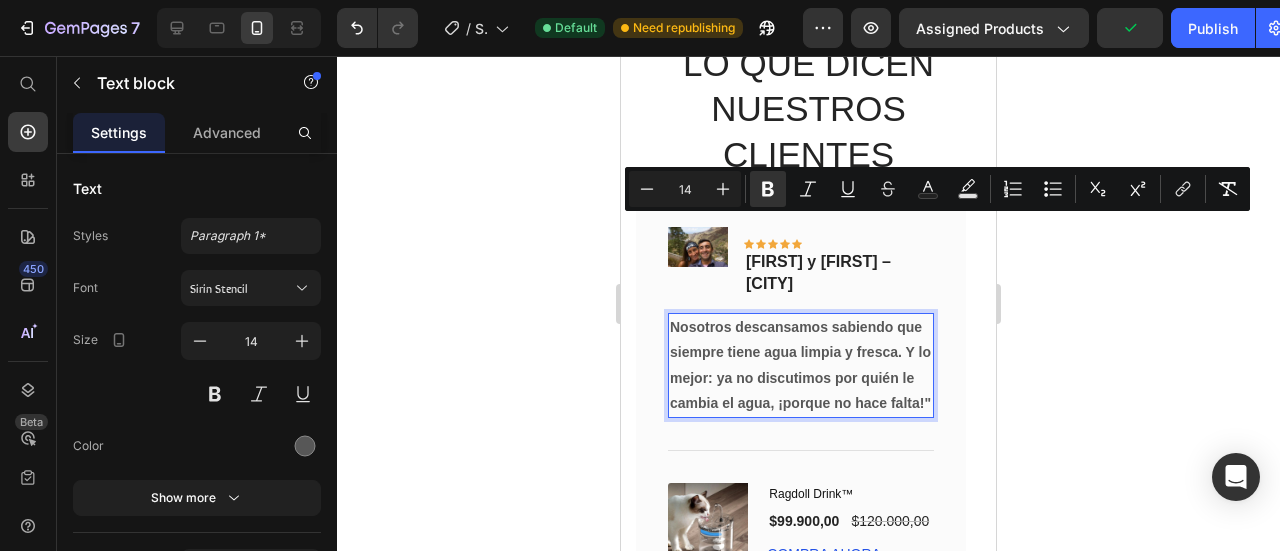 click on "Nosotros descansamos sabiendo que siempre tiene agua limpia y fresca. Y lo mejor: ya no discutimos por quién le cambia el agua, ¡porque no hace falta!"" at bounding box center (801, 365) 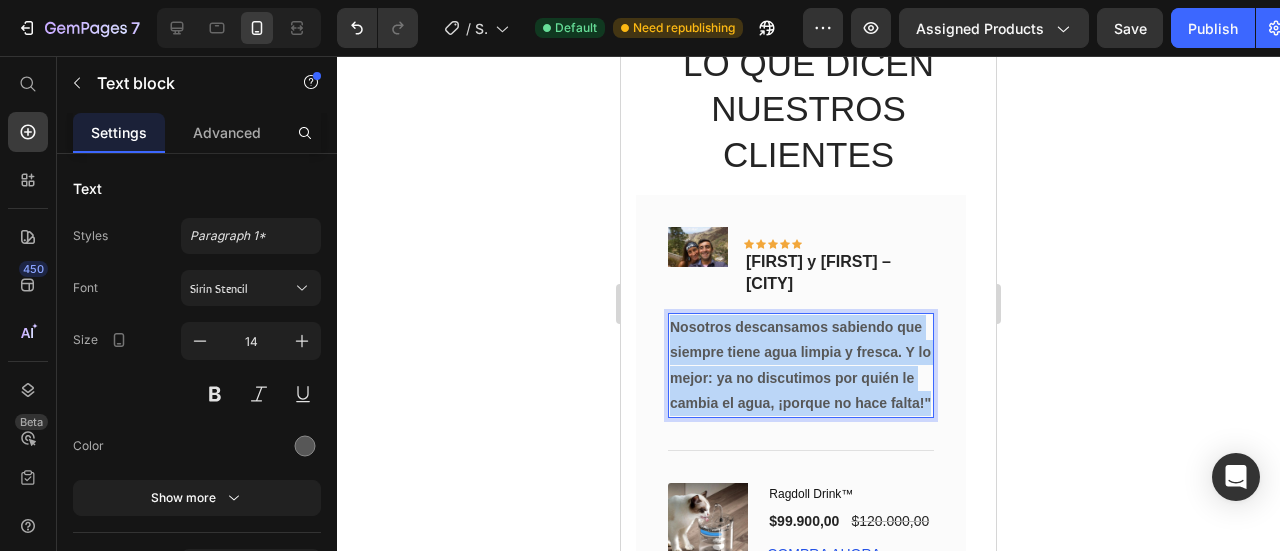 drag, startPoint x: 795, startPoint y: 275, endPoint x: 666, endPoint y: 193, distance: 152.85614 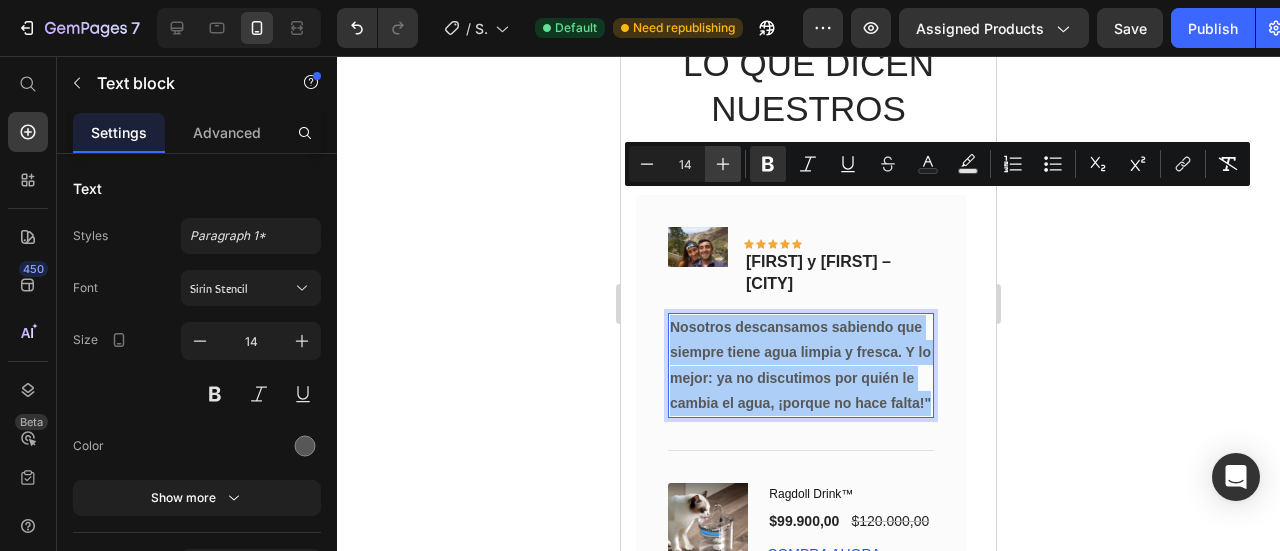 click on "Plus" at bounding box center (723, 164) 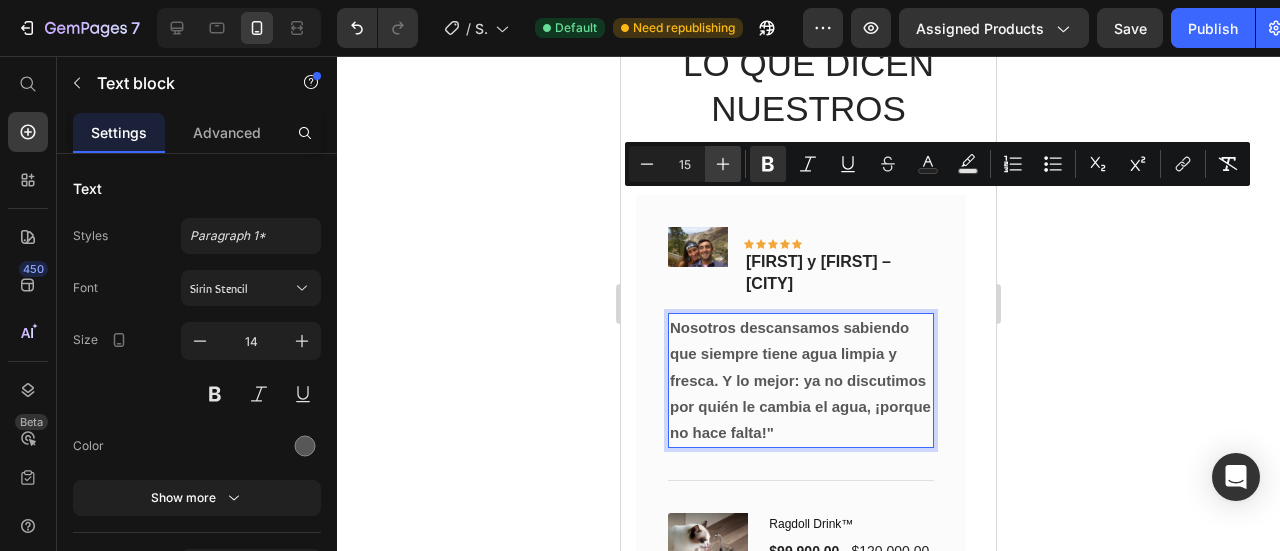 click on "Plus" at bounding box center [723, 164] 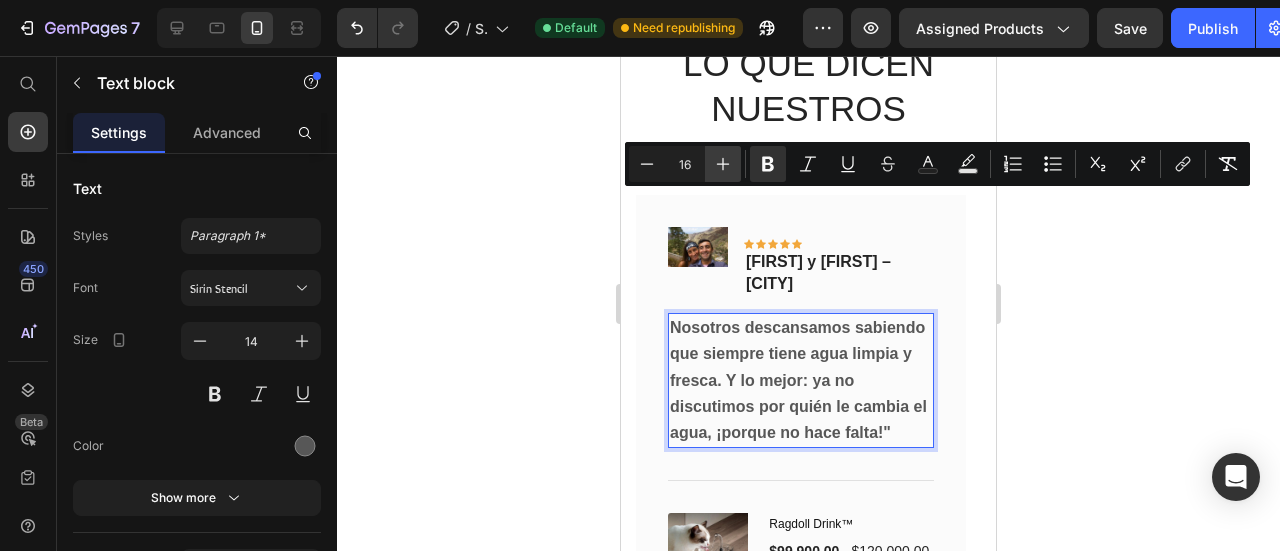 click on "Plus" at bounding box center [723, 164] 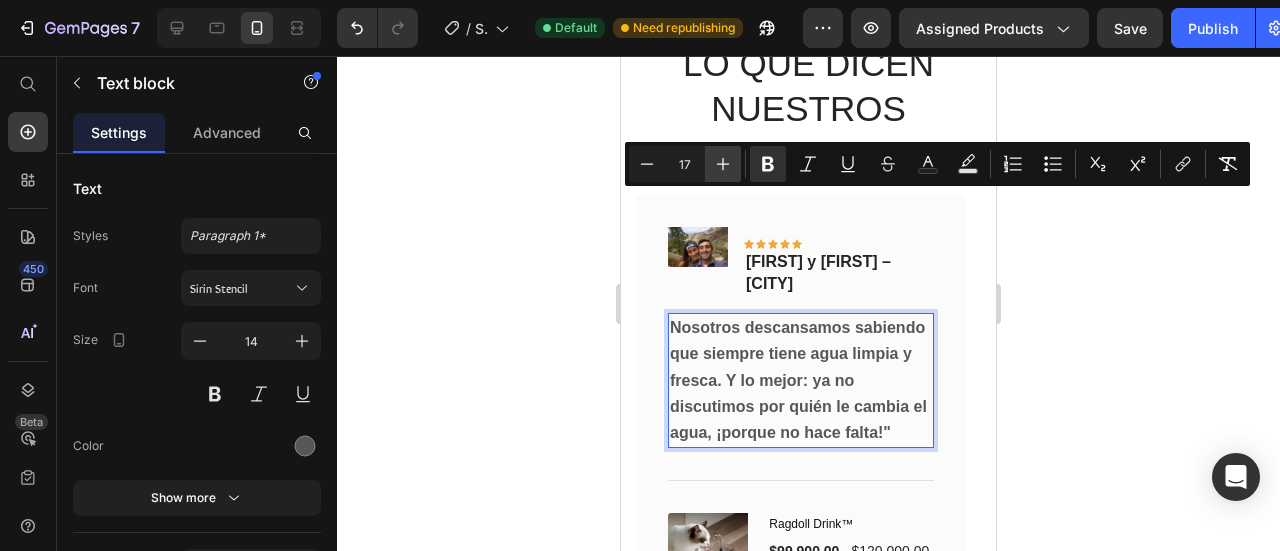 click on "Plus" at bounding box center [723, 164] 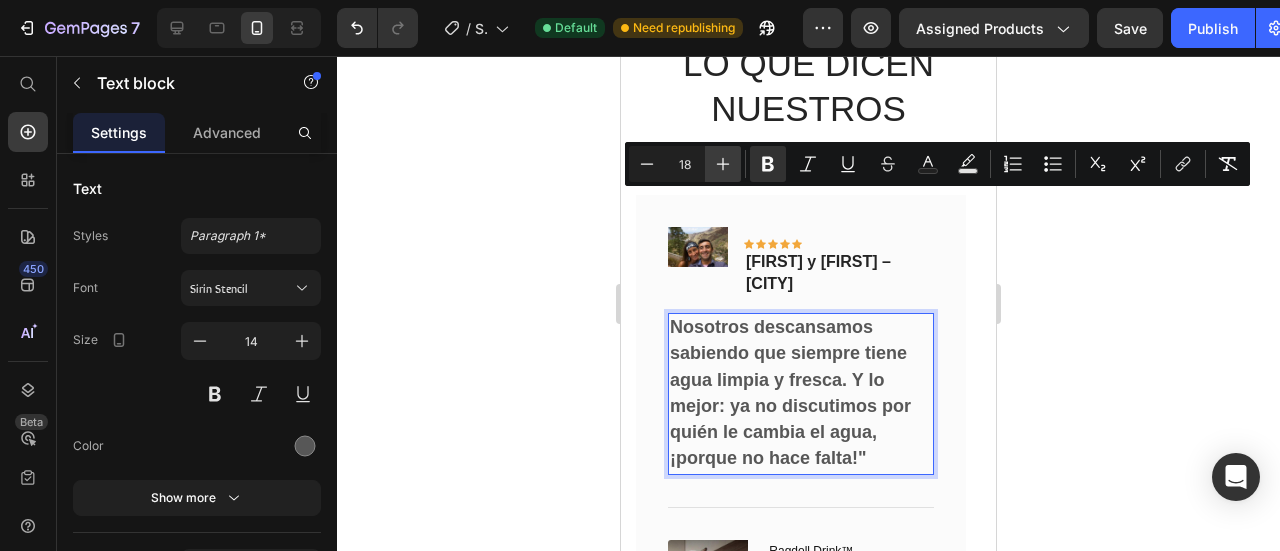 click on "Plus" at bounding box center (723, 164) 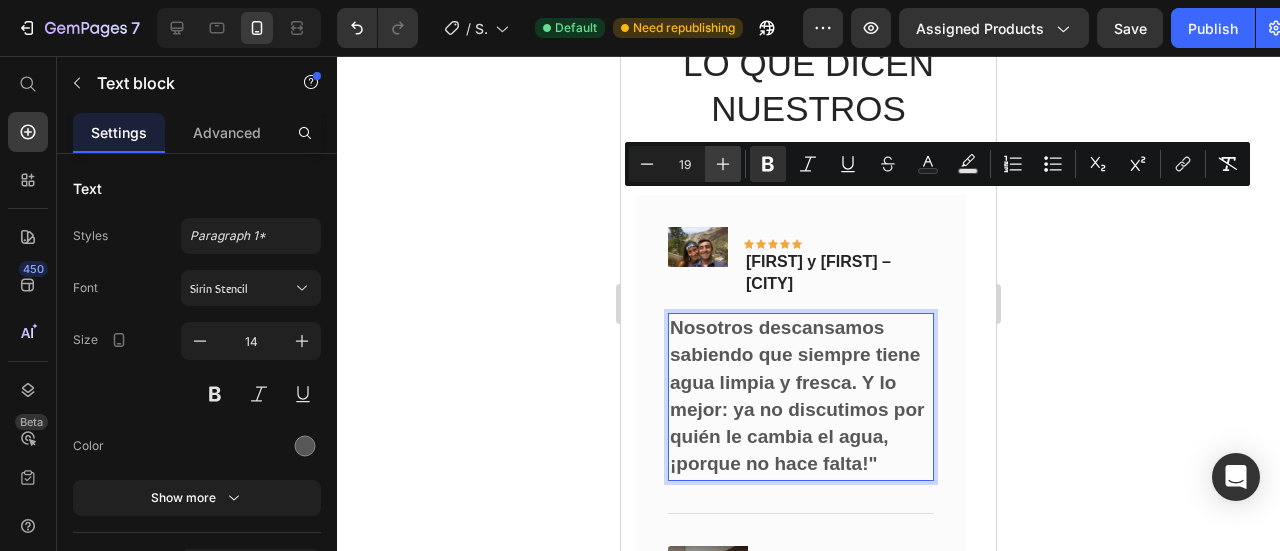 click on "Plus" at bounding box center (723, 164) 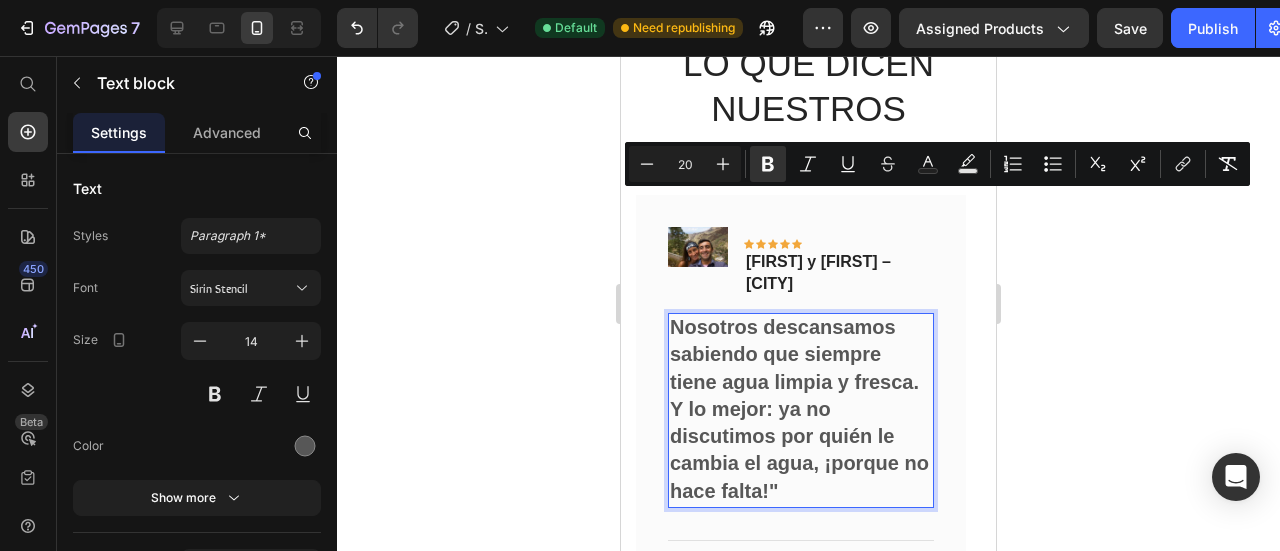 click on "Nosotros descansamos sabiendo que siempre tiene agua limpia y fresca. Y lo mejor: ya no discutimos por quién le cambia el agua, ¡porque no hace falta!"" at bounding box center [801, 410] 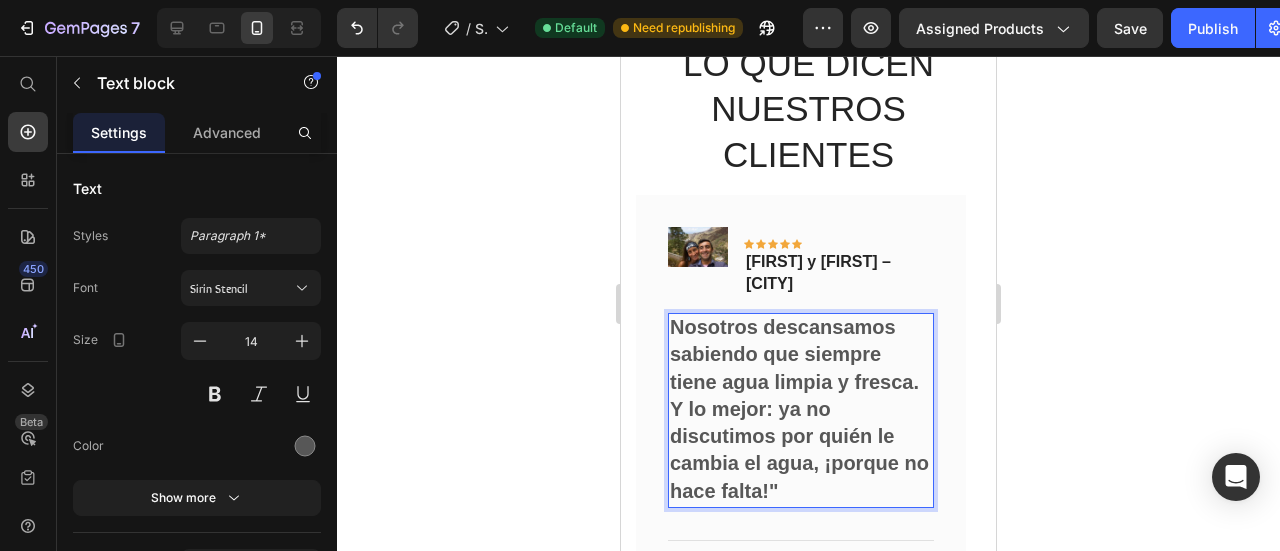 click 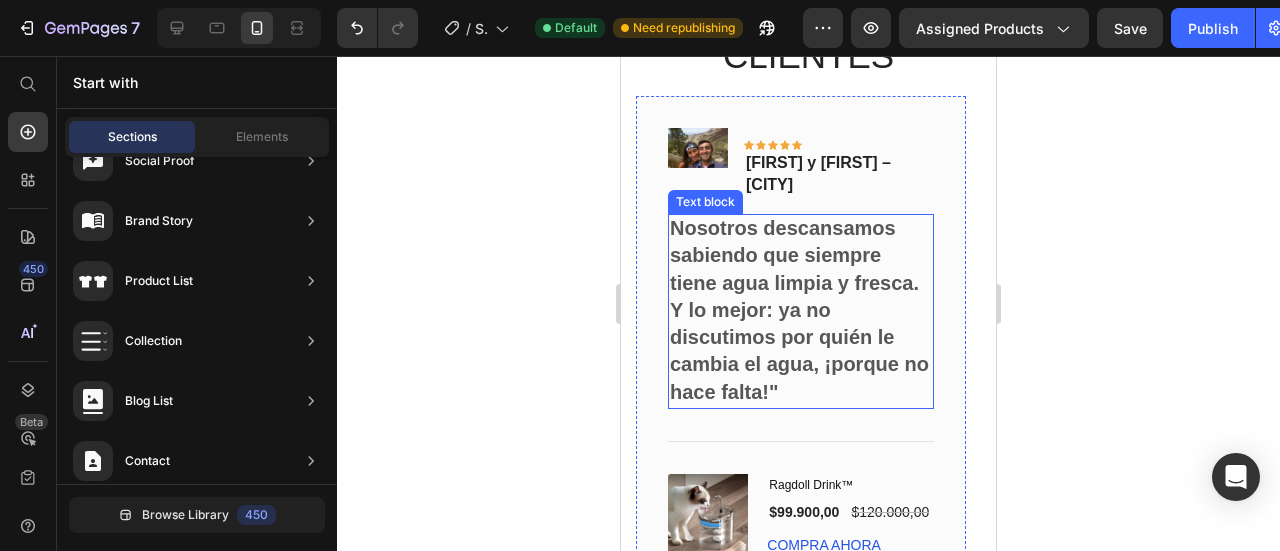 scroll, scrollTop: 3532, scrollLeft: 0, axis: vertical 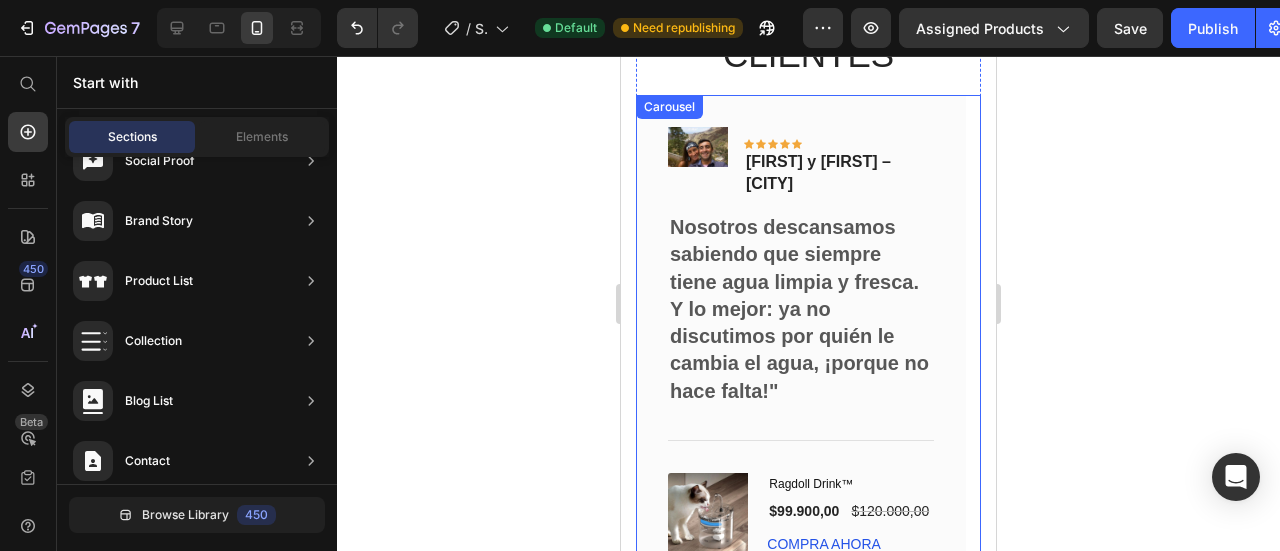 click at bounding box center (839, 610) 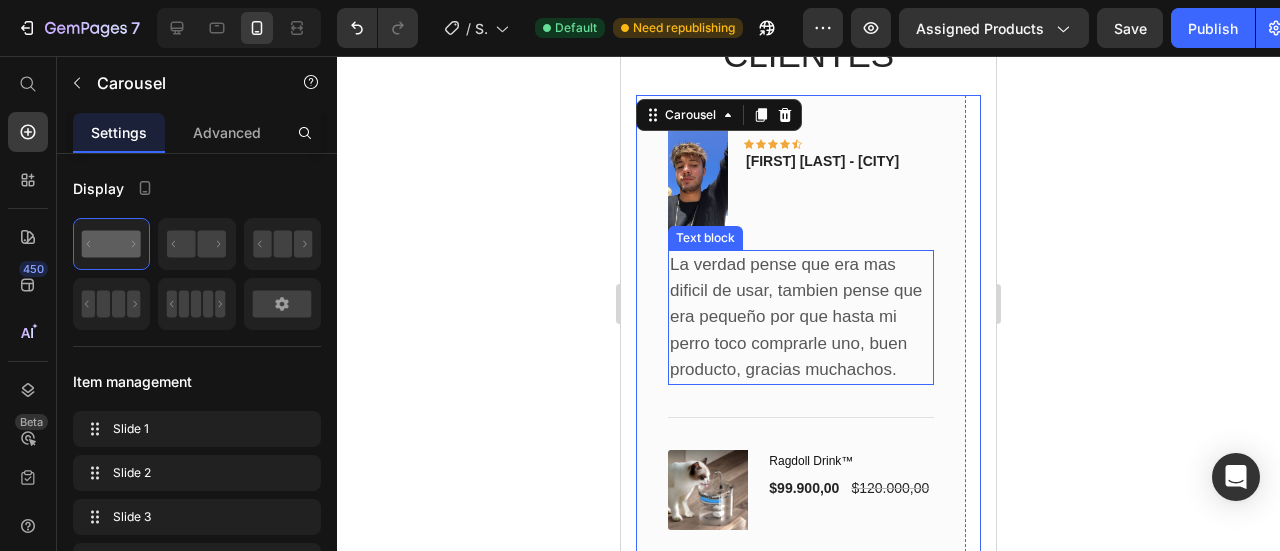 drag, startPoint x: 780, startPoint y: 272, endPoint x: 792, endPoint y: 267, distance: 13 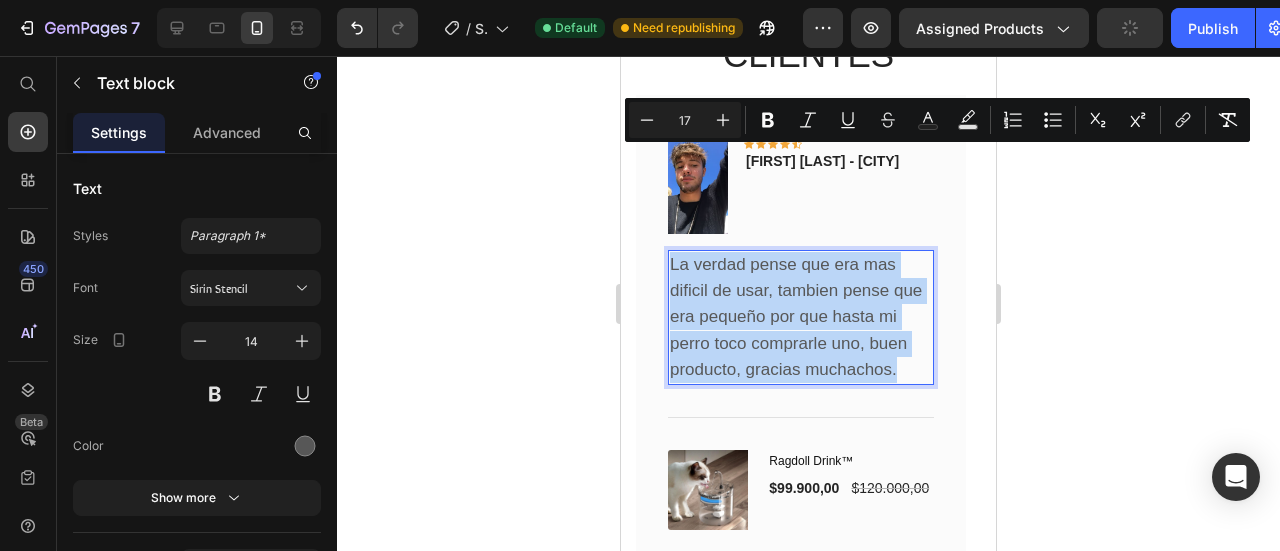 drag, startPoint x: 819, startPoint y: 271, endPoint x: 667, endPoint y: 143, distance: 198.71588 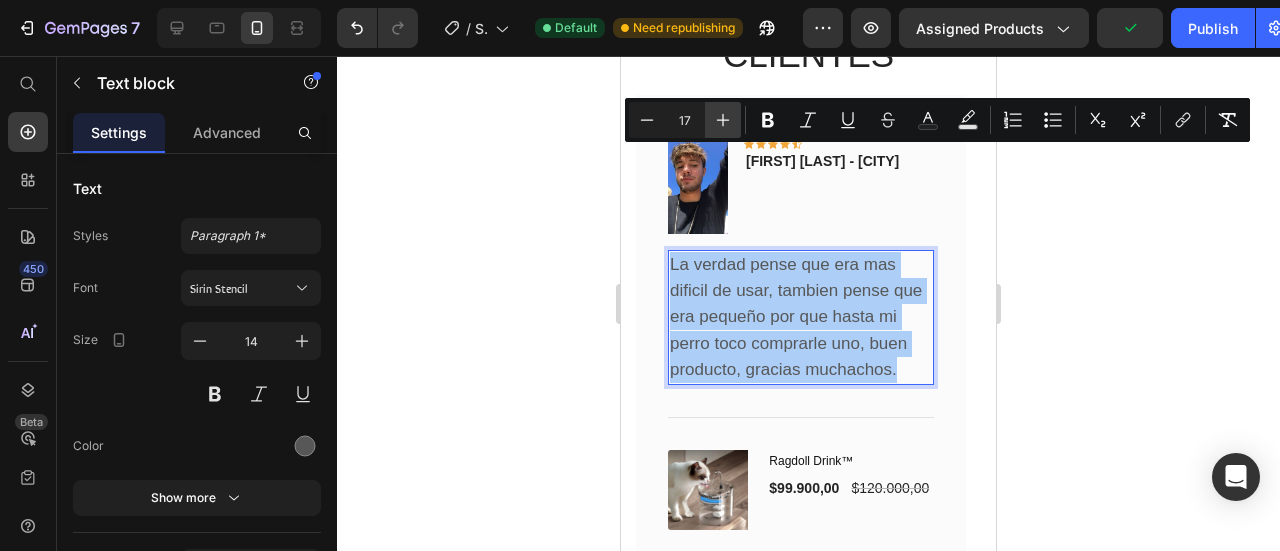 click 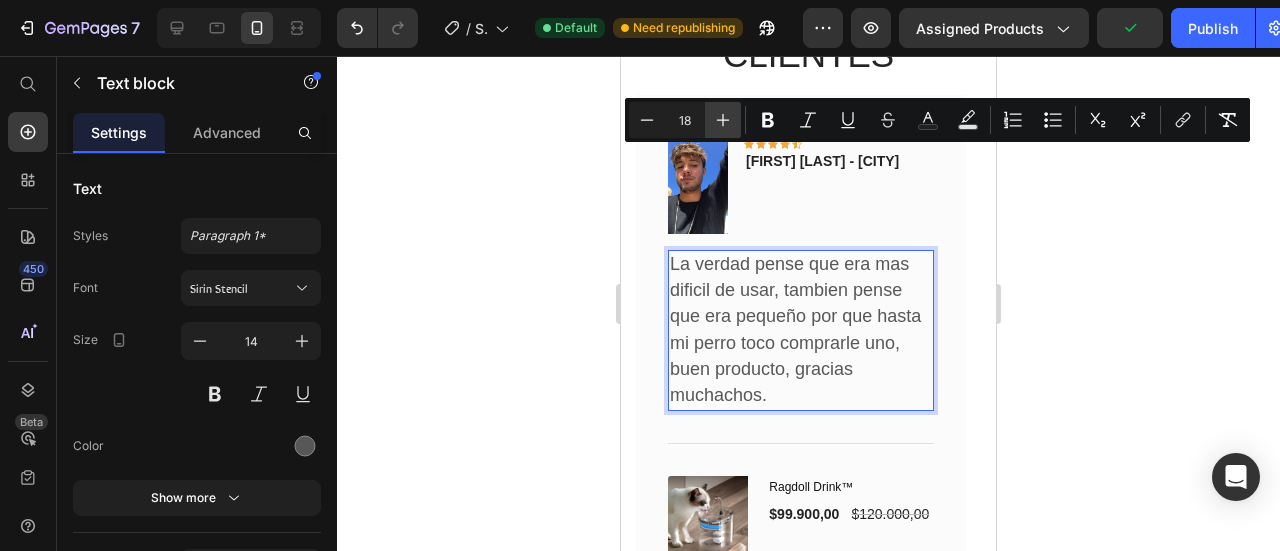 click 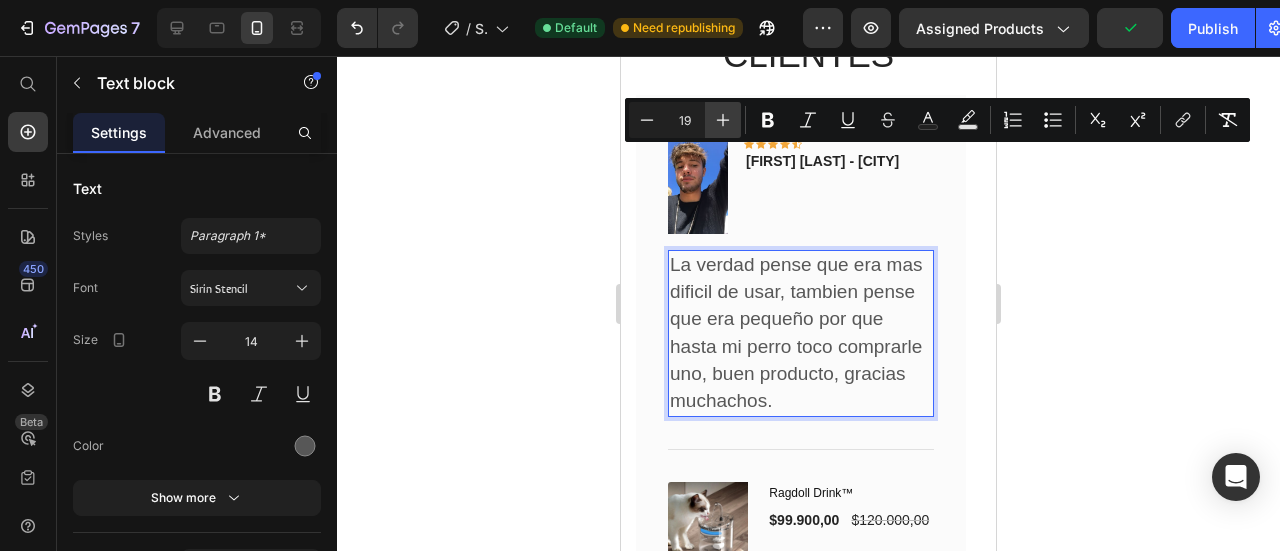 click 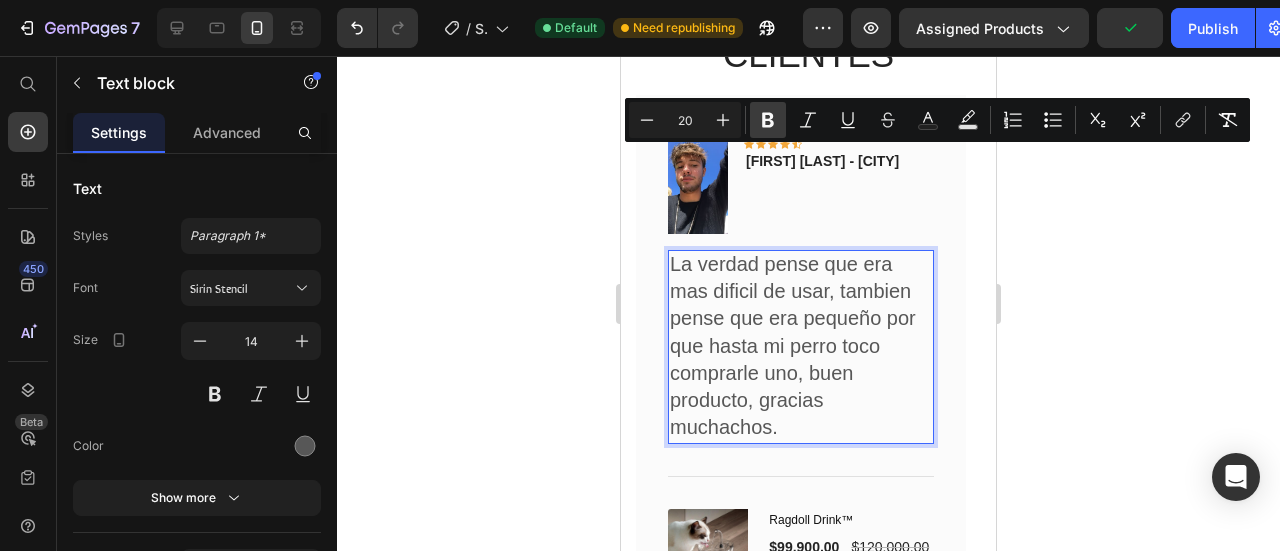 click 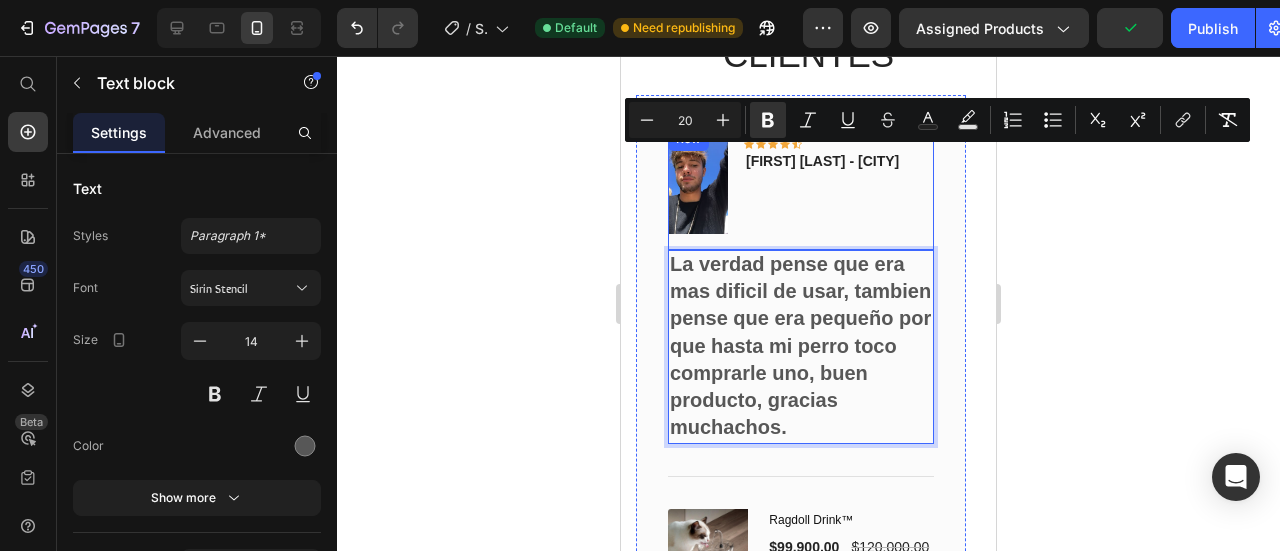 click 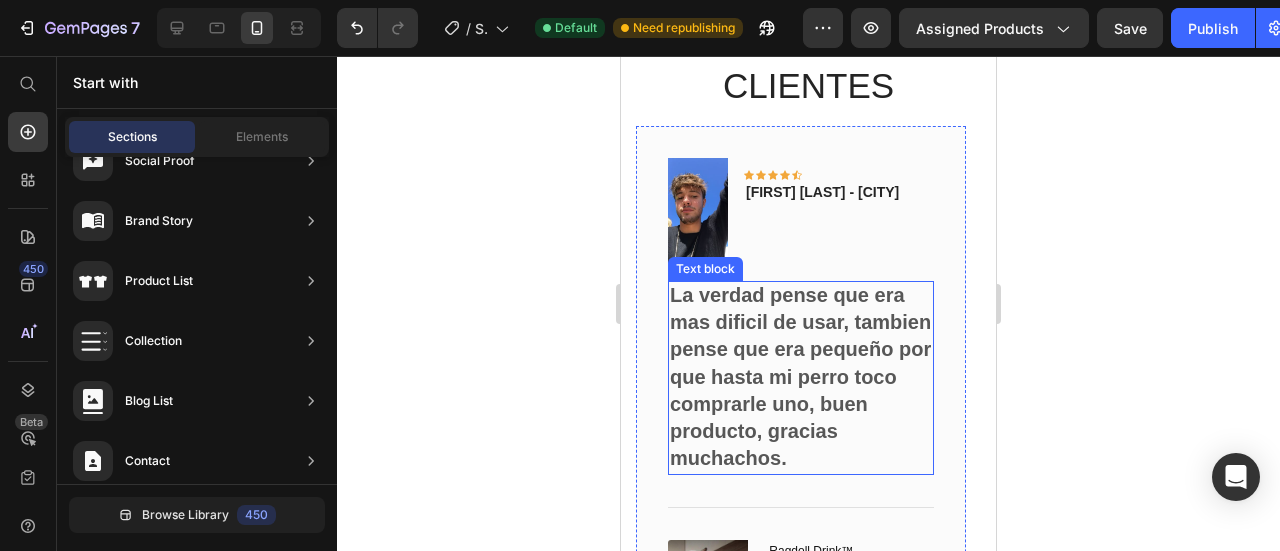 scroll, scrollTop: 3532, scrollLeft: 0, axis: vertical 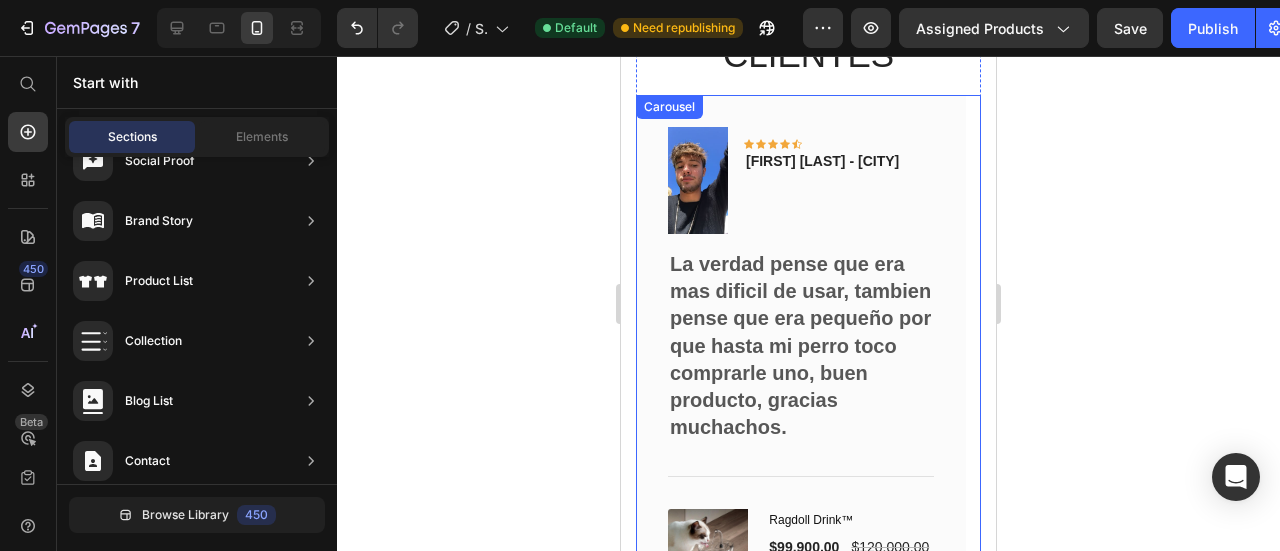 click at bounding box center (819, 643) 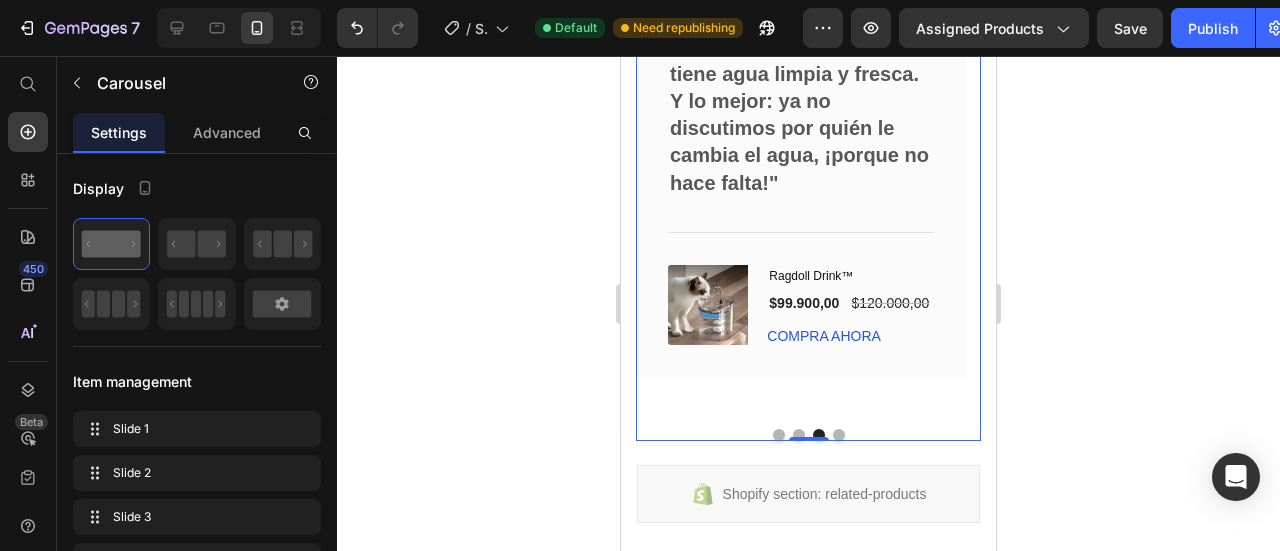 scroll, scrollTop: 3832, scrollLeft: 0, axis: vertical 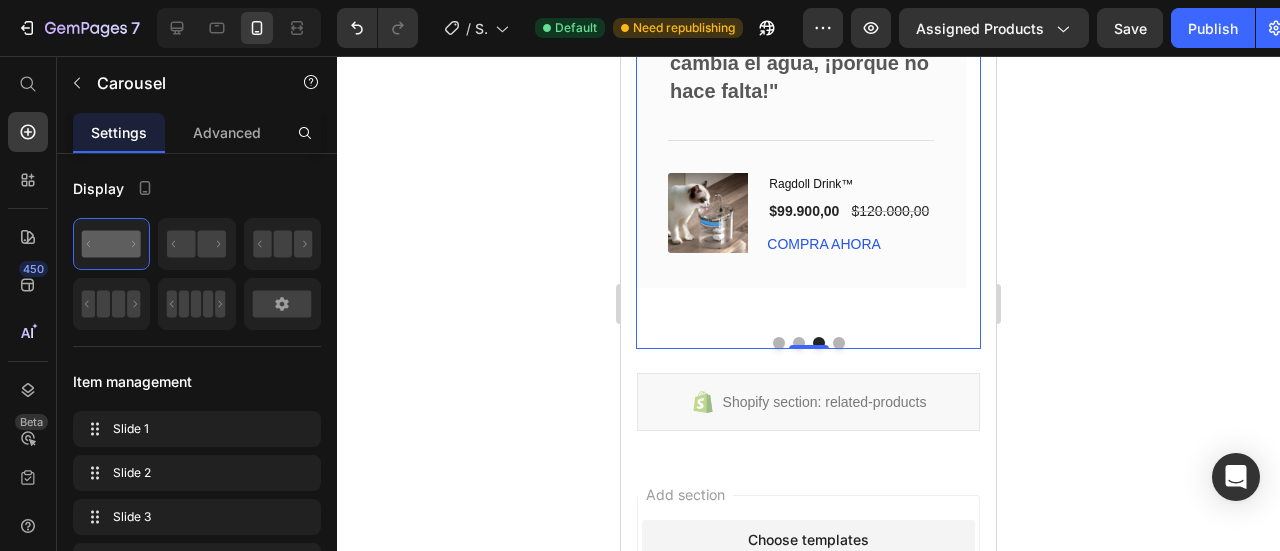 click at bounding box center (799, 343) 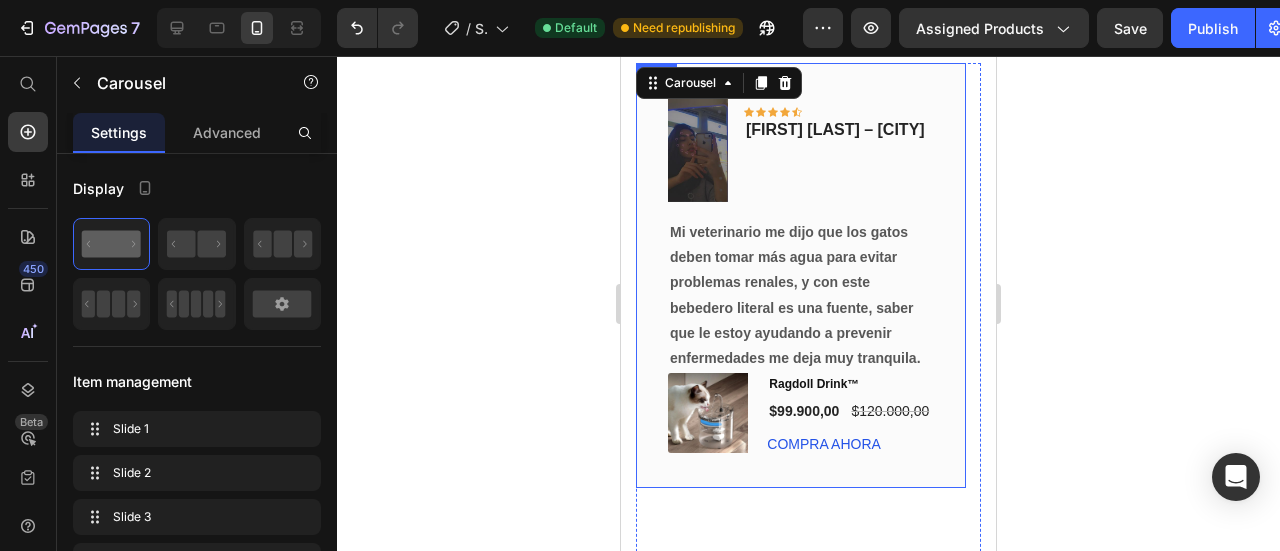 scroll, scrollTop: 3532, scrollLeft: 0, axis: vertical 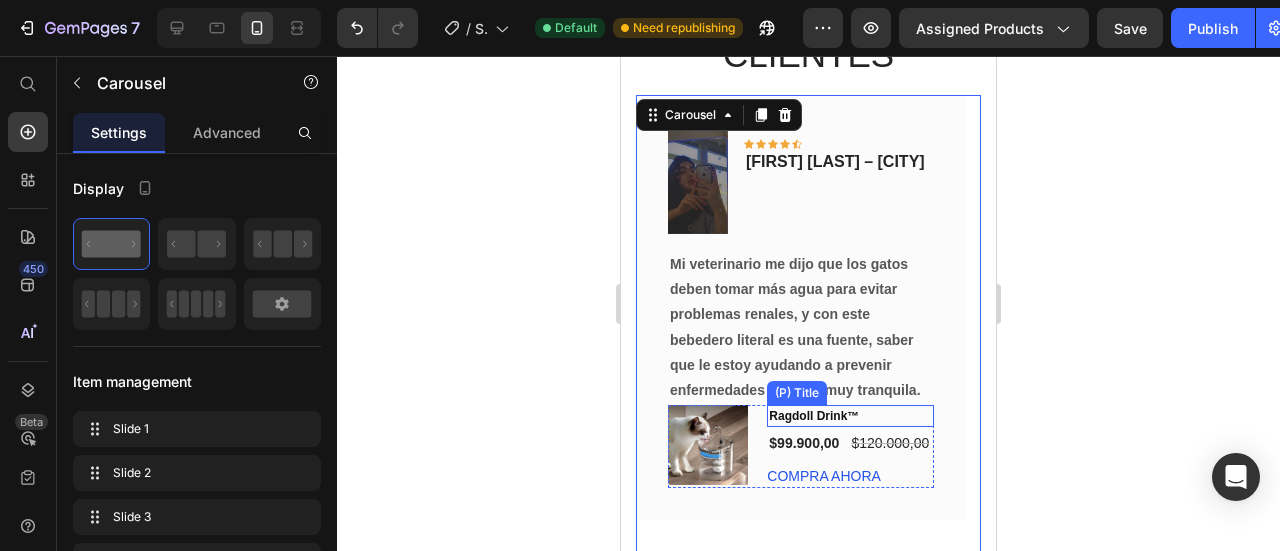 click on "Mi veterinario me dijo que los gatos deben tomar más agua para evitar problemas renales, y con este bebedero literal es una fuente, saber que le estoy ayudando a prevenir enfermedades me deja muy tranquila." at bounding box center (801, 327) 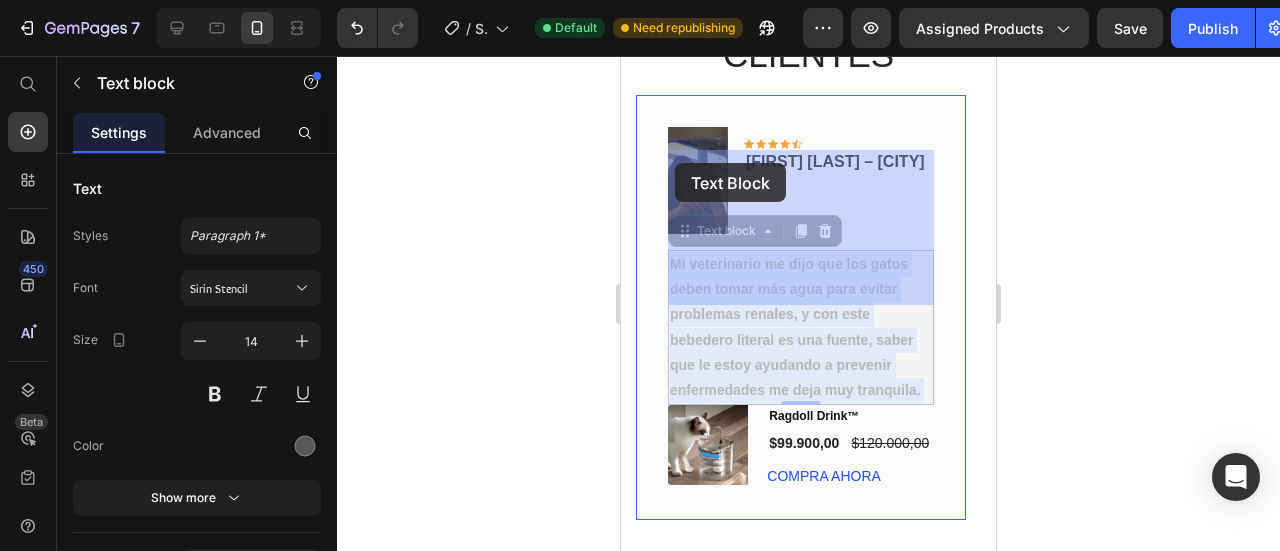 drag, startPoint x: 732, startPoint y: 291, endPoint x: 675, endPoint y: 163, distance: 140.11781 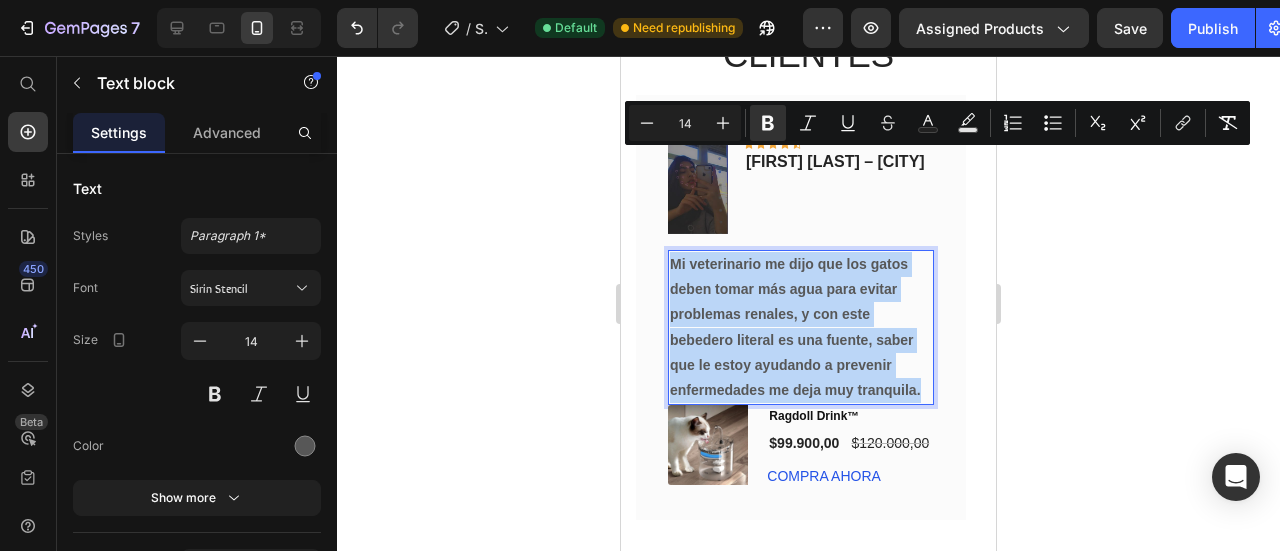 drag, startPoint x: 732, startPoint y: 289, endPoint x: 674, endPoint y: 165, distance: 136.89412 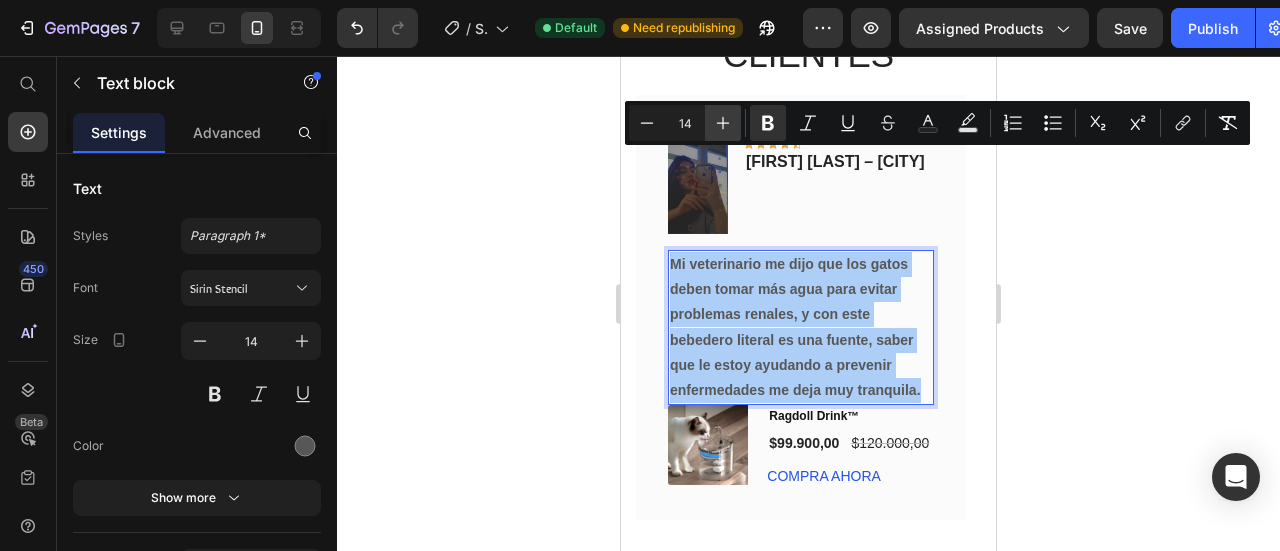 click 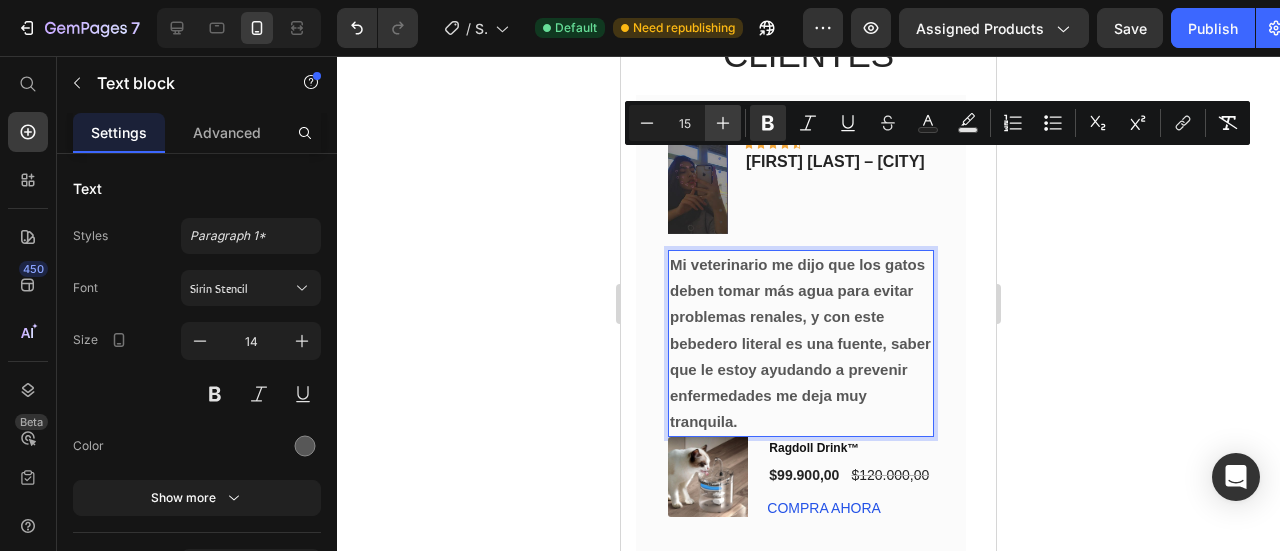 click 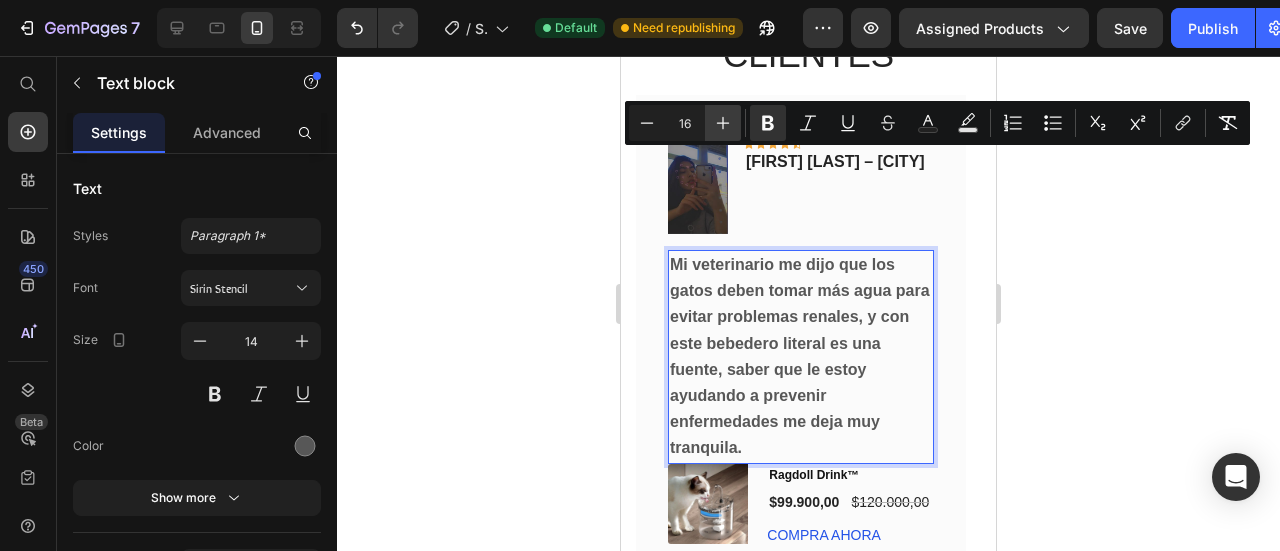 click 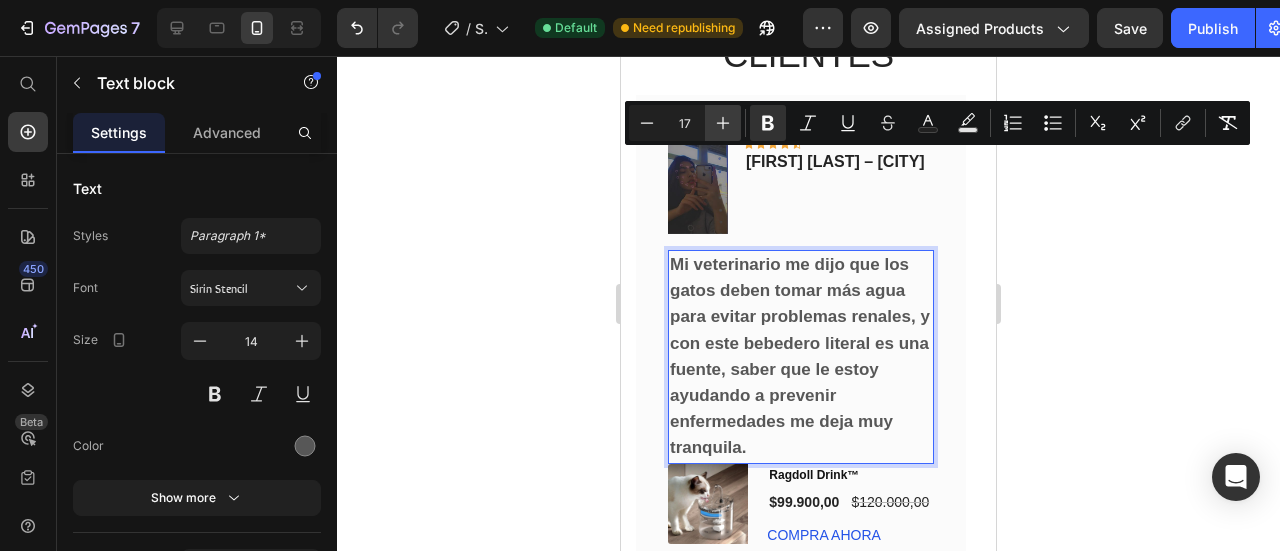 click 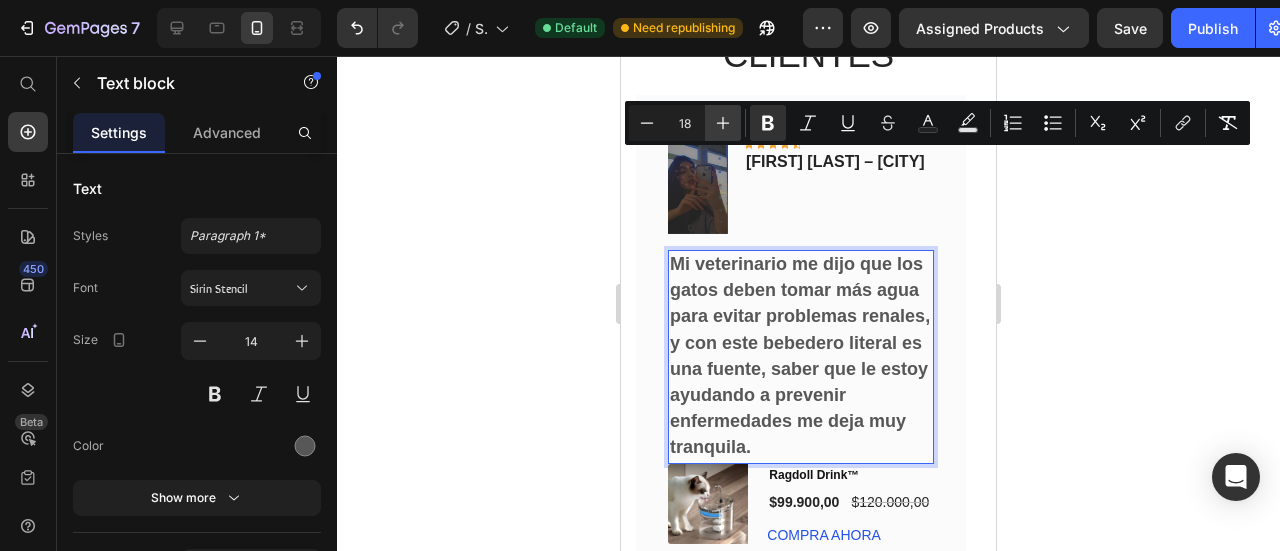 click 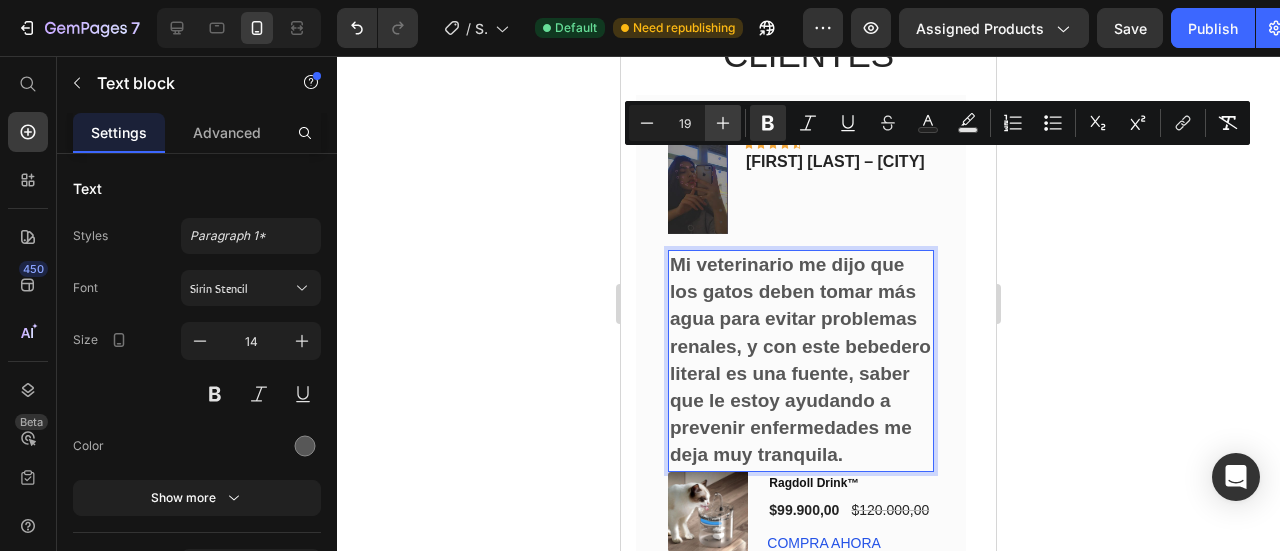 click 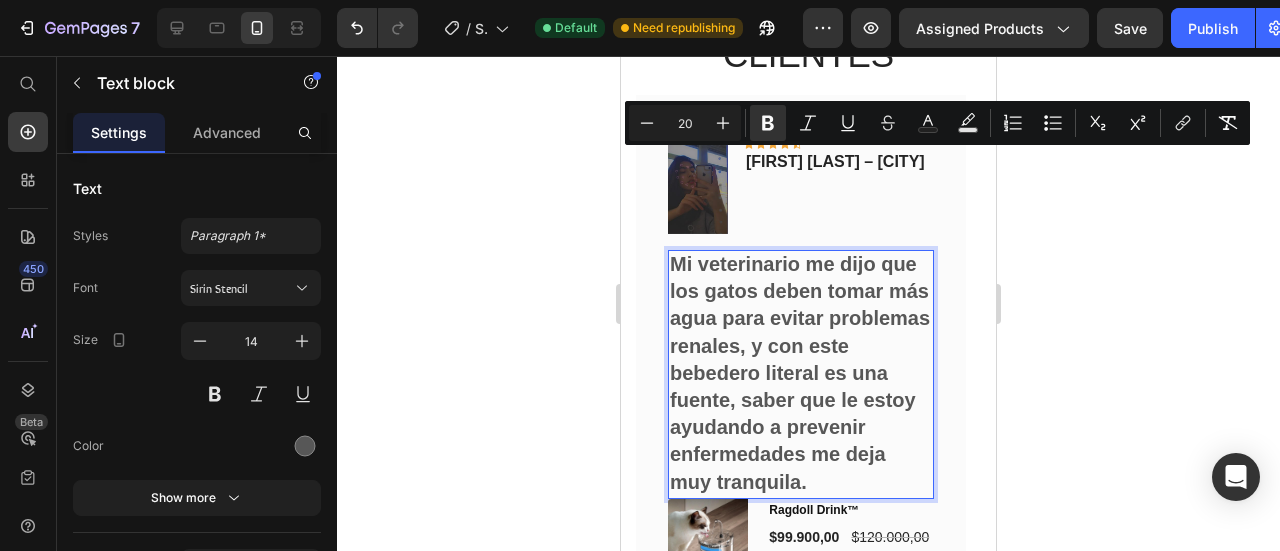 click 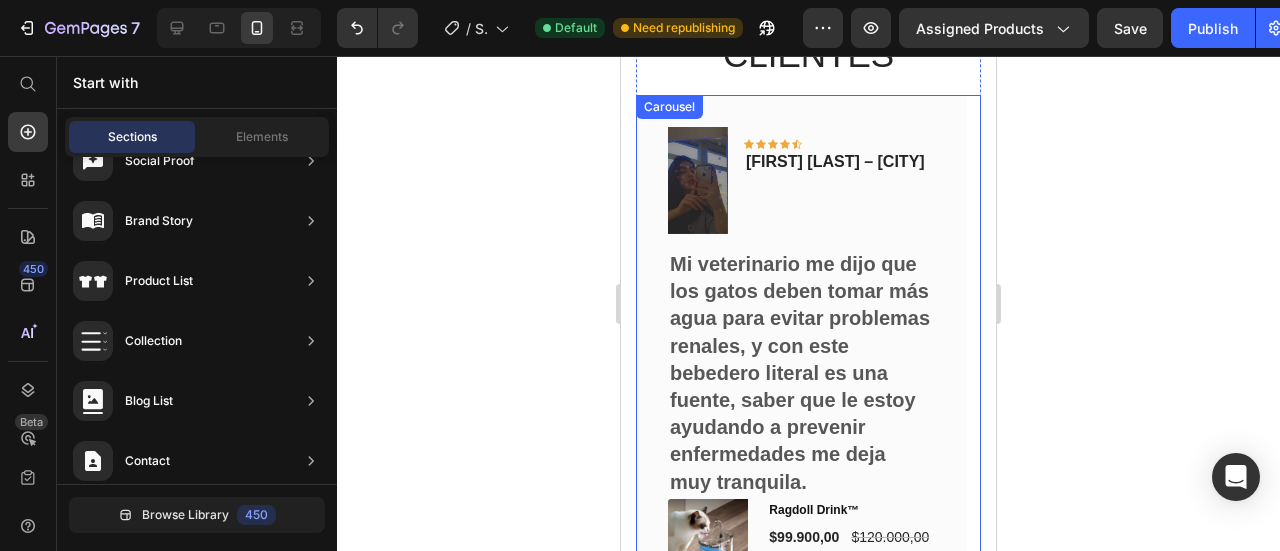 click at bounding box center (779, 643) 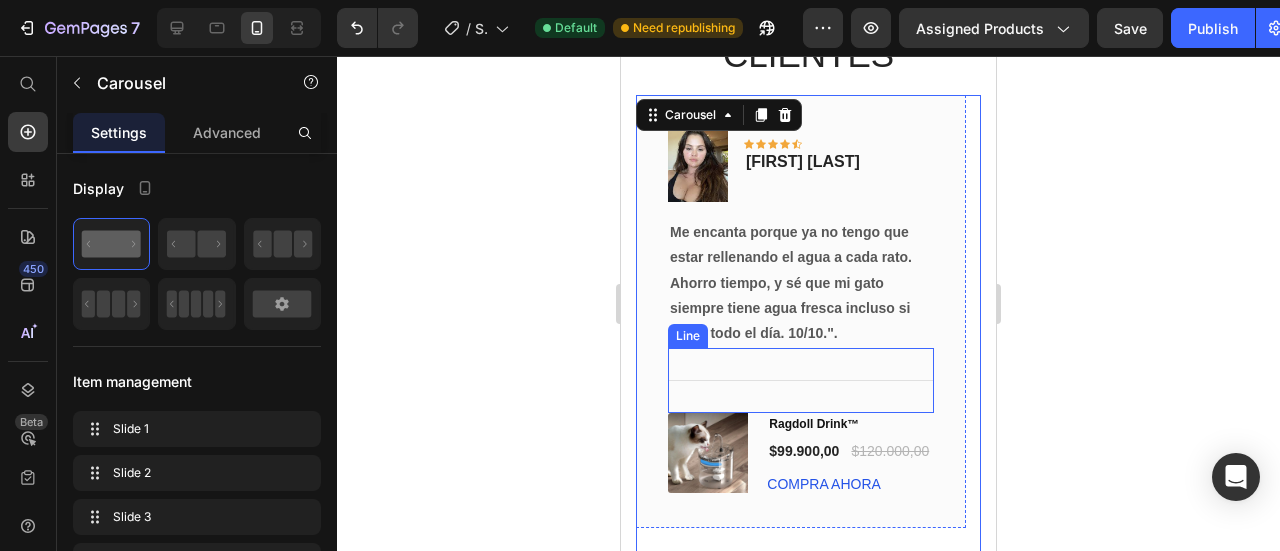 drag, startPoint x: 777, startPoint y: 199, endPoint x: 822, endPoint y: 197, distance: 45.044422 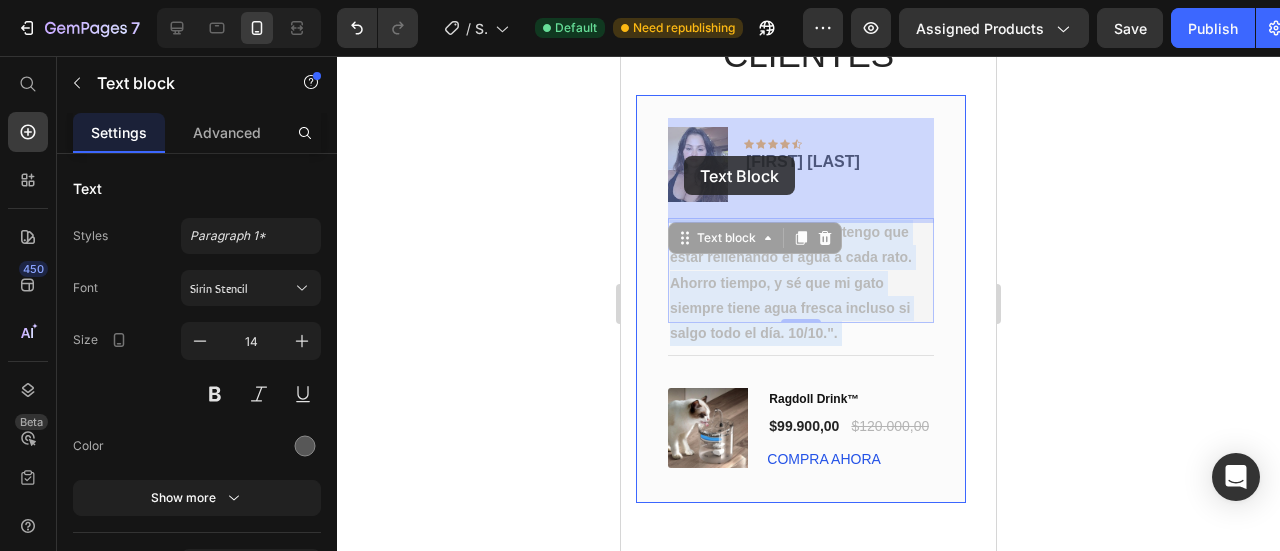 drag, startPoint x: 872, startPoint y: 209, endPoint x: 721, endPoint y: 167, distance: 156.73225 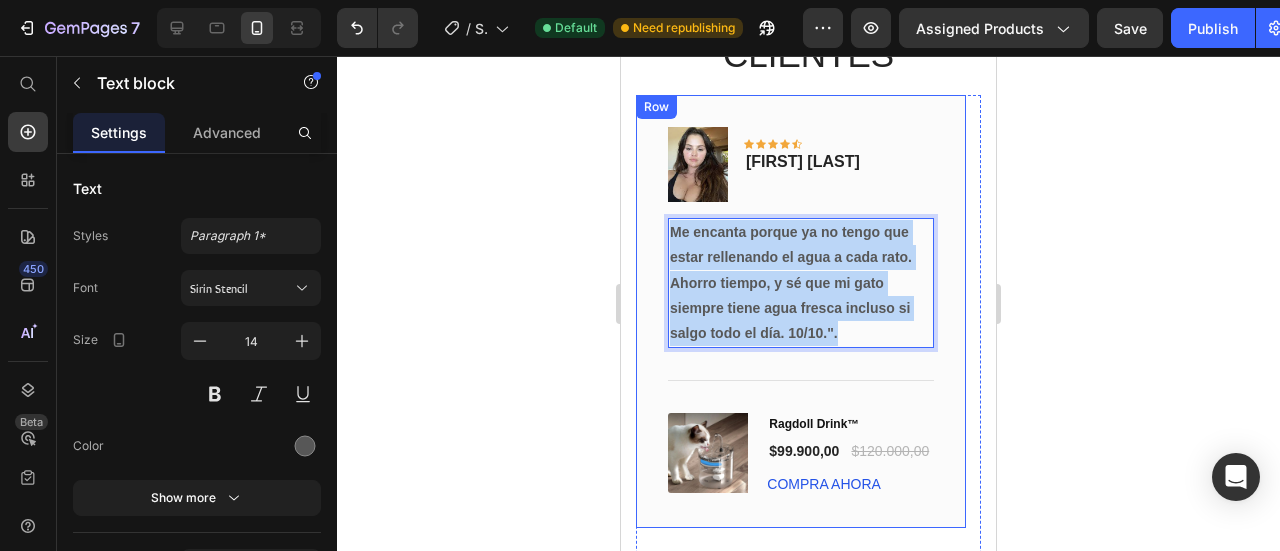 drag, startPoint x: 874, startPoint y: 209, endPoint x: 674, endPoint y: 132, distance: 214.31052 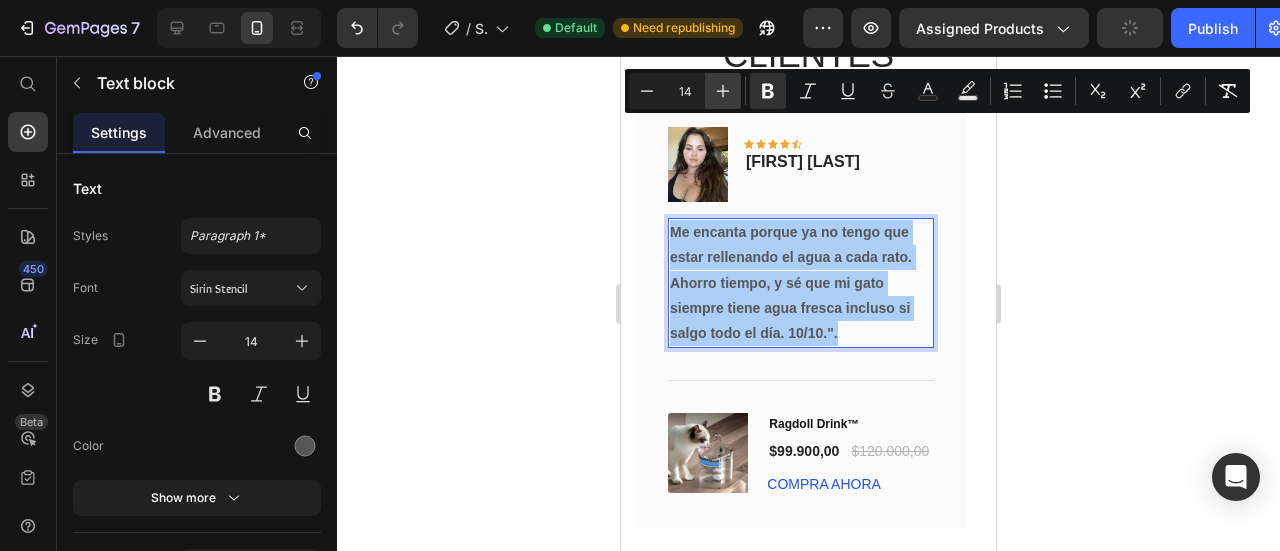 click 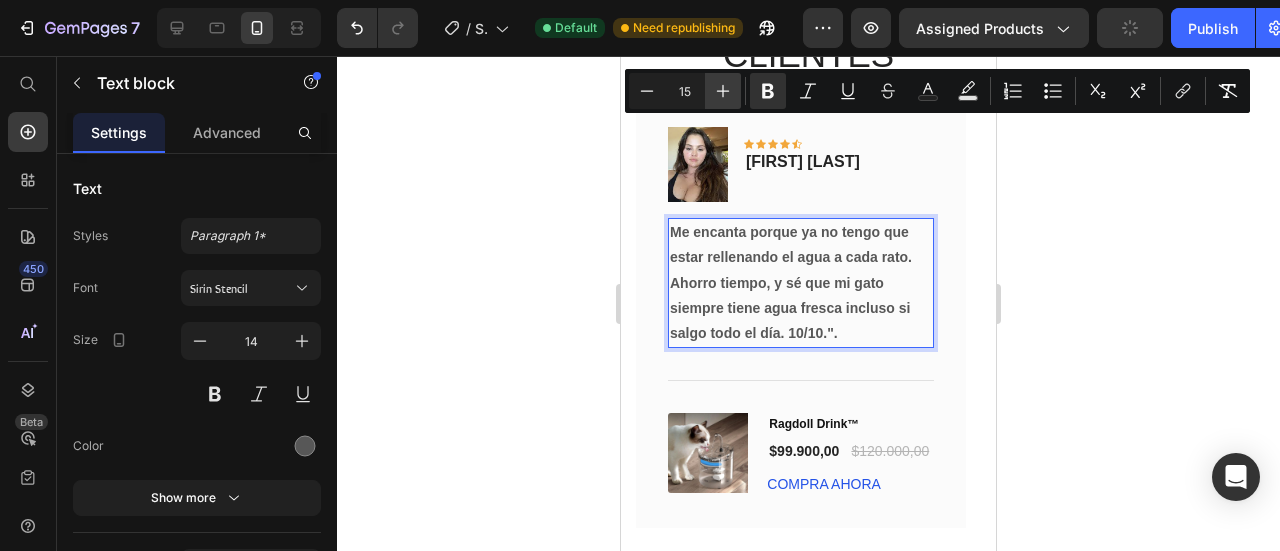 click 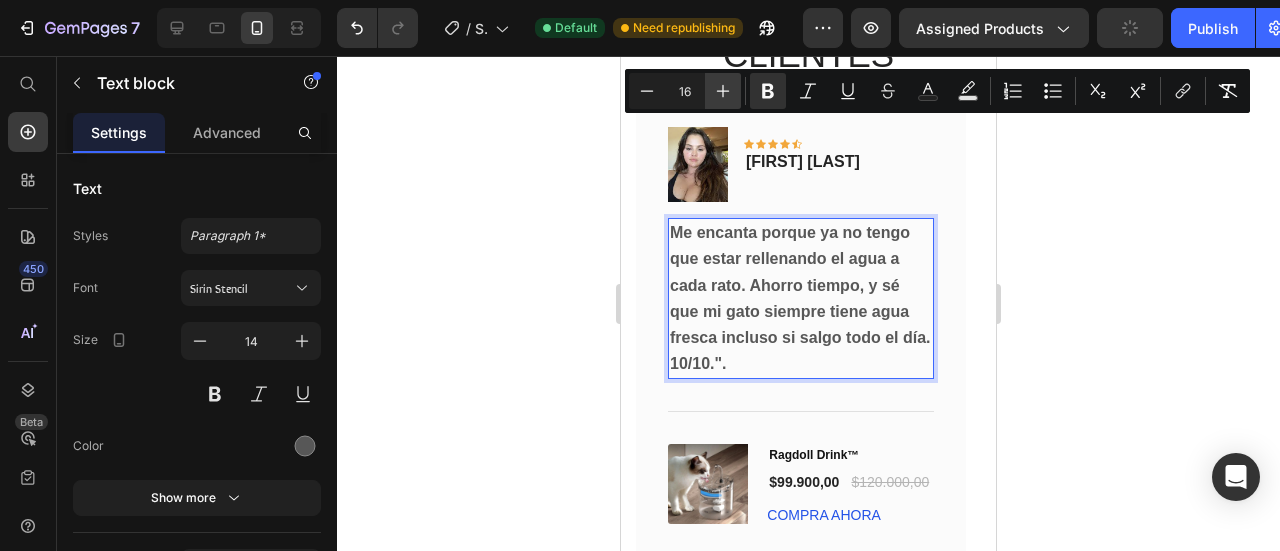 click 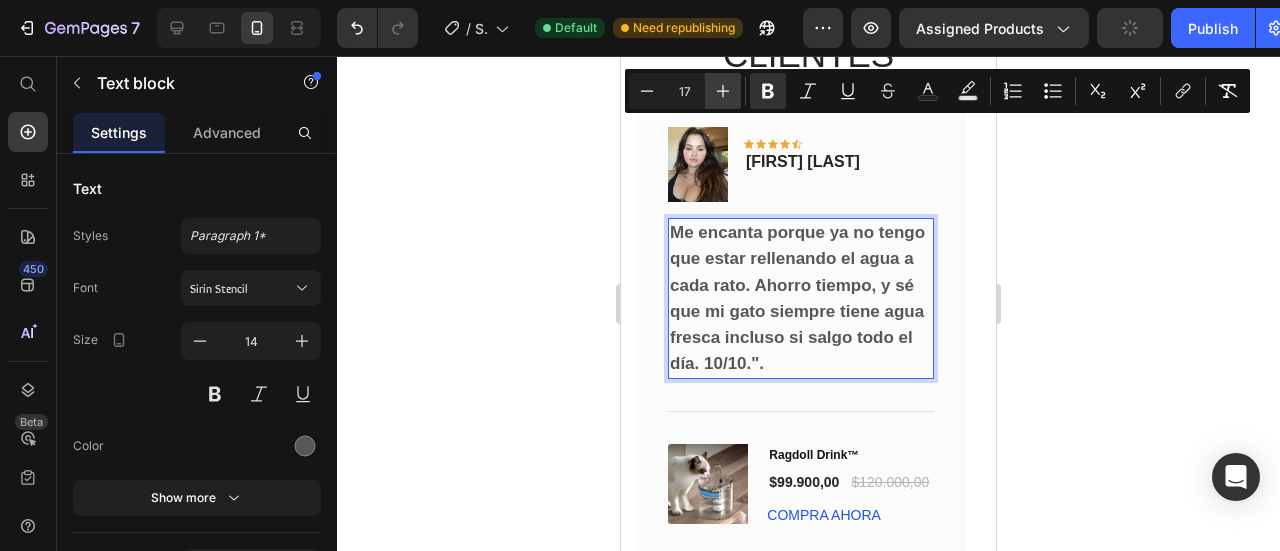 click 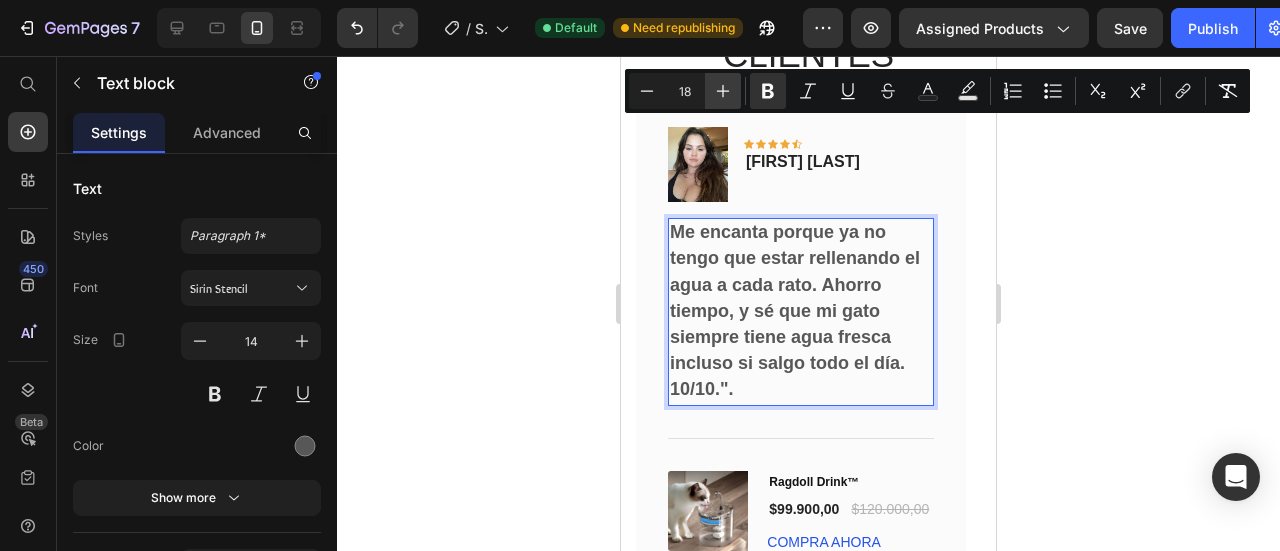 click 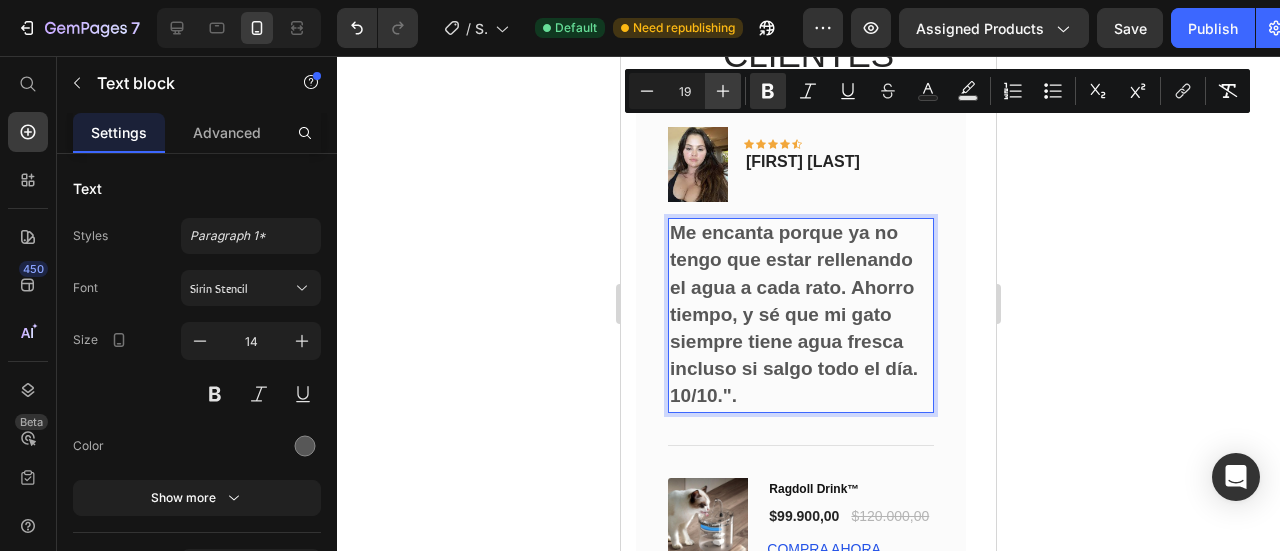 click 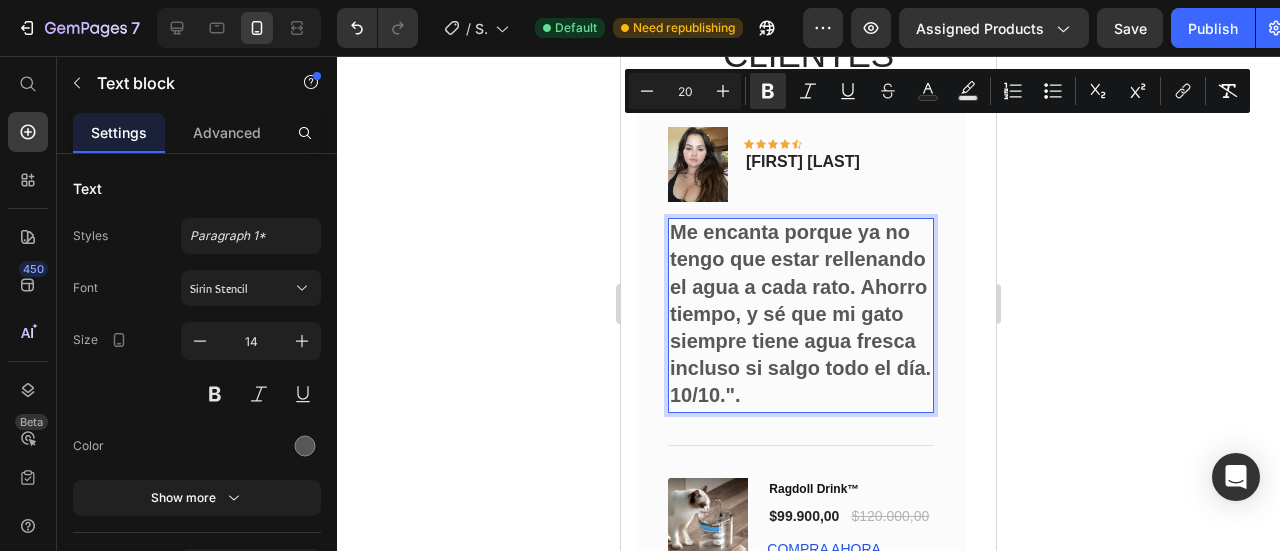 click 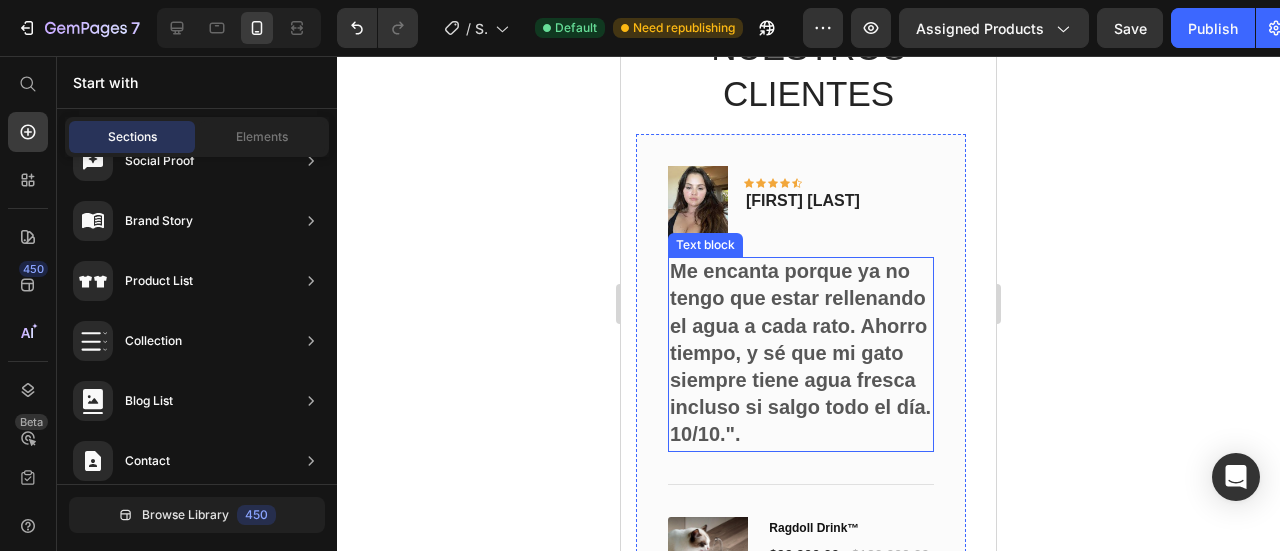 scroll, scrollTop: 3432, scrollLeft: 0, axis: vertical 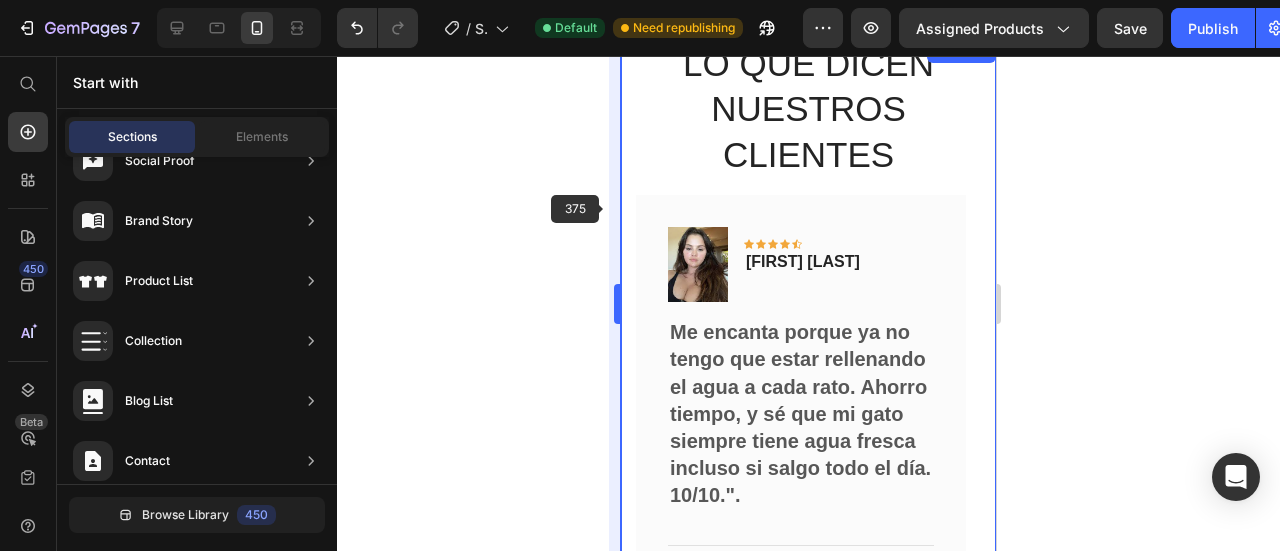drag, startPoint x: 608, startPoint y: 208, endPoint x: 618, endPoint y: 204, distance: 10.770329 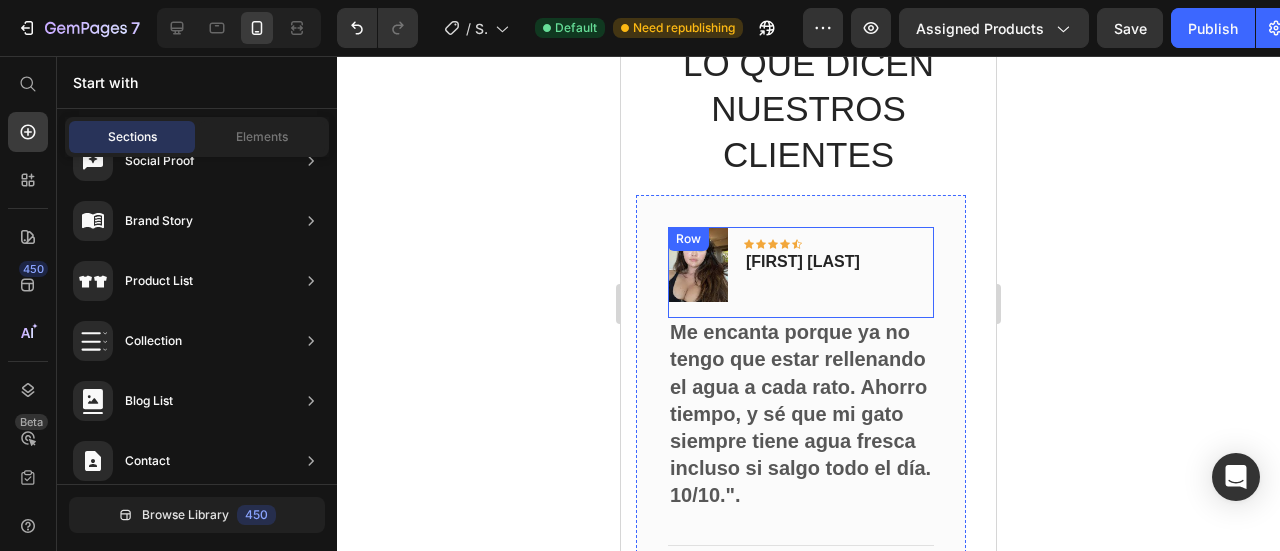 click on "Image
Icon
Icon
Icon
Icon
Icon Row [FIRST] [LAST] Text block Row" at bounding box center [801, 272] 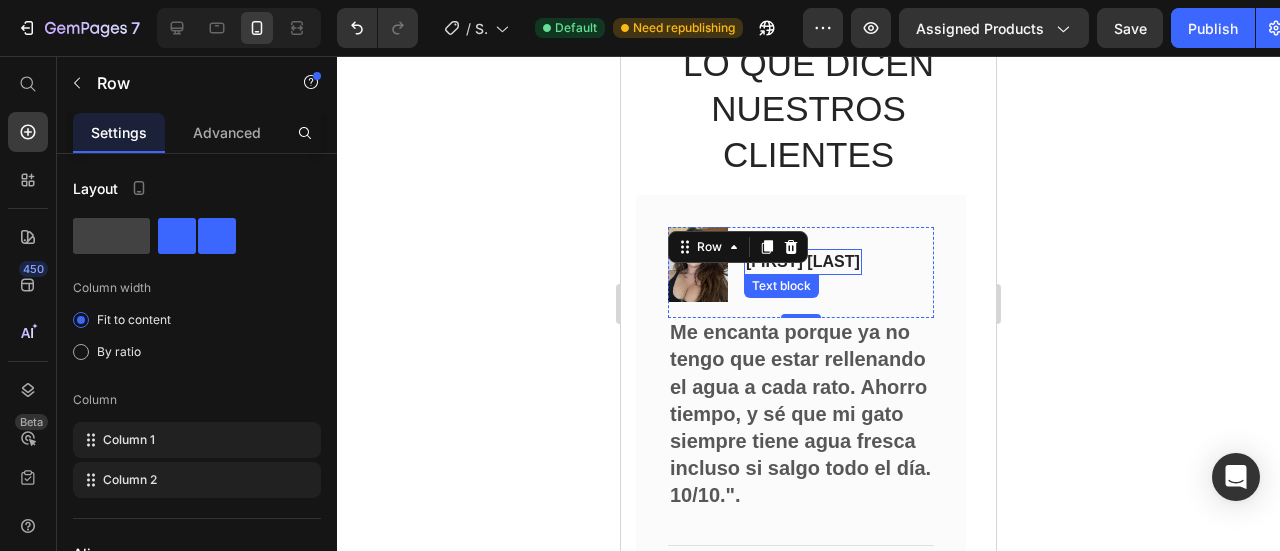click on "[FIRST] [LAST]" at bounding box center (803, 261) 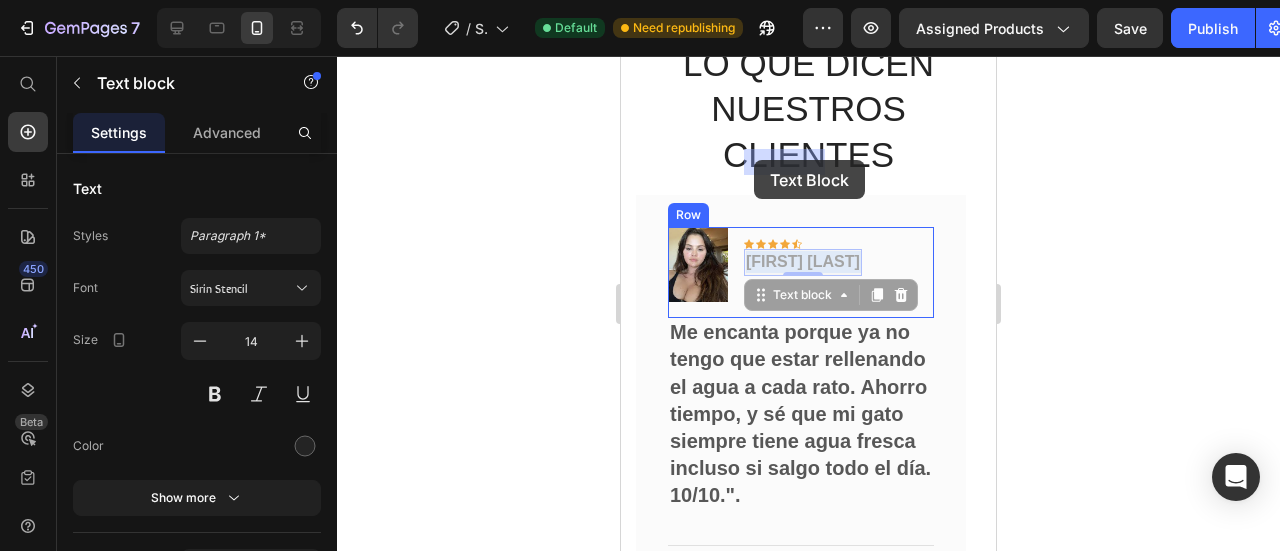 drag, startPoint x: 822, startPoint y: 162, endPoint x: 754, endPoint y: 160, distance: 68.0294 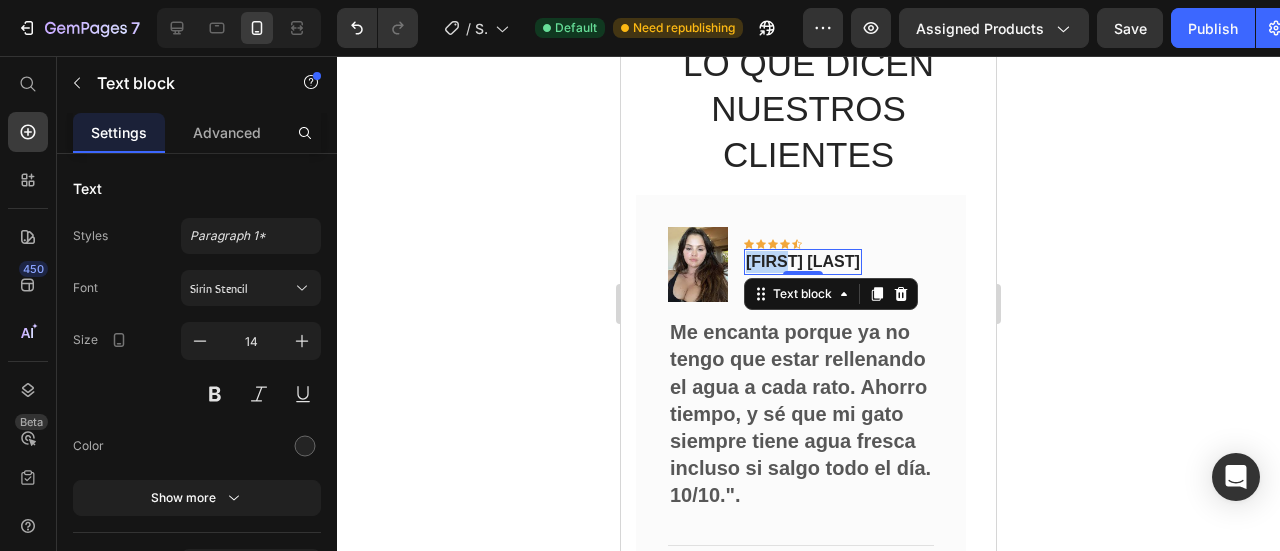 click on "[FIRST] [LAST]" at bounding box center (803, 261) 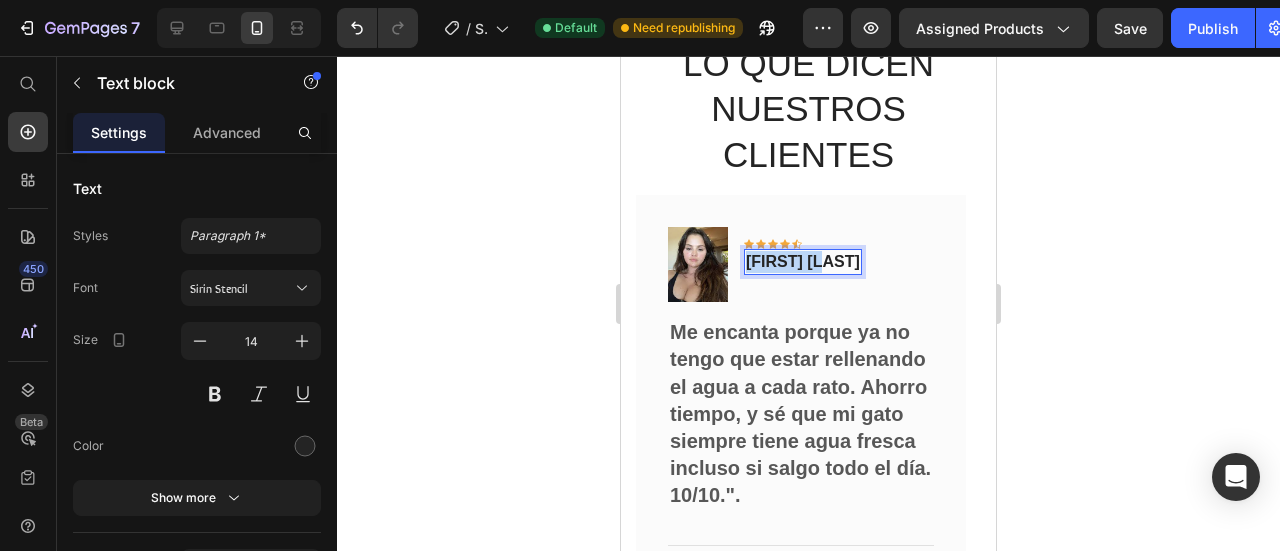 click on "[FIRST] [LAST]" at bounding box center (803, 261) 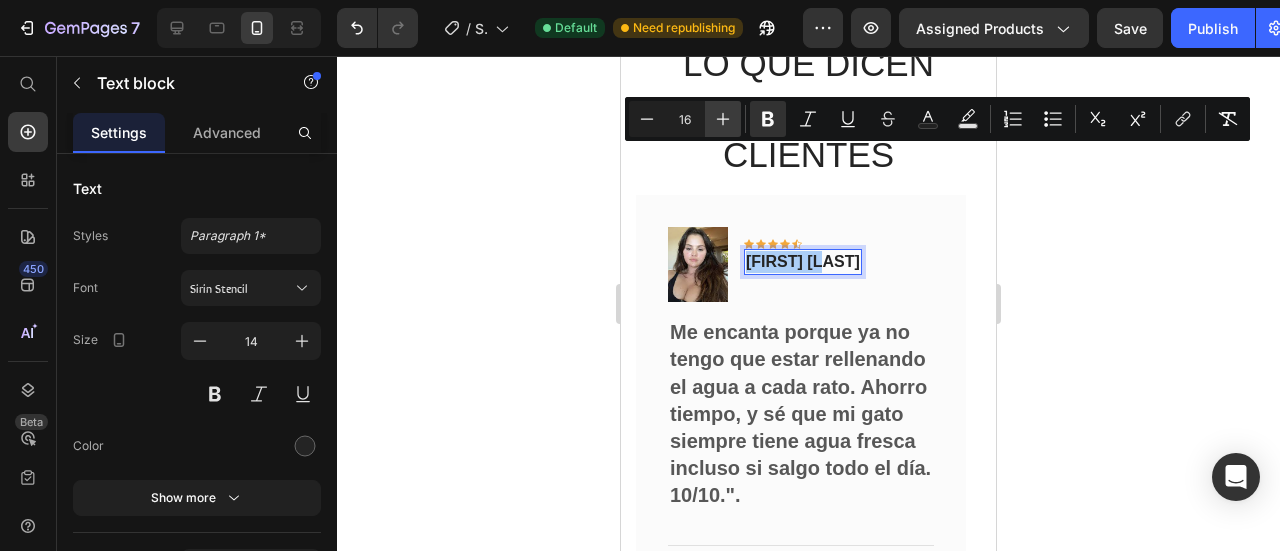 click 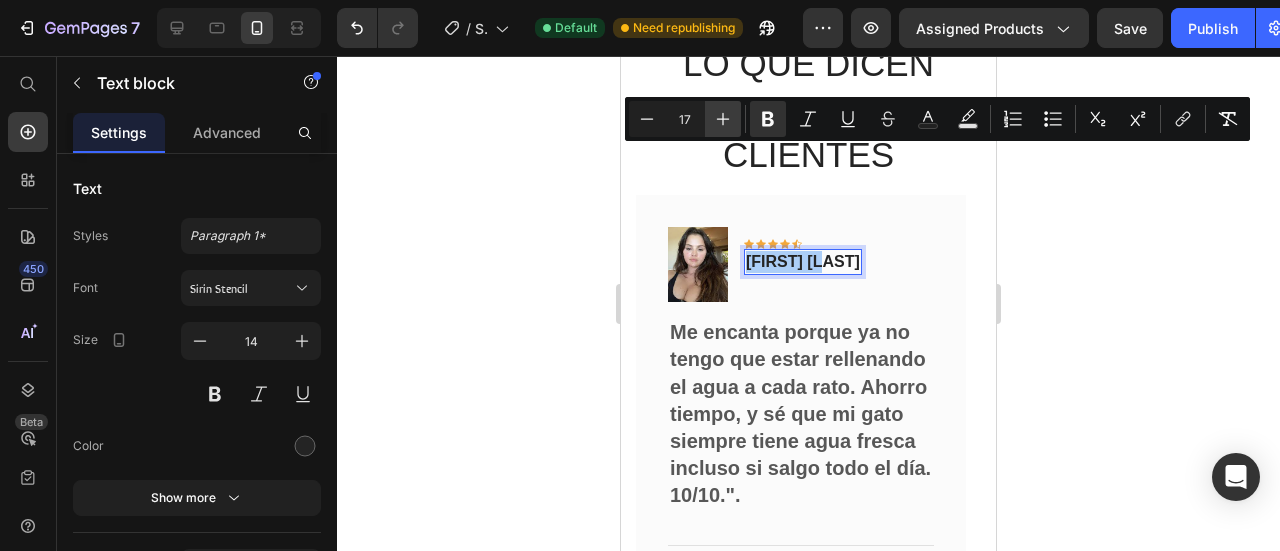 click 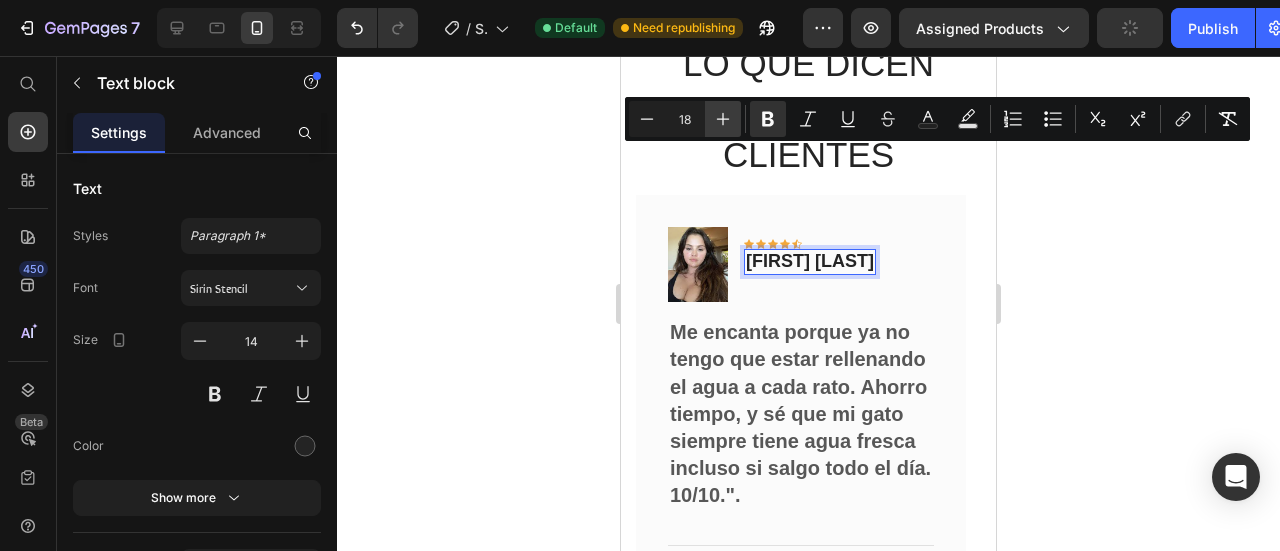 click 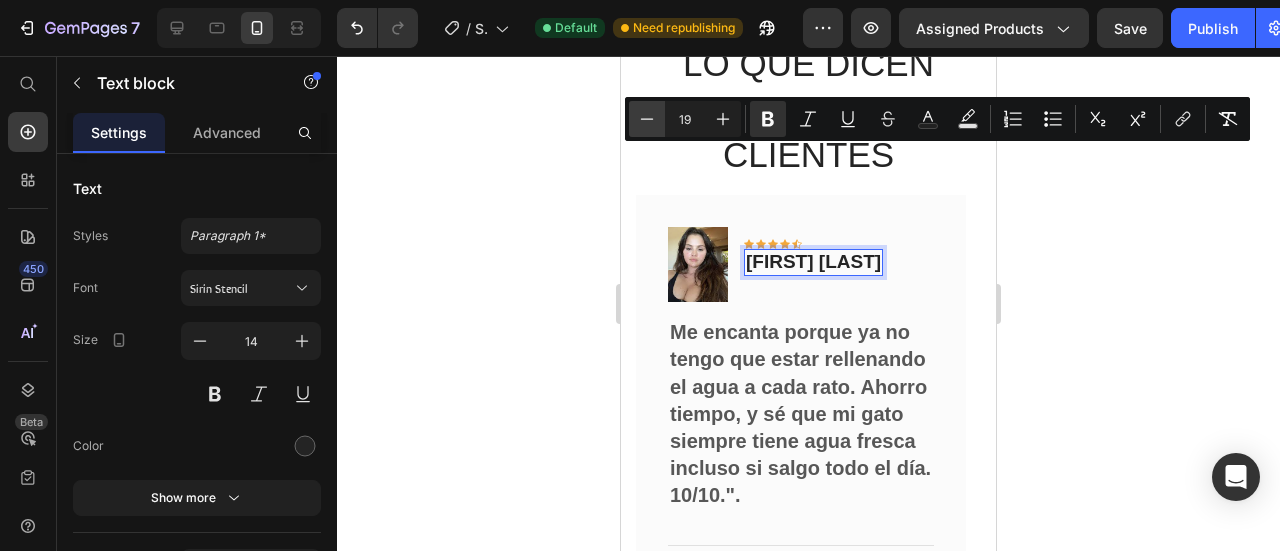 click 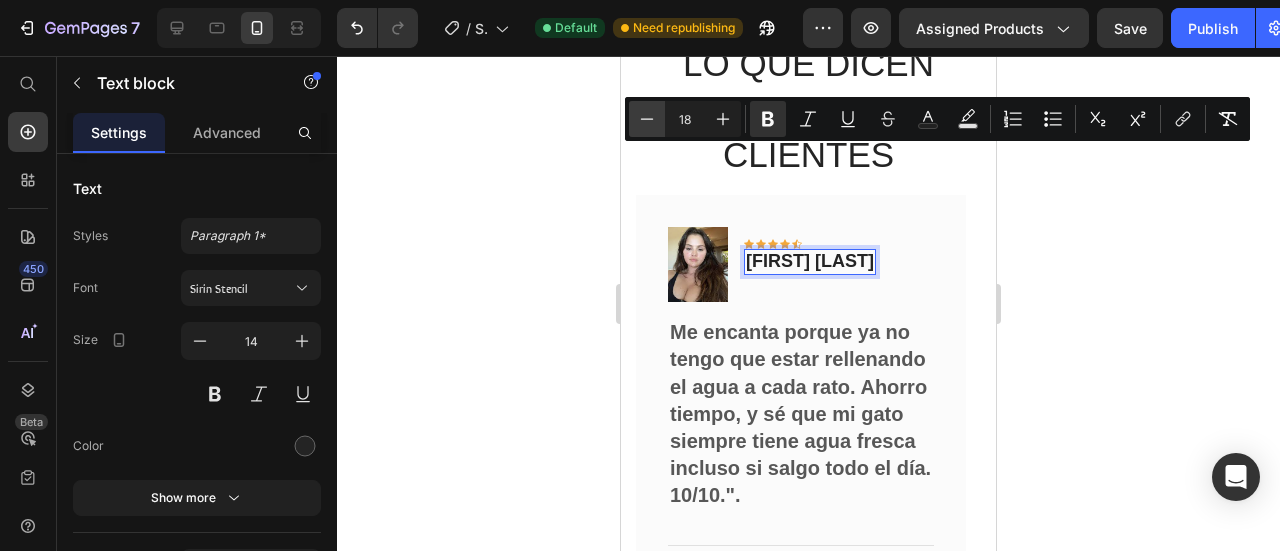 click 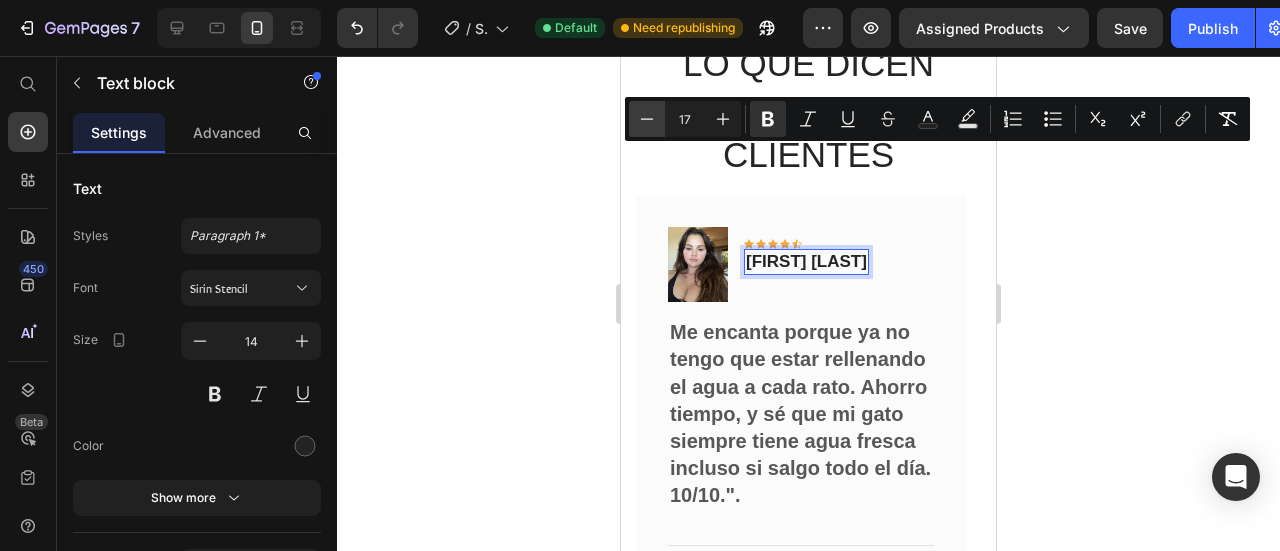 click 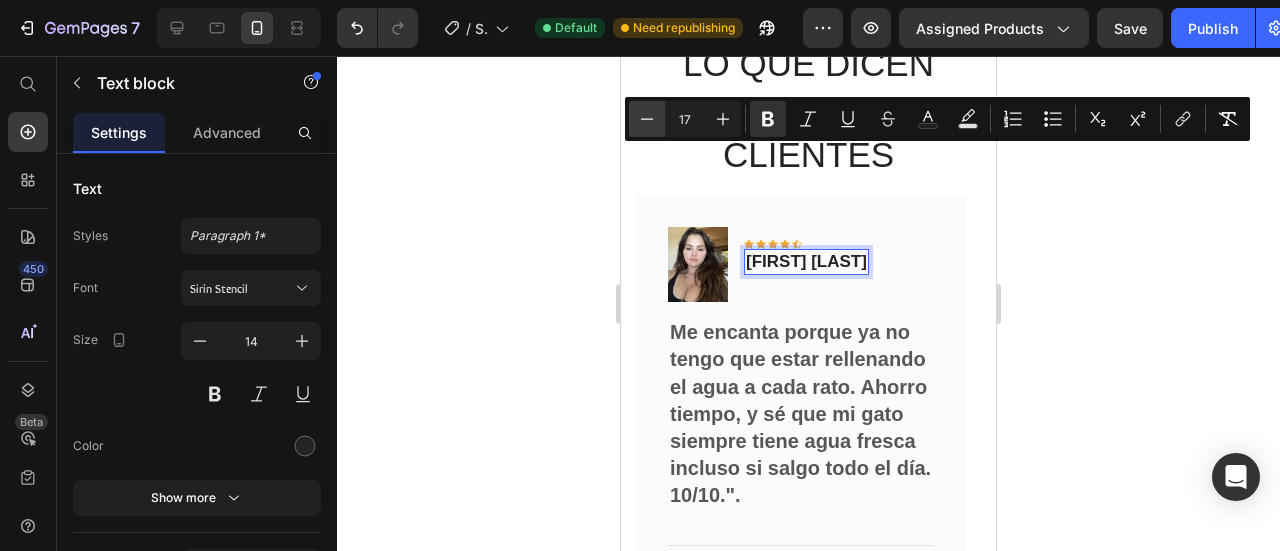 type on "16" 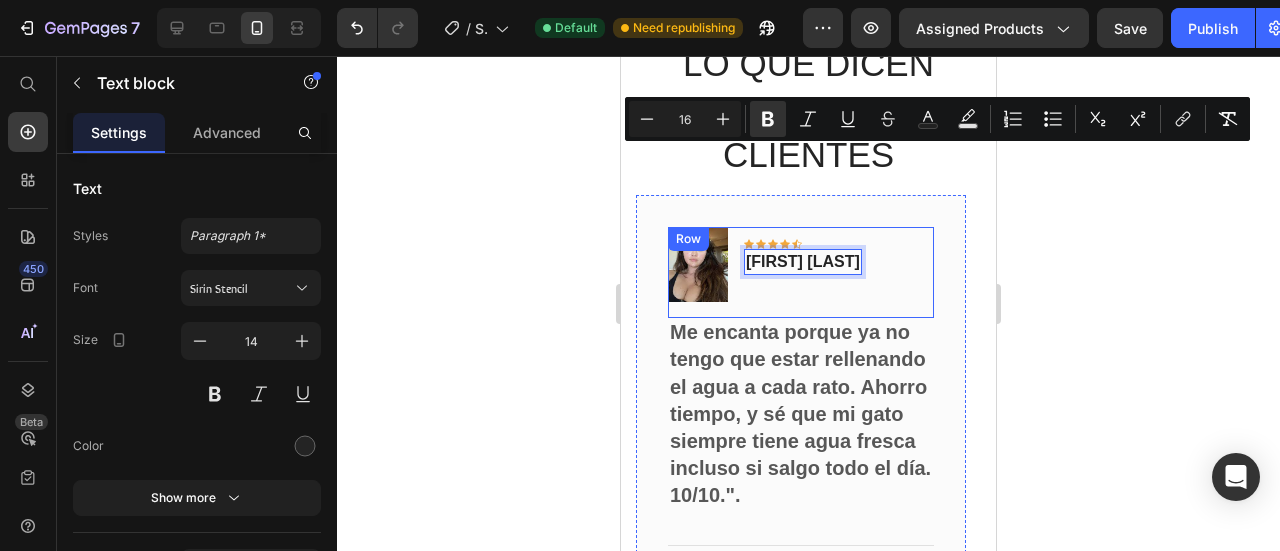 click on "Icon
Icon
Icon
Icon
Icon Row [FIRST] [LAST] Text block   0" at bounding box center (803, 264) 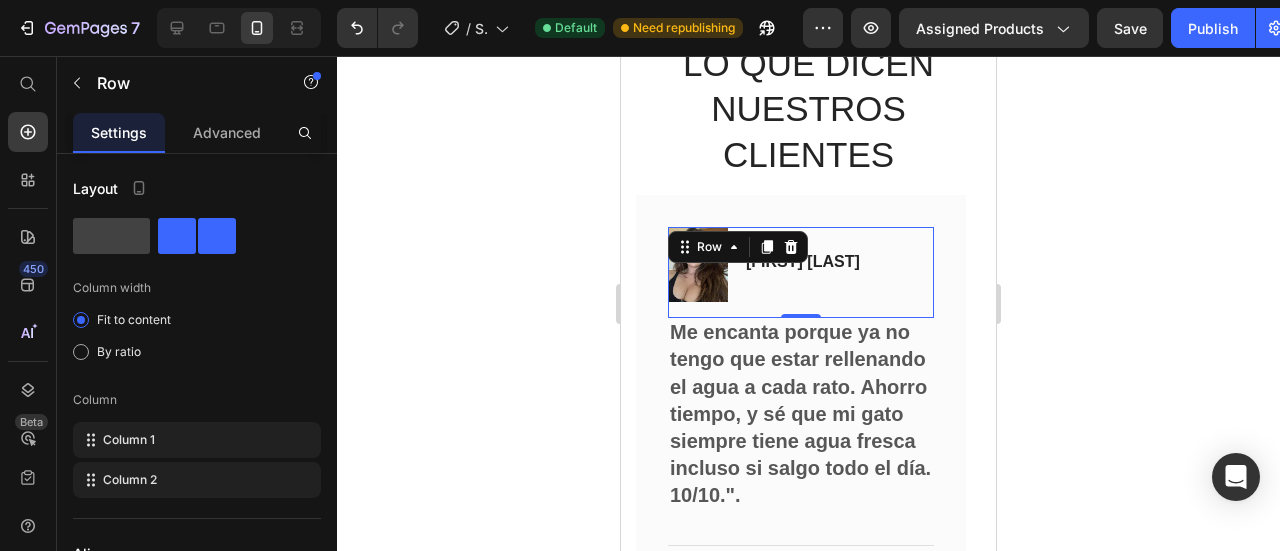 click on "Icon
Icon
Icon
Icon
Icon Row Sara Gomez Text block" at bounding box center (803, 264) 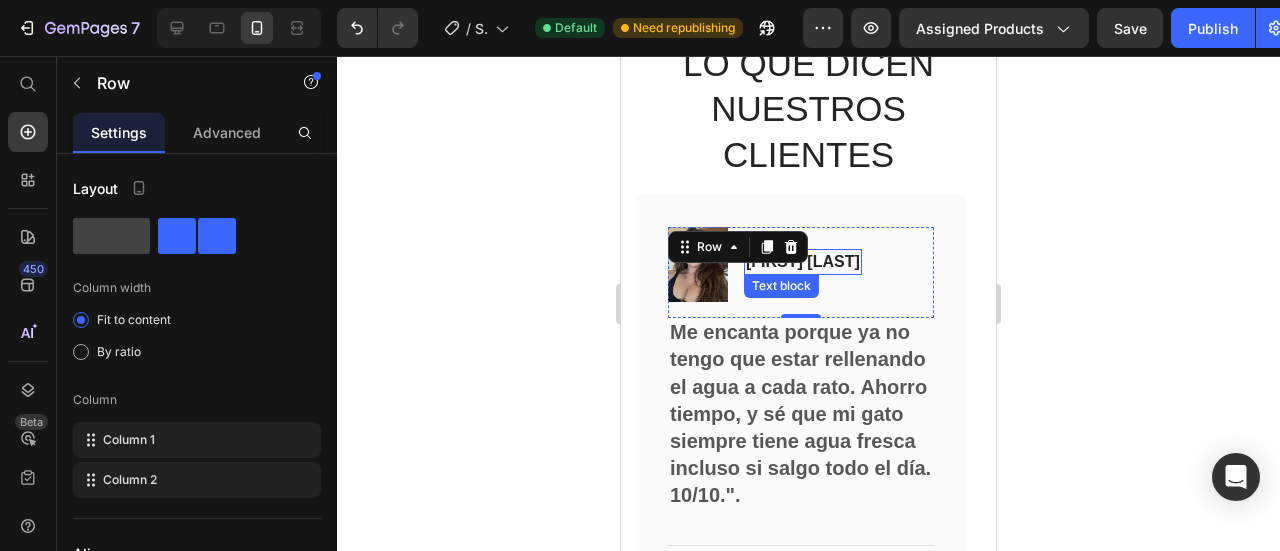 click on "[FIRST] [LAST]" at bounding box center (803, 261) 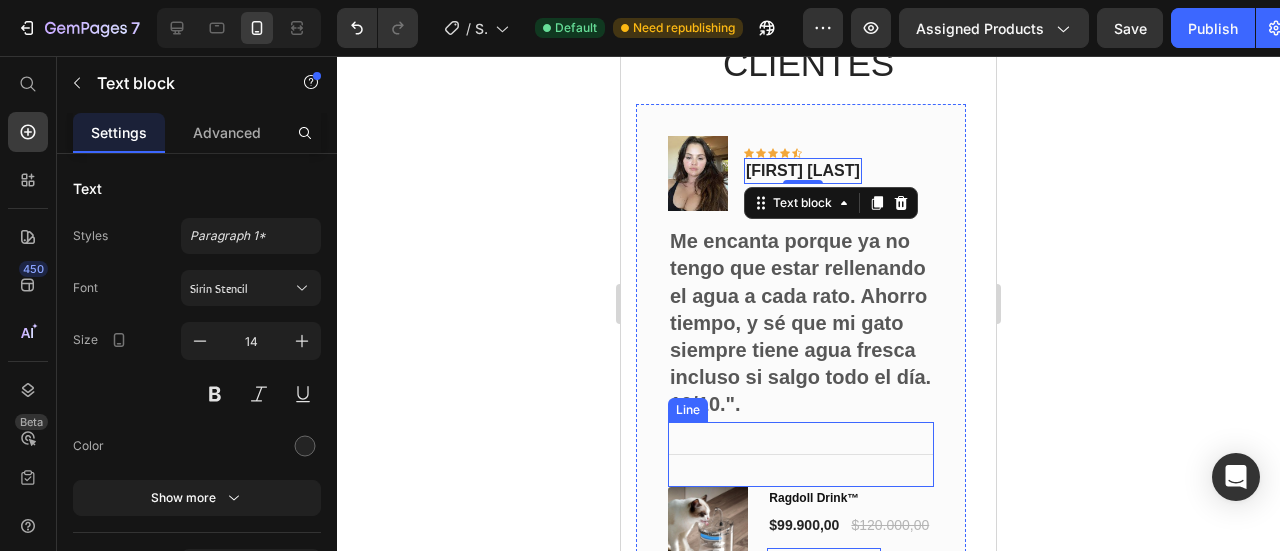 scroll, scrollTop: 3532, scrollLeft: 0, axis: vertical 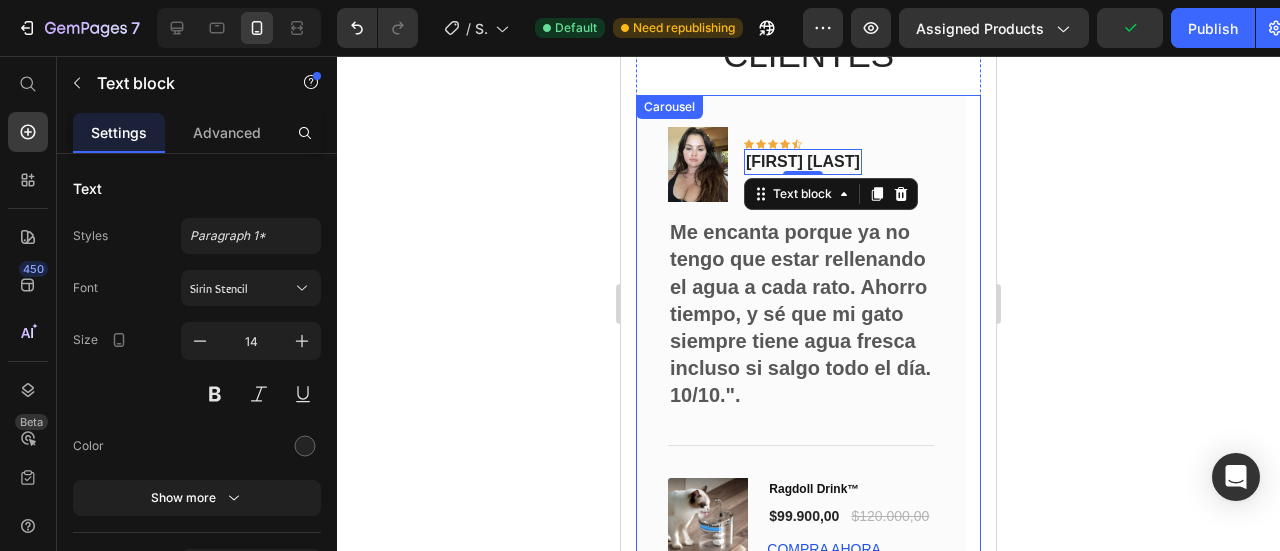 drag, startPoint x: 796, startPoint y: 519, endPoint x: 729, endPoint y: 500, distance: 69.641945 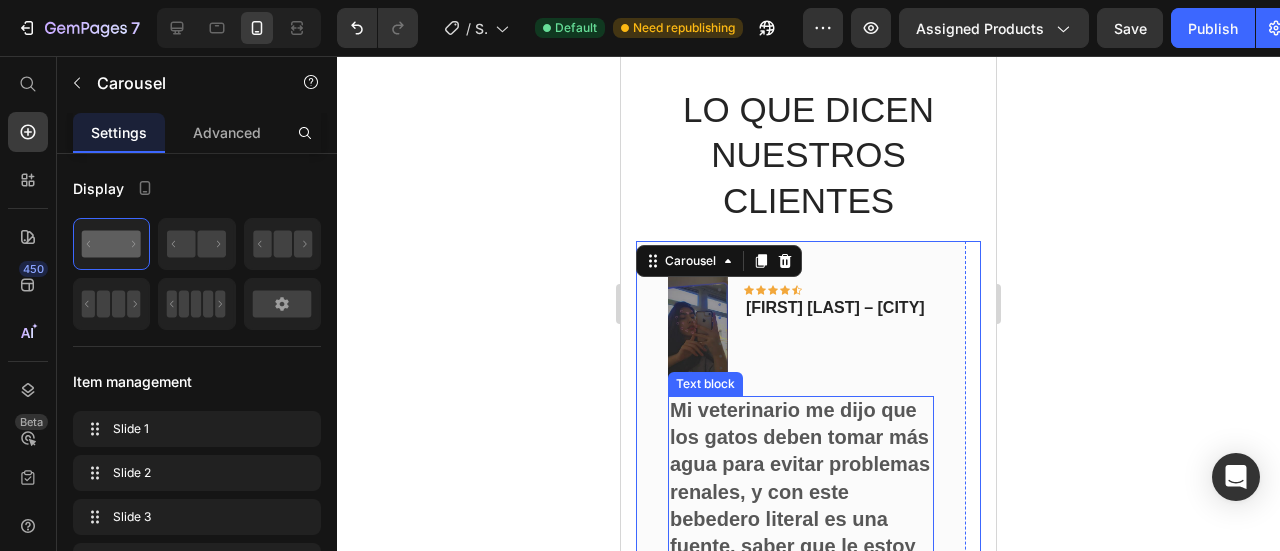 scroll, scrollTop: 3332, scrollLeft: 0, axis: vertical 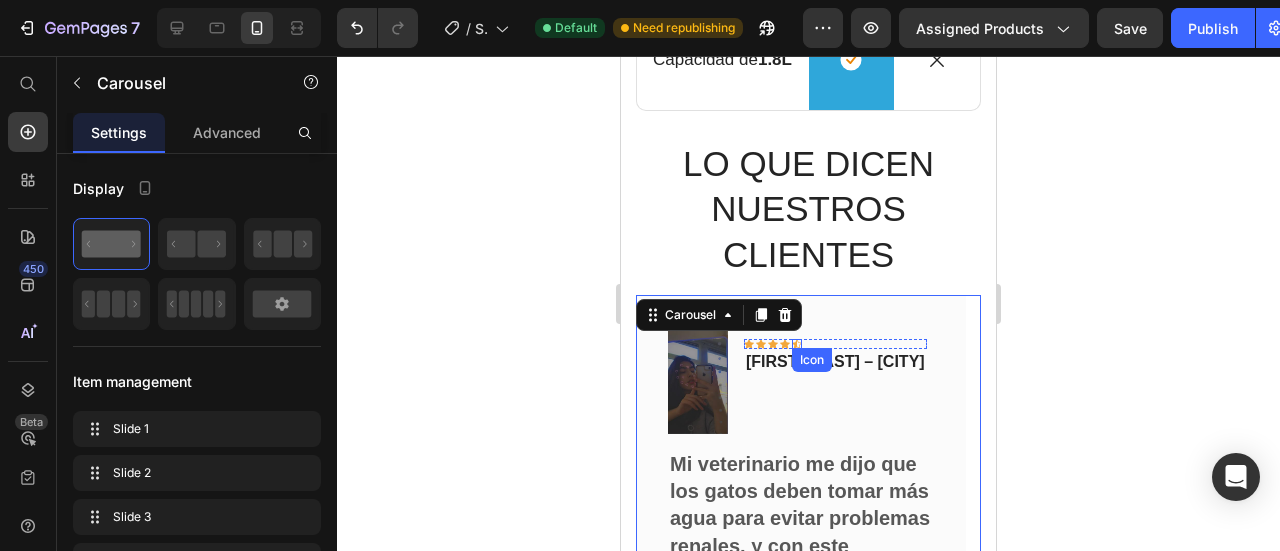 click on "Icon" at bounding box center [812, 360] 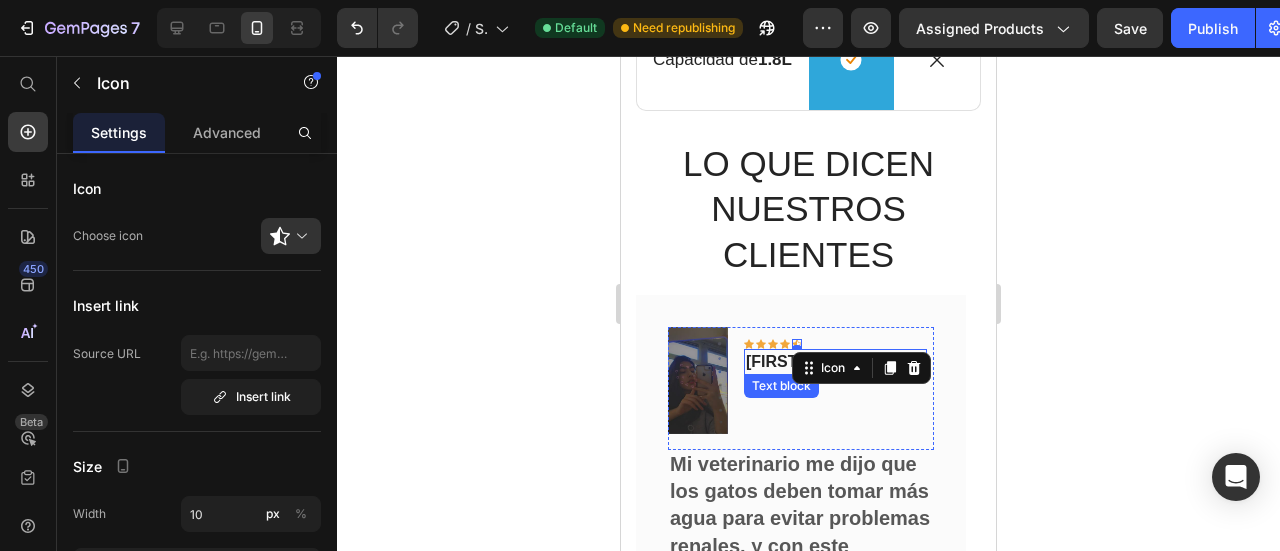click on "[FIRST] [LAST] – [CITY]" at bounding box center (835, 361) 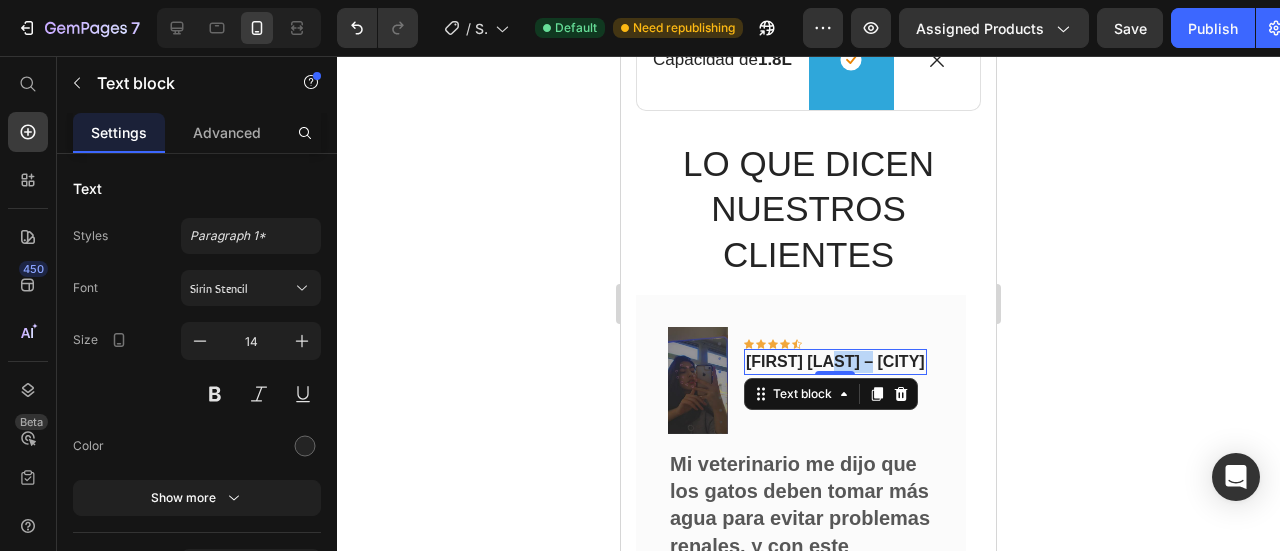 drag, startPoint x: 814, startPoint y: 267, endPoint x: 853, endPoint y: 255, distance: 40.804413 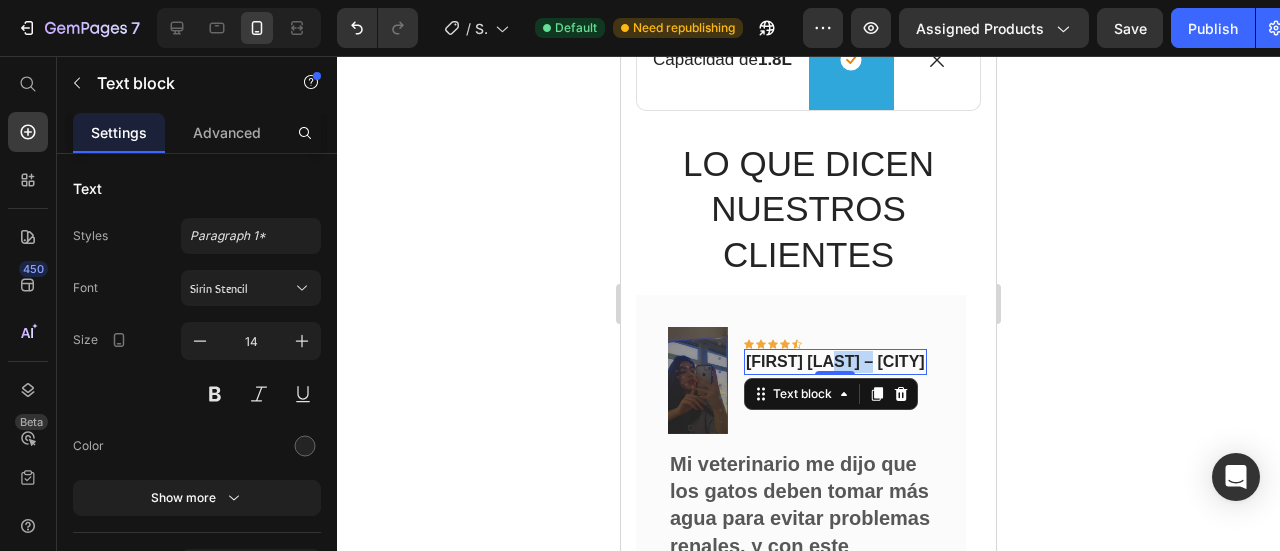 click on "[FIRST] [LAST] – [CITY]" at bounding box center [835, 361] 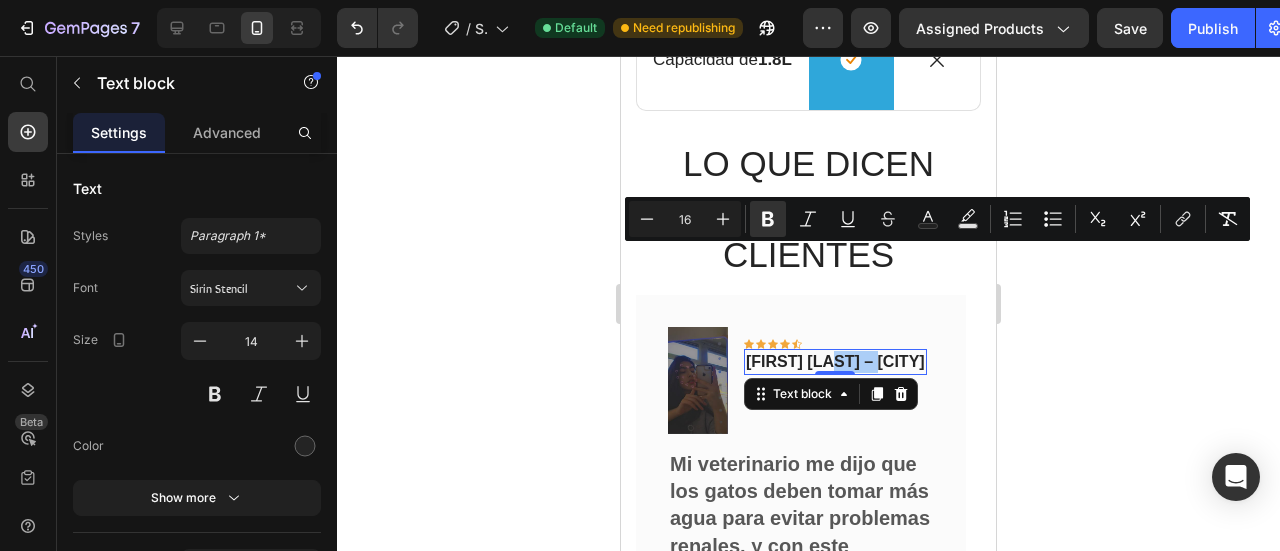 click 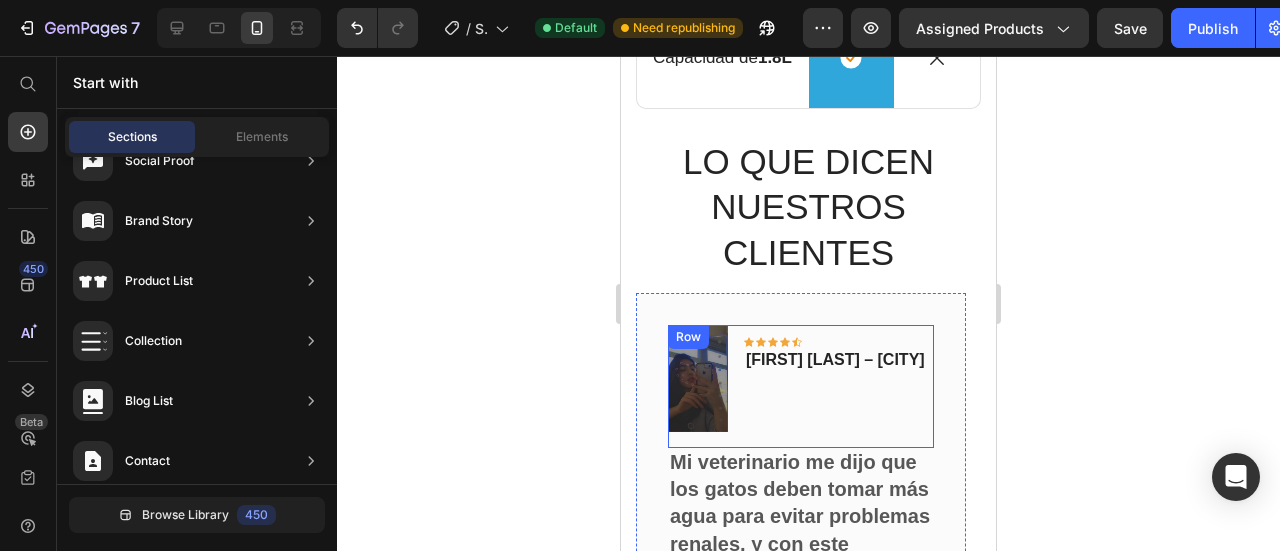 scroll, scrollTop: 3350, scrollLeft: 0, axis: vertical 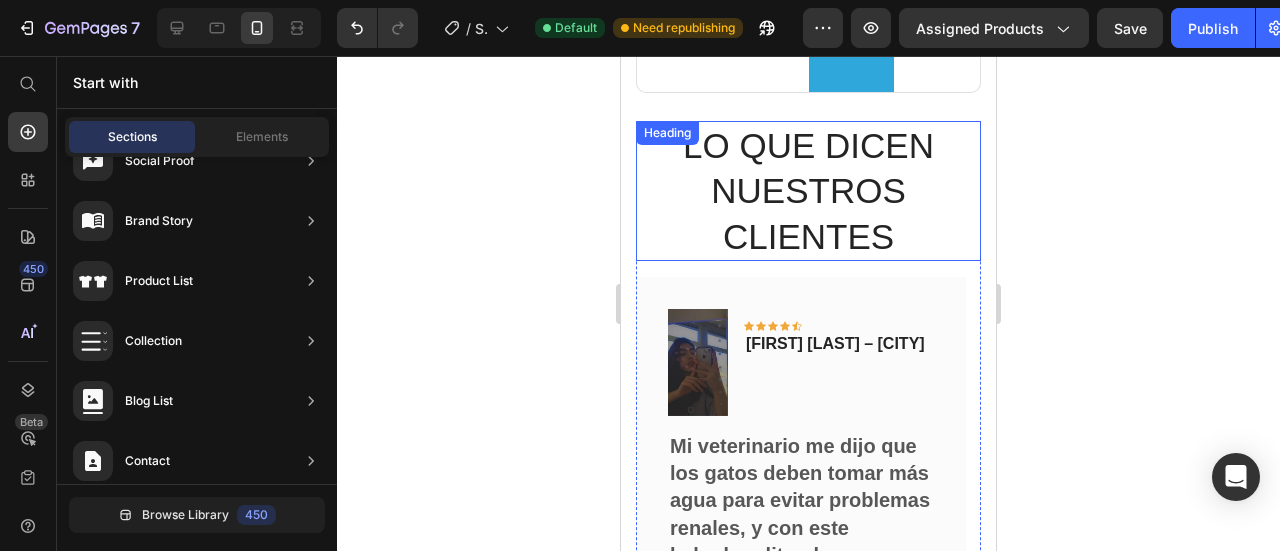 click on "LO QUE DICEN NUESTROS CLIENTES" at bounding box center (808, 191) 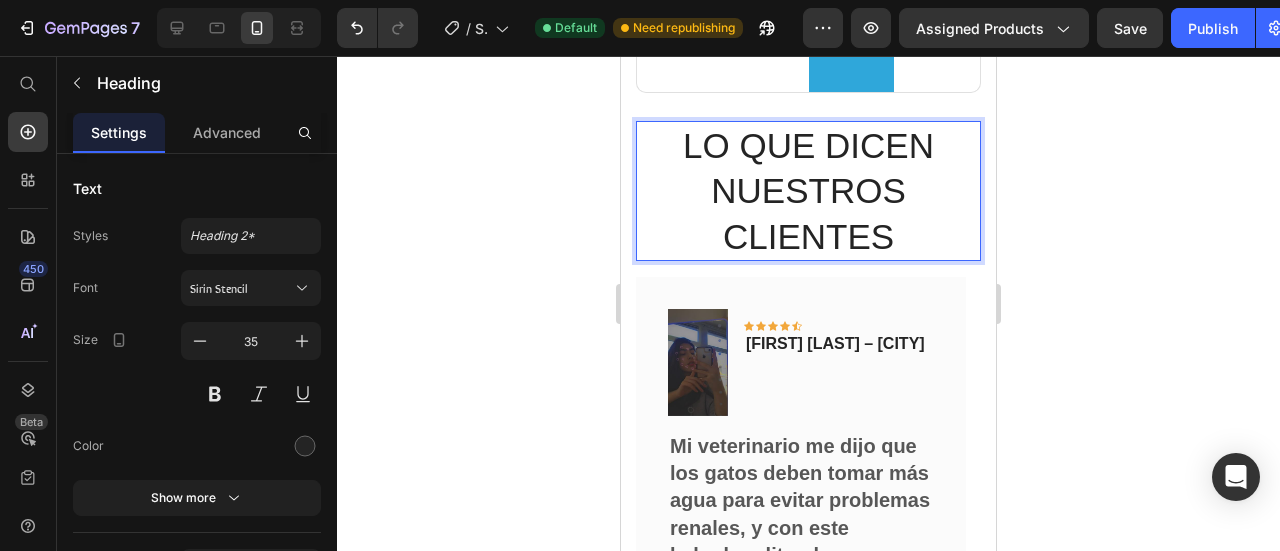 scroll, scrollTop: 3150, scrollLeft: 0, axis: vertical 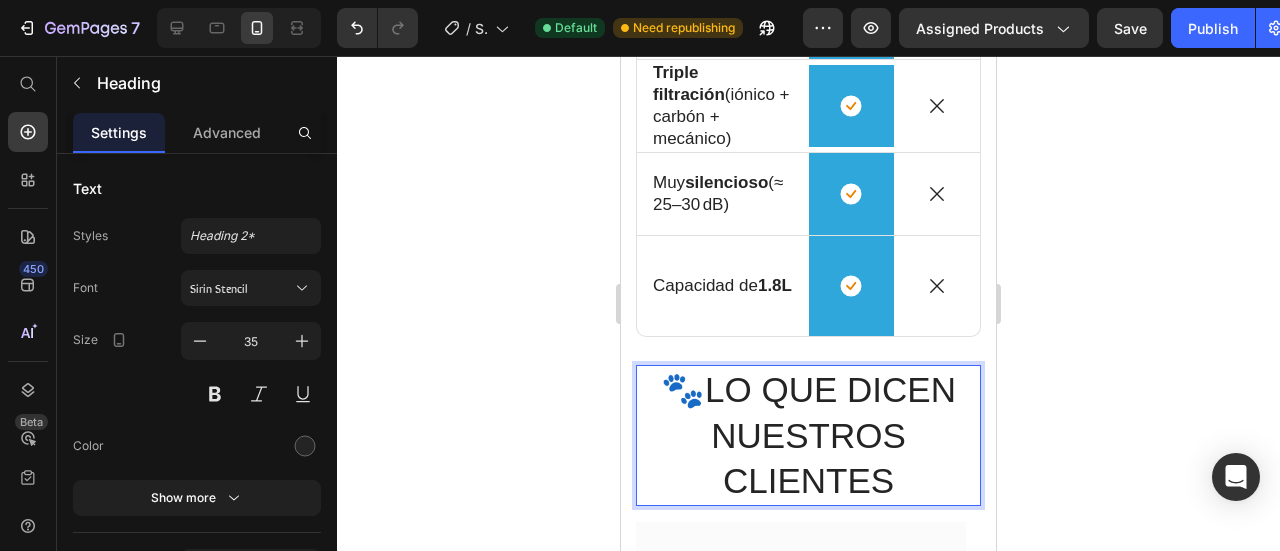 click on "🐾LO QUE DICEN NUESTROS CLIENTES" at bounding box center (808, 435) 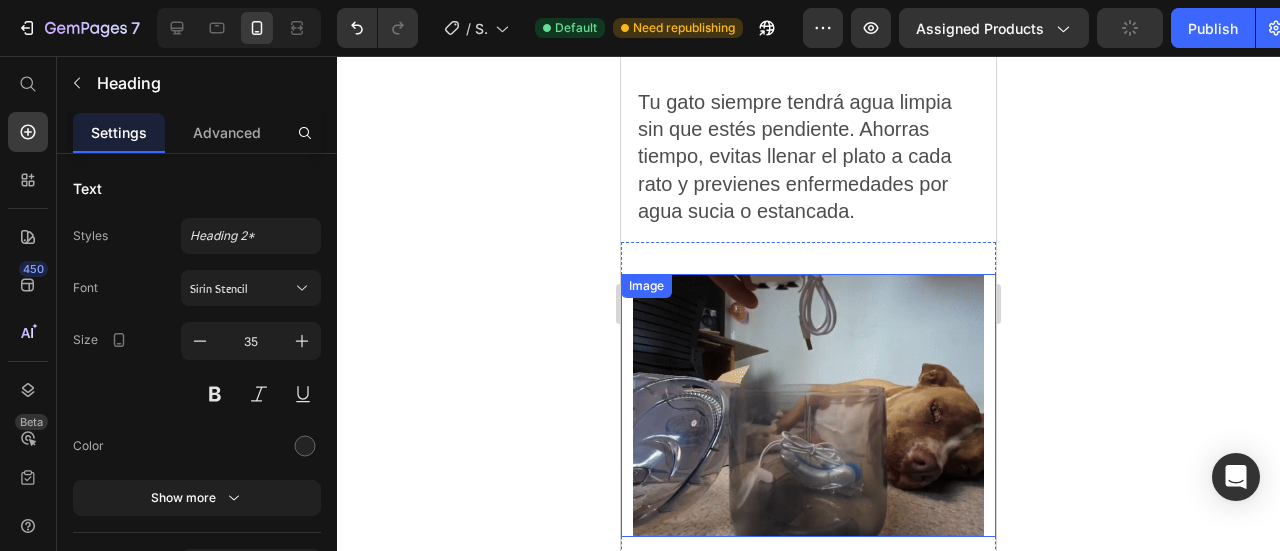 scroll, scrollTop: 1450, scrollLeft: 0, axis: vertical 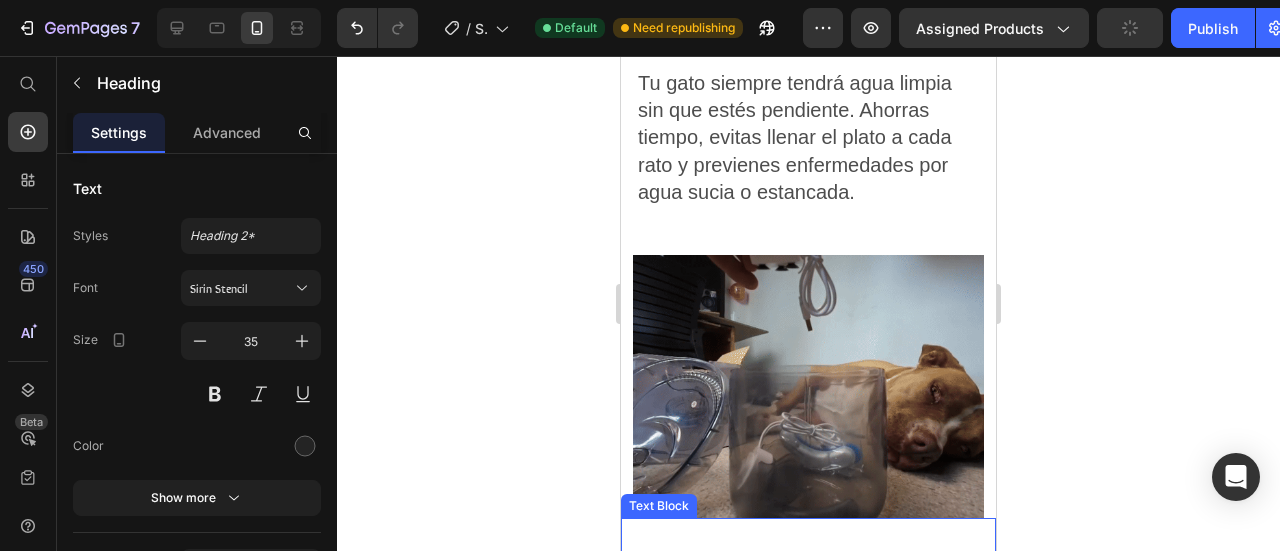 click on "TU MASCOTA TE LO VA                       AGRADECER" at bounding box center (802, 575) 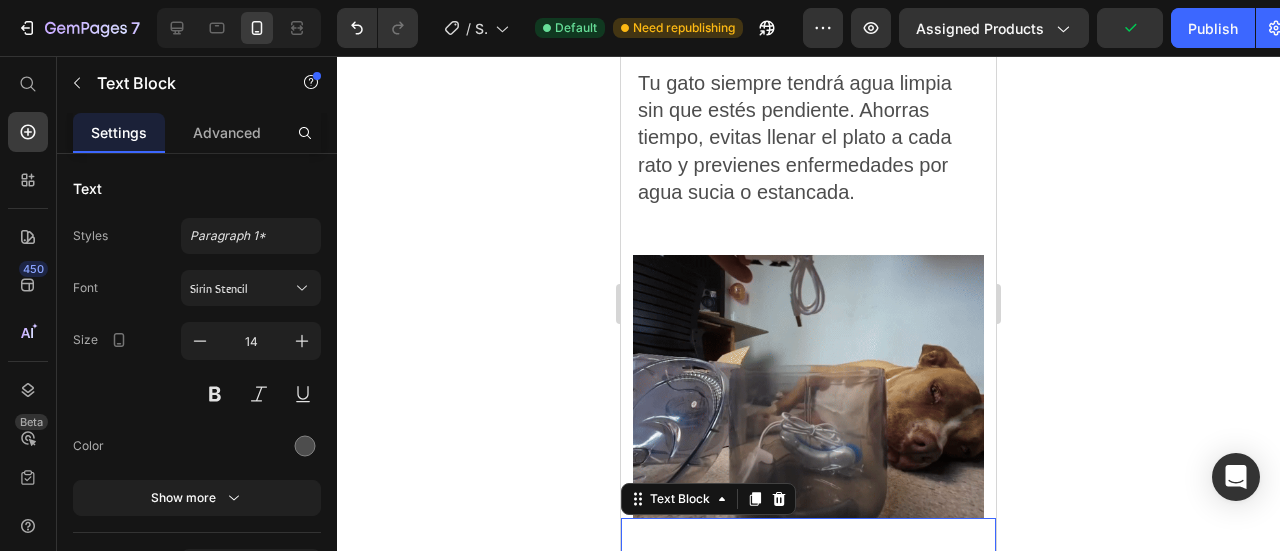 click on "TU MASCOTA TE LO VA                       AGRADECER" at bounding box center [802, 575] 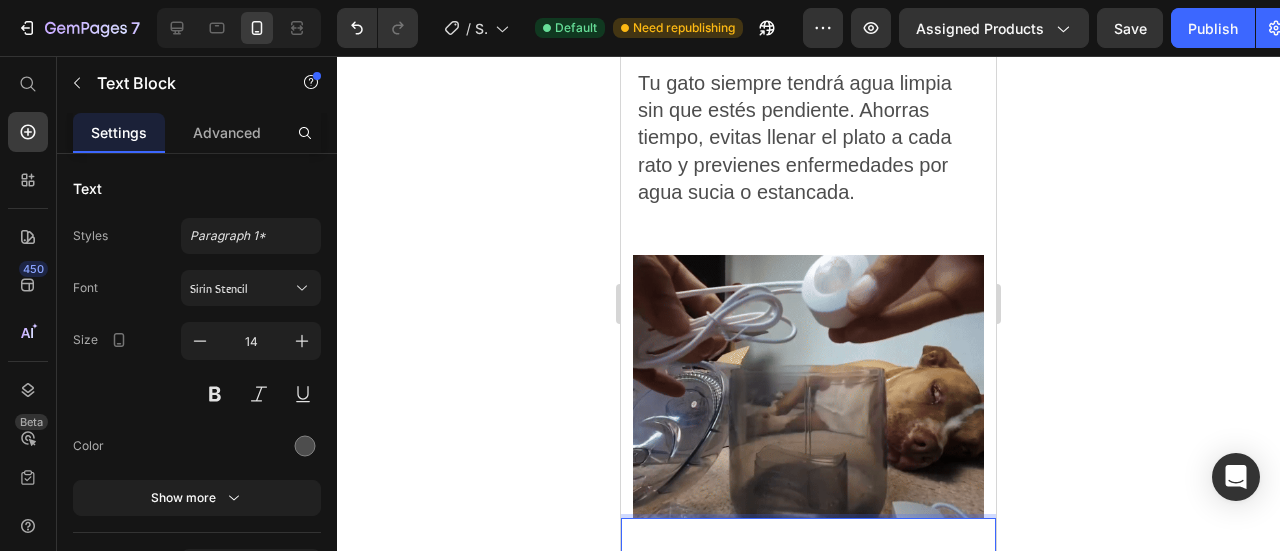 click on "TU MASCOTA TE LO VA                       AGRADECER" at bounding box center (802, 575) 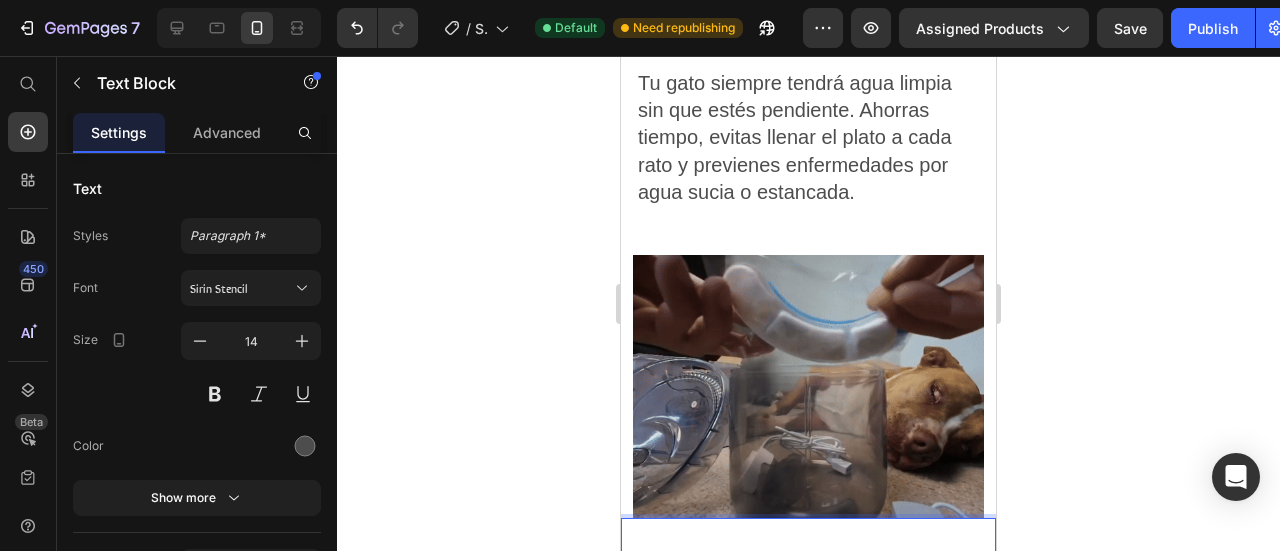 click on "TU MASCOTA TE LO VA                       AGRADECER" at bounding box center (808, 578) 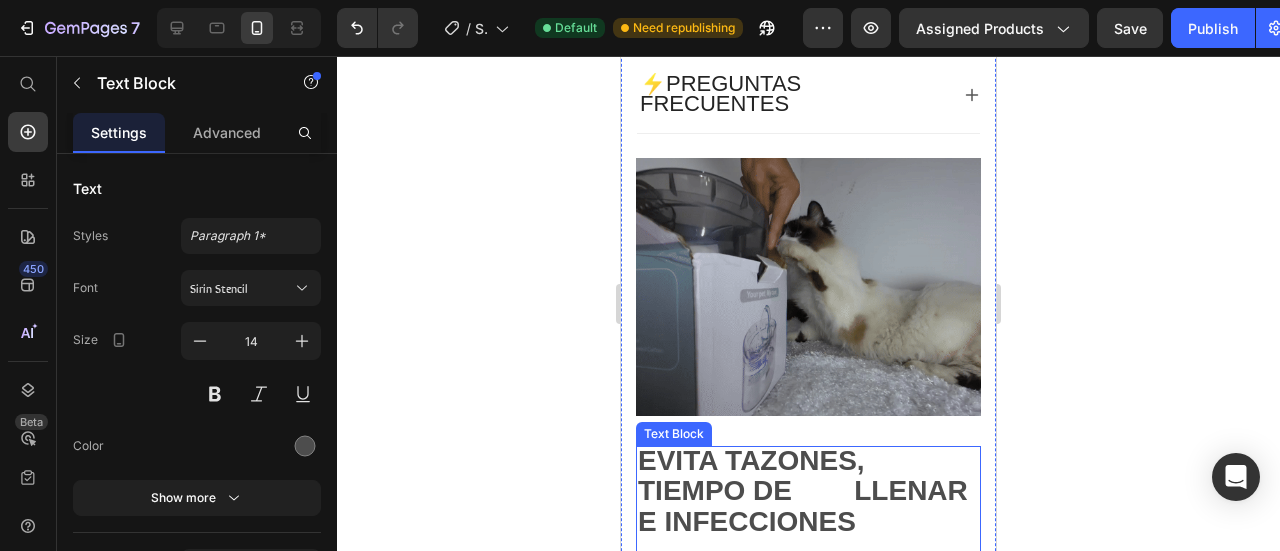scroll, scrollTop: 950, scrollLeft: 0, axis: vertical 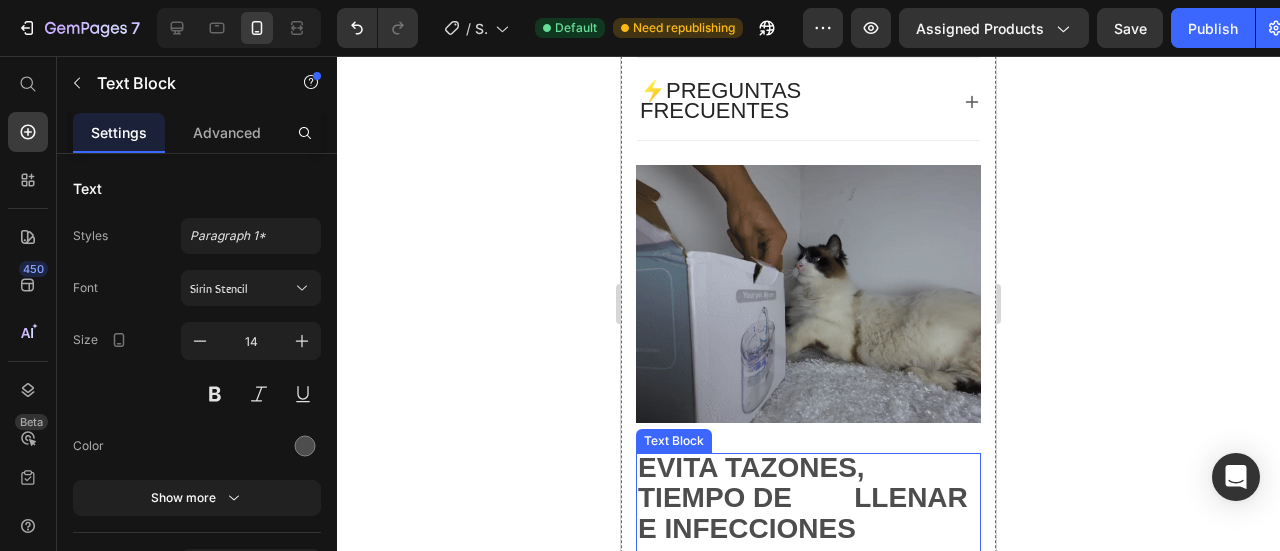 click on "EVITA TAZONES, TIEMPO DE        LLENAR E INFECCIONES" at bounding box center (803, 497) 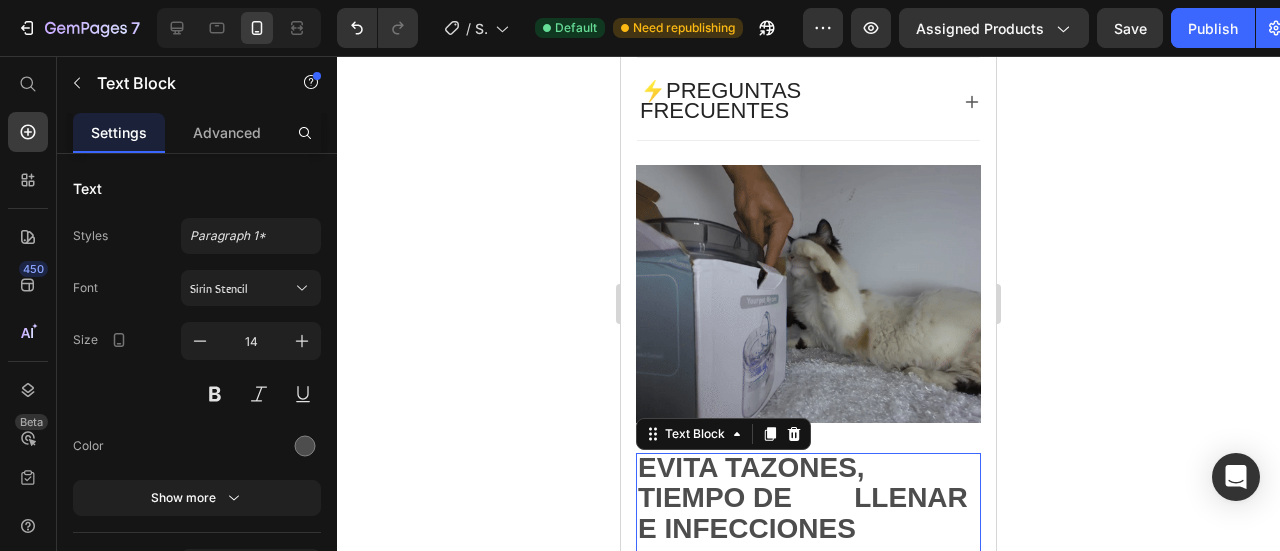 click on "EVITA TAZONES, TIEMPO DE        LLENAR E INFECCIONES" at bounding box center (803, 497) 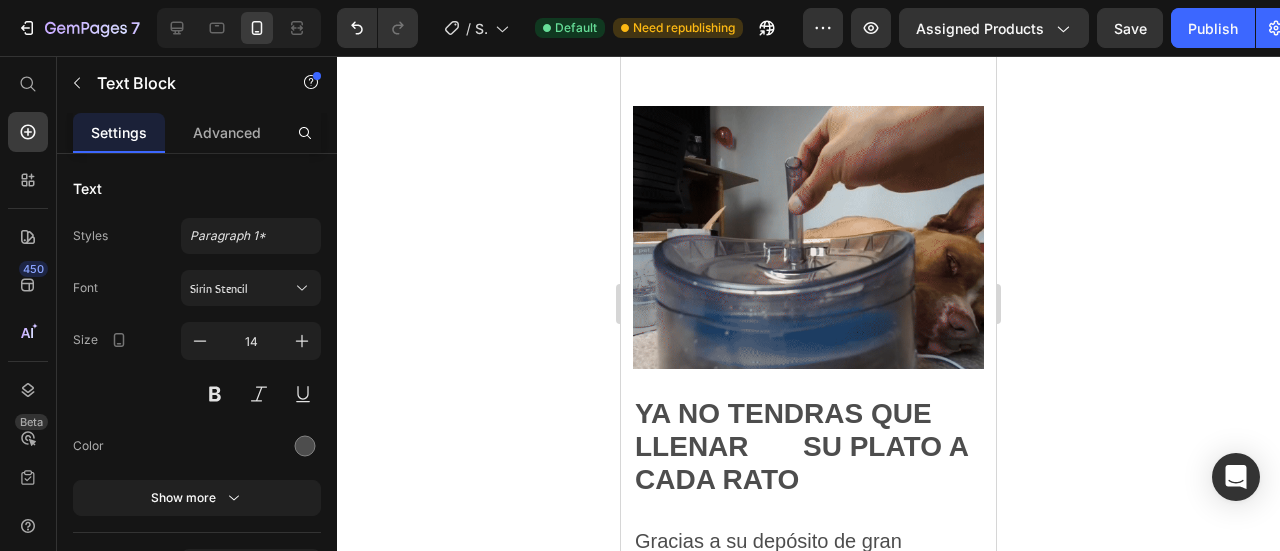 scroll, scrollTop: 2150, scrollLeft: 0, axis: vertical 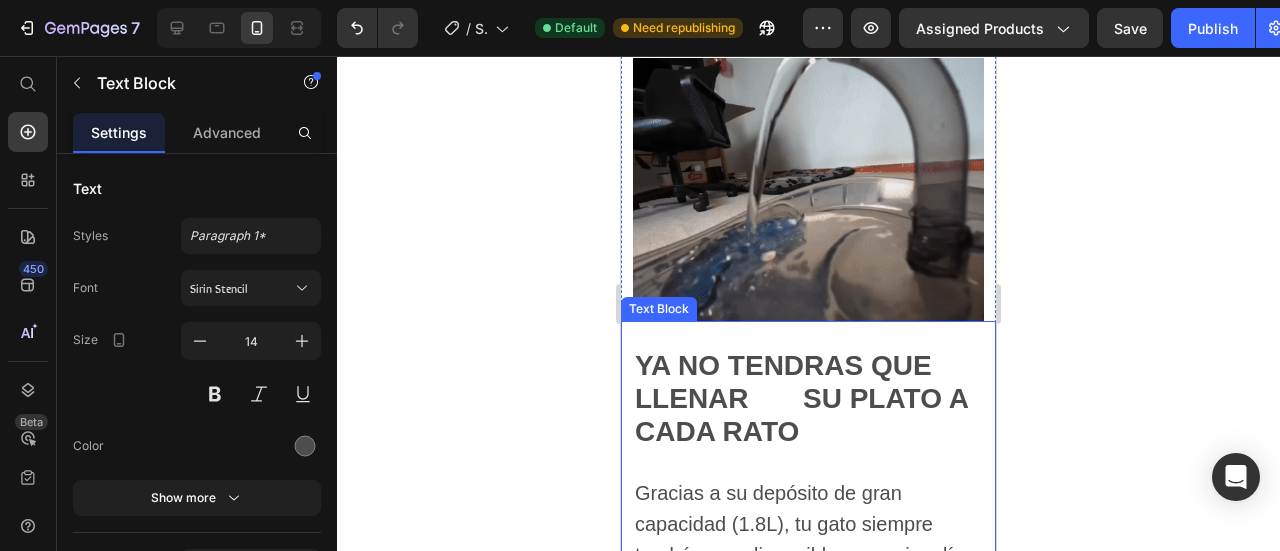click on "YA NO TENDRAS QUE LLENAR       SU PLATO A CADA RATO" at bounding box center [808, 401] 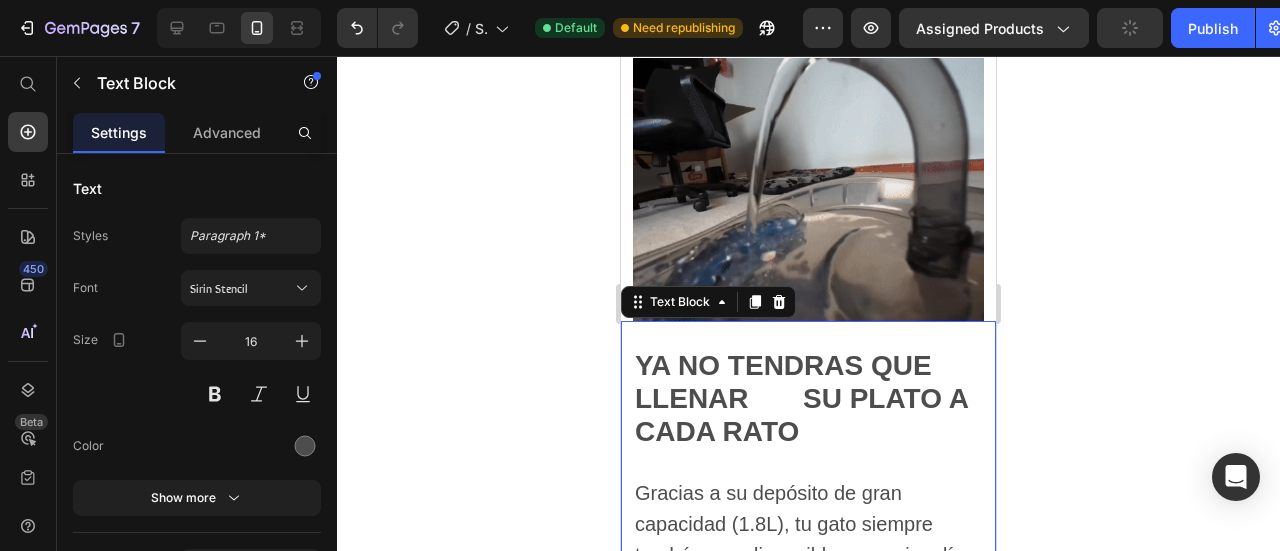 click on "YA NO TENDRAS QUE LLENAR       SU PLATO A CADA RATO" at bounding box center [801, 398] 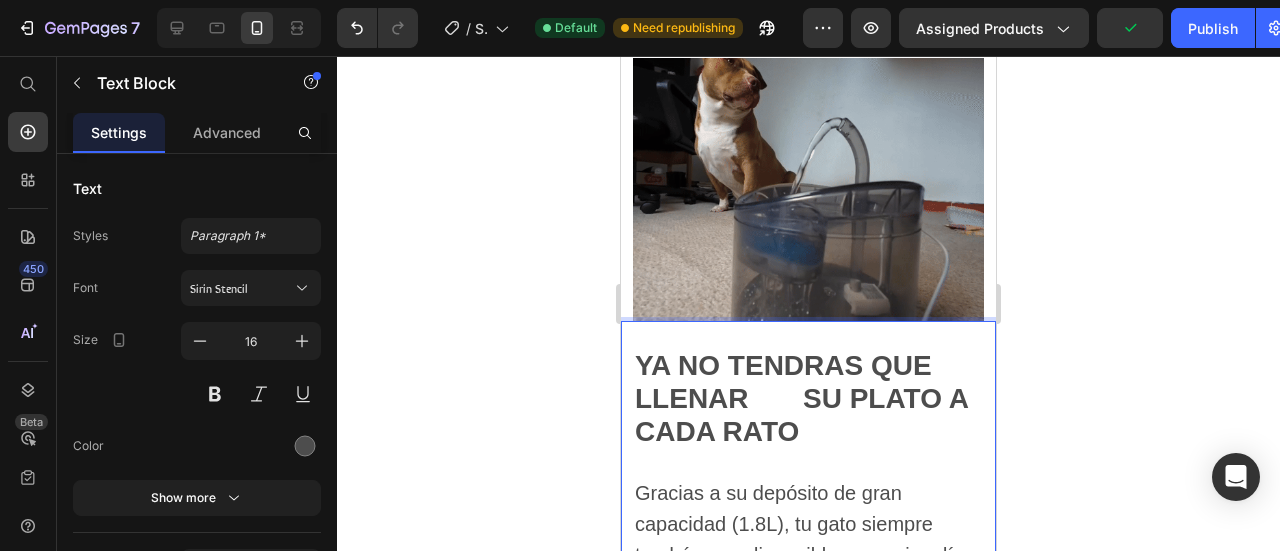 click on "YA NO TENDRAS QUE LLENAR       SU PLATO A CADA RATO" at bounding box center [801, 398] 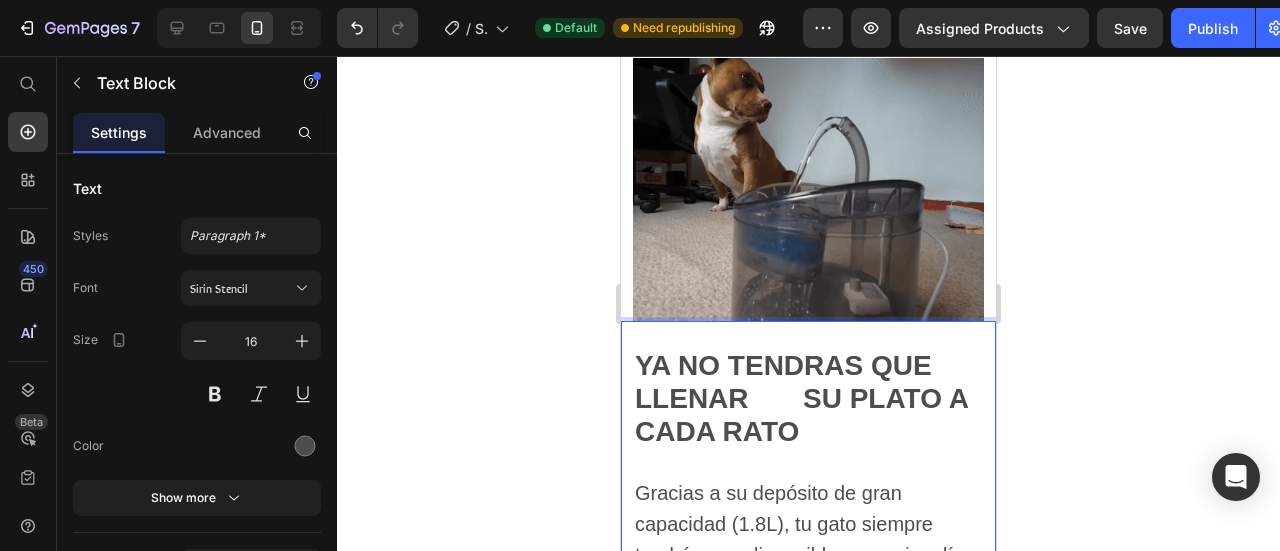 click on "YA NO TENDRAS QUE LLENAR       SU PLATO A CADA RATO" at bounding box center (808, 401) 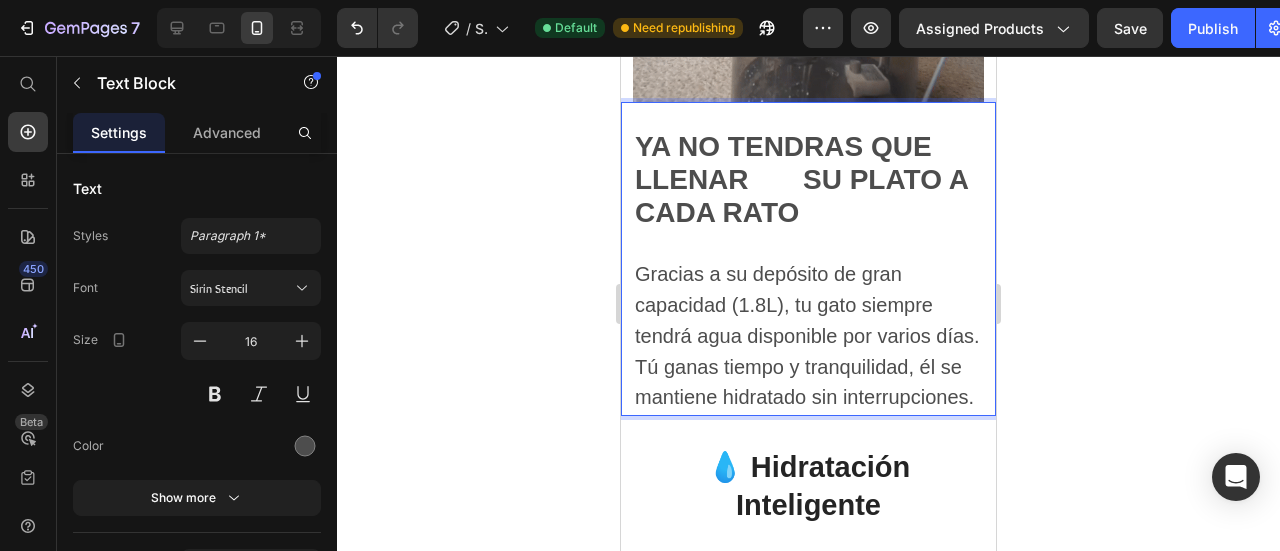 scroll, scrollTop: 2350, scrollLeft: 0, axis: vertical 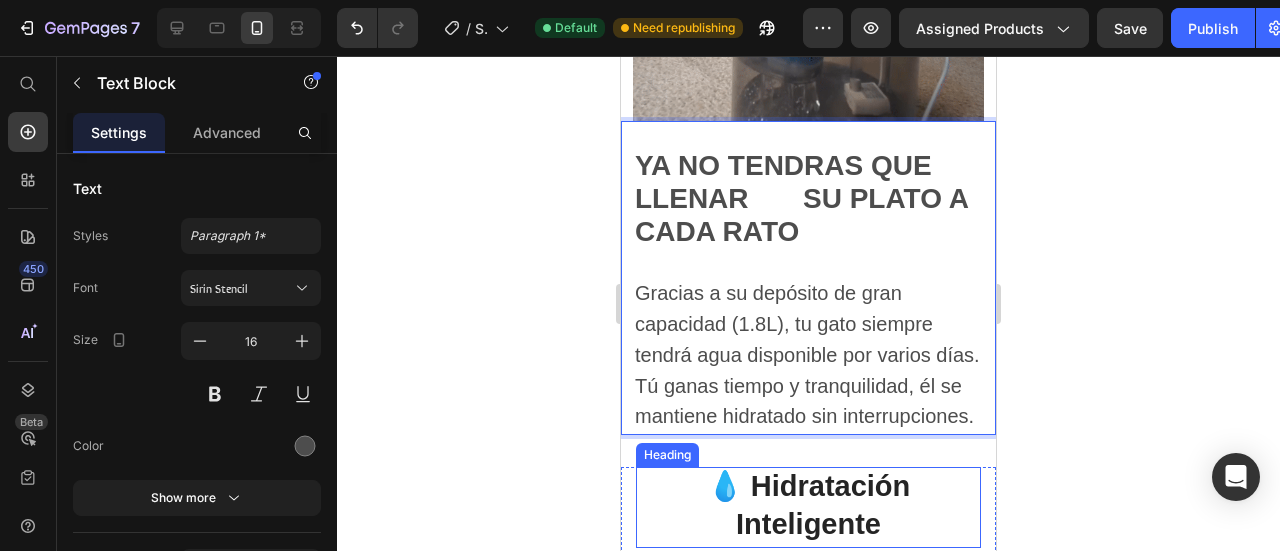 click on "💧 Hidratación Inteligente" at bounding box center (809, 505) 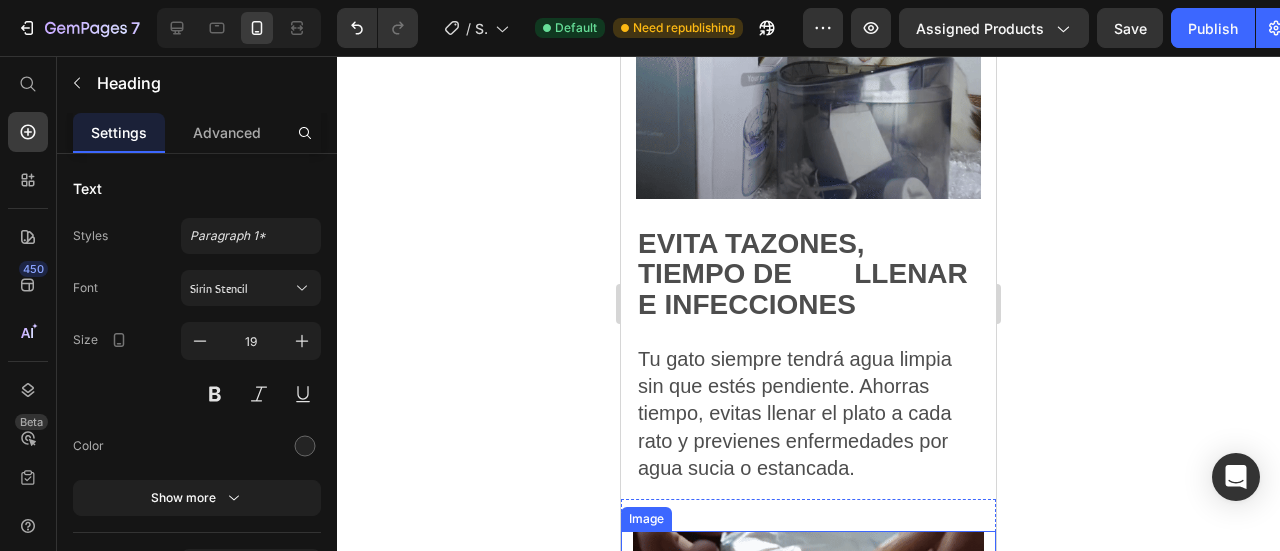 scroll, scrollTop: 1000, scrollLeft: 0, axis: vertical 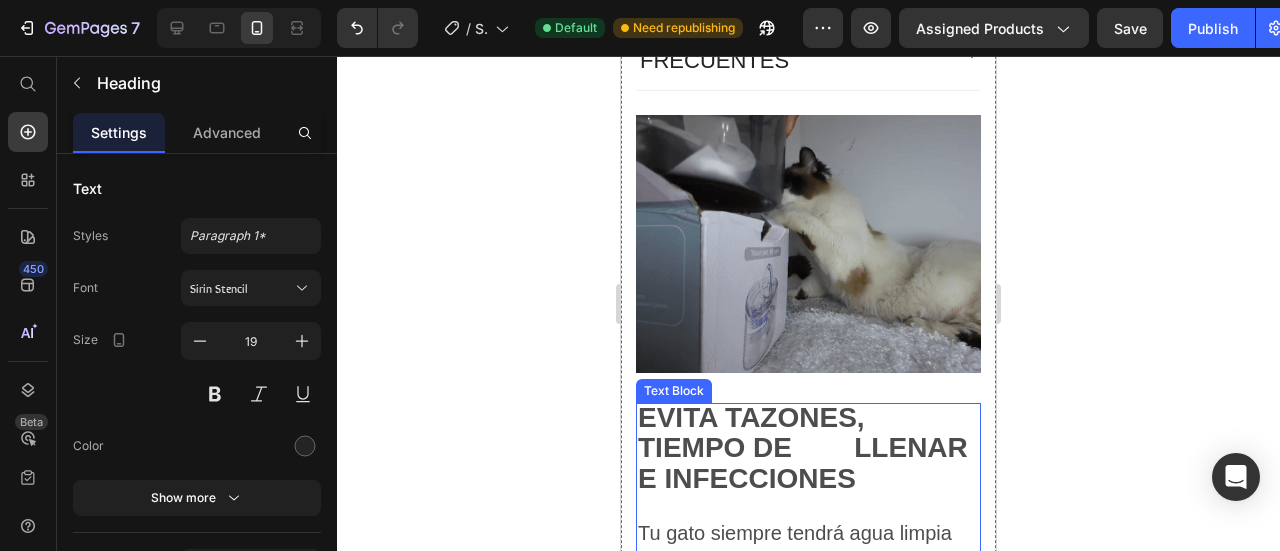 click on "Tu gato siempre tendrá agua limpia sin que estés pendiente. Ahorras tiempo, evitas llenar el plato a cada rato y previenes enfermedades por agua sucia o estancada." at bounding box center (795, 587) 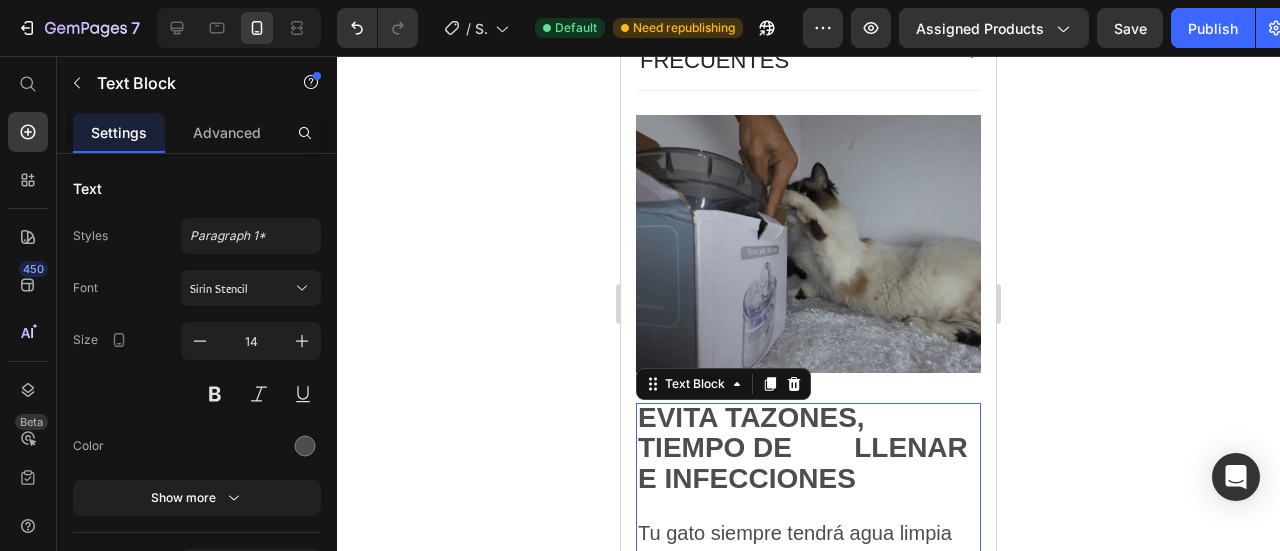 click on "Tu gato siempre tendrá agua limpia sin que estés pendiente. Ahorras tiempo, evitas llenar el plato a cada rato y previenes enfermedades por agua sucia o estancada." at bounding box center (795, 587) 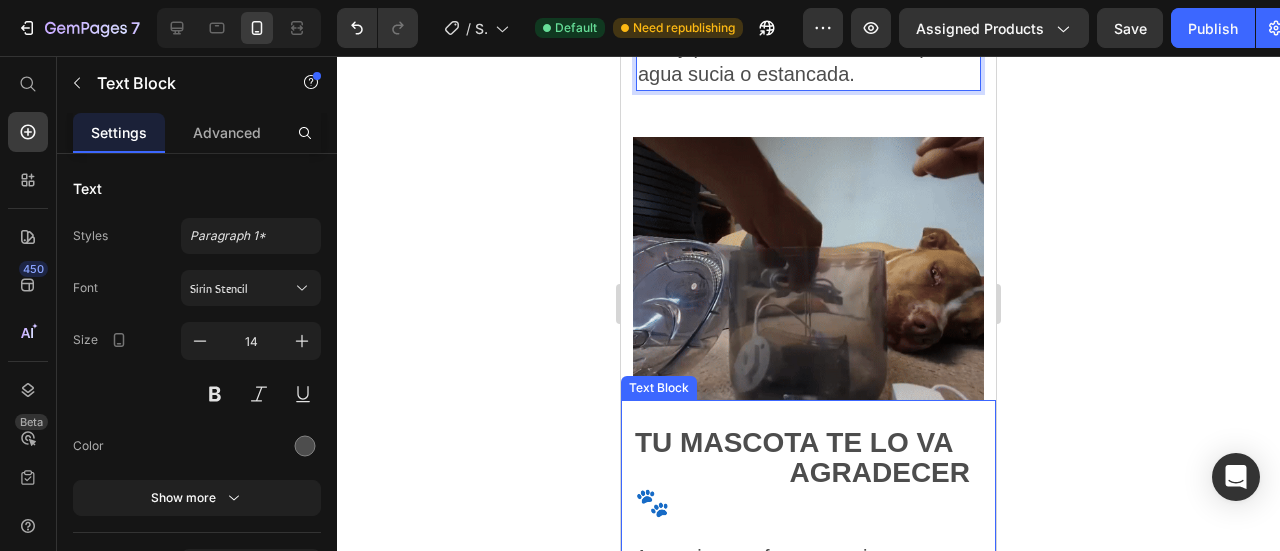 scroll, scrollTop: 1600, scrollLeft: 0, axis: vertical 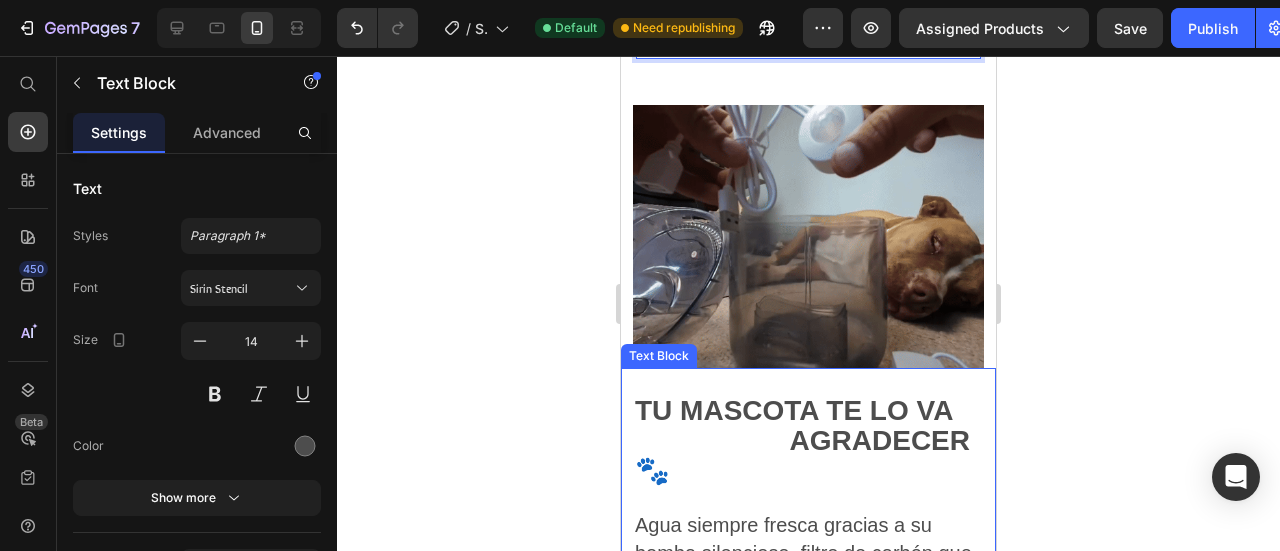 click on "Agua siempre fresca gracias a su bomba silenciosa, filtro de carbón que purifica cada gota y sensor inteligente que se activa cuando tu gato se acerca. Tecnología pensada para su salud… y tu tranquilidad." at bounding box center [803, 593] 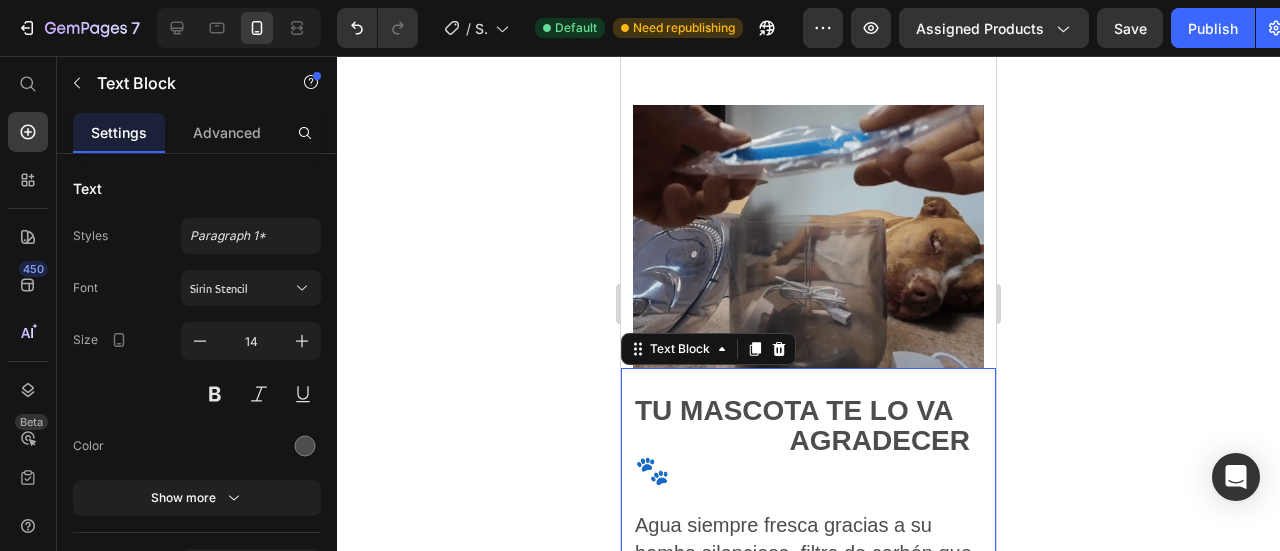 click on "Agua siempre fresca gracias a su bomba silenciosa, filtro de carbón que purifica cada gota y sensor inteligente que se activa cuando tu gato se acerca. Tecnología pensada para su salud… y tu tranquilidad." at bounding box center [803, 593] 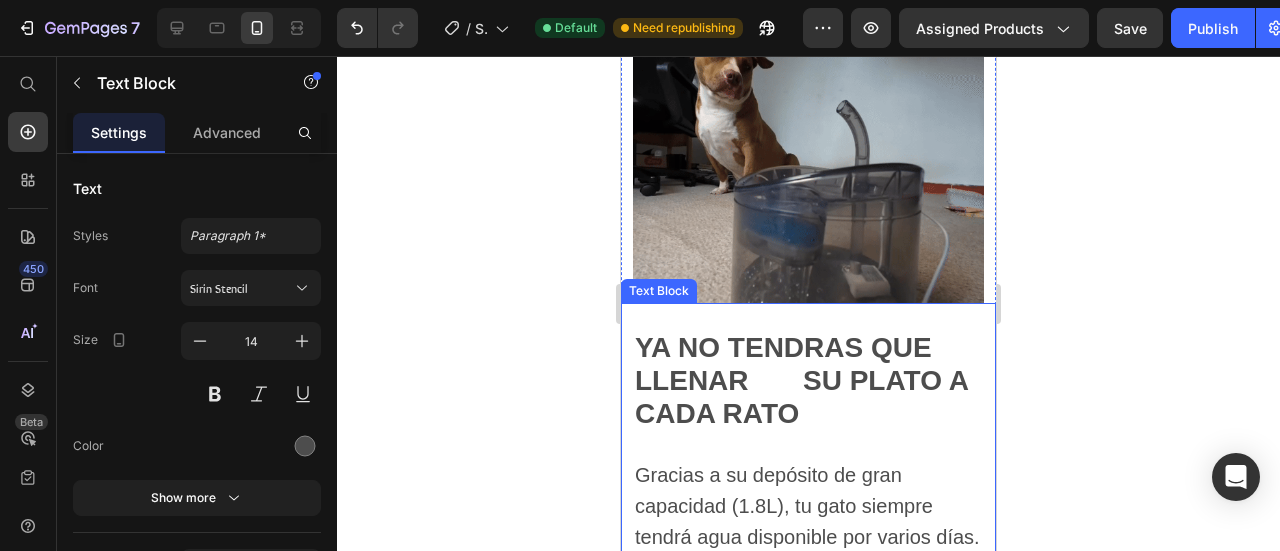 scroll, scrollTop: 2200, scrollLeft: 0, axis: vertical 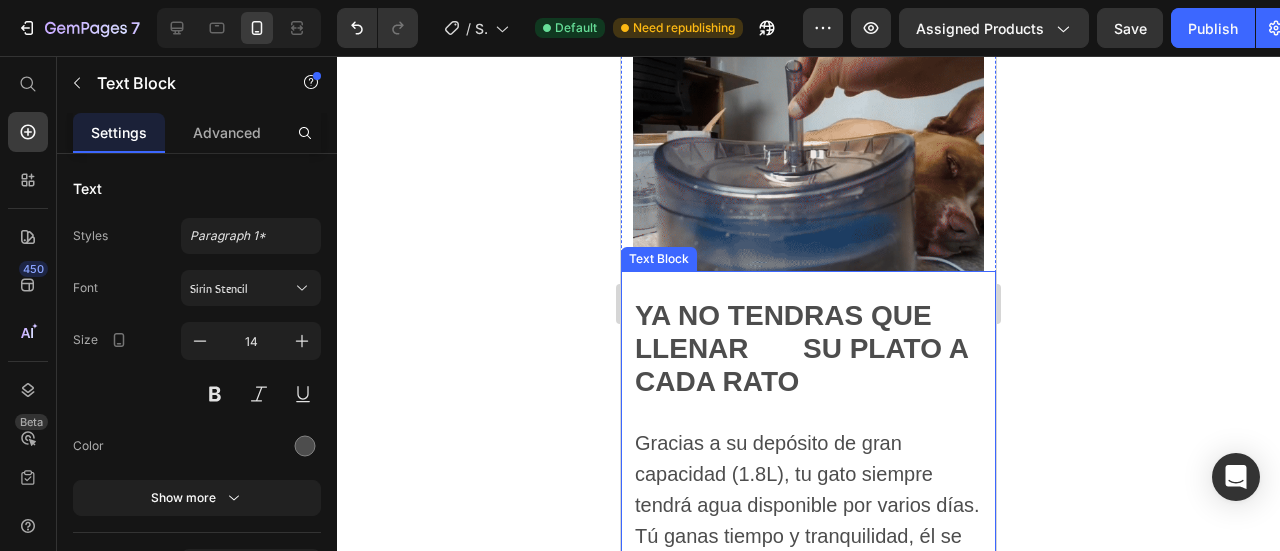 click on "Gracias a su depósito de gran capacidad (1.8L), tu gato siempre tendrá agua disponible por varios días. Tú ganas tiempo y tranquilidad, él se mantiene hidratado sin interrupciones." at bounding box center [807, 504] 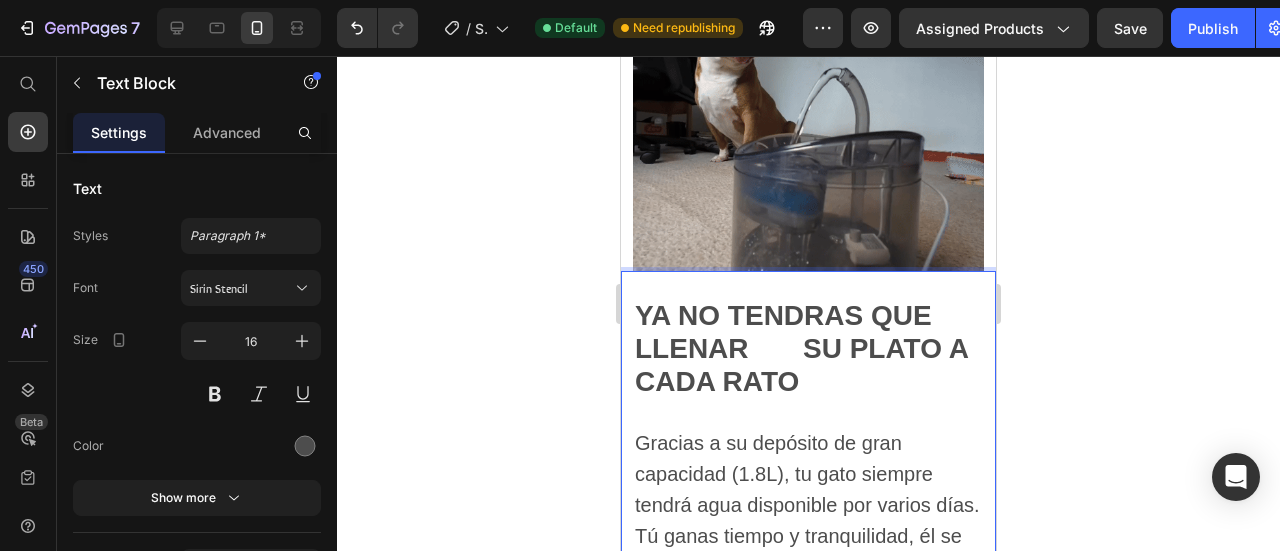 click on "Gracias a su depósito de gran capacidad (1.8L), tu gato siempre tendrá agua disponible por varios días. Tú ganas tiempo y tranquilidad, él se mantiene hidratado sin interrupciones." at bounding box center [807, 504] 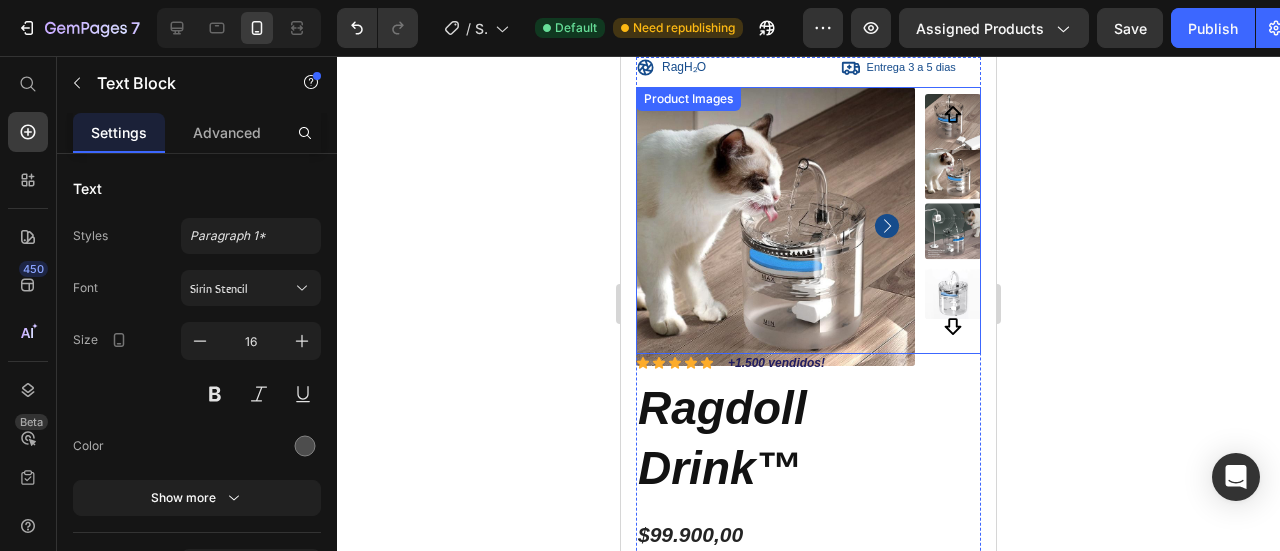 scroll, scrollTop: 0, scrollLeft: 0, axis: both 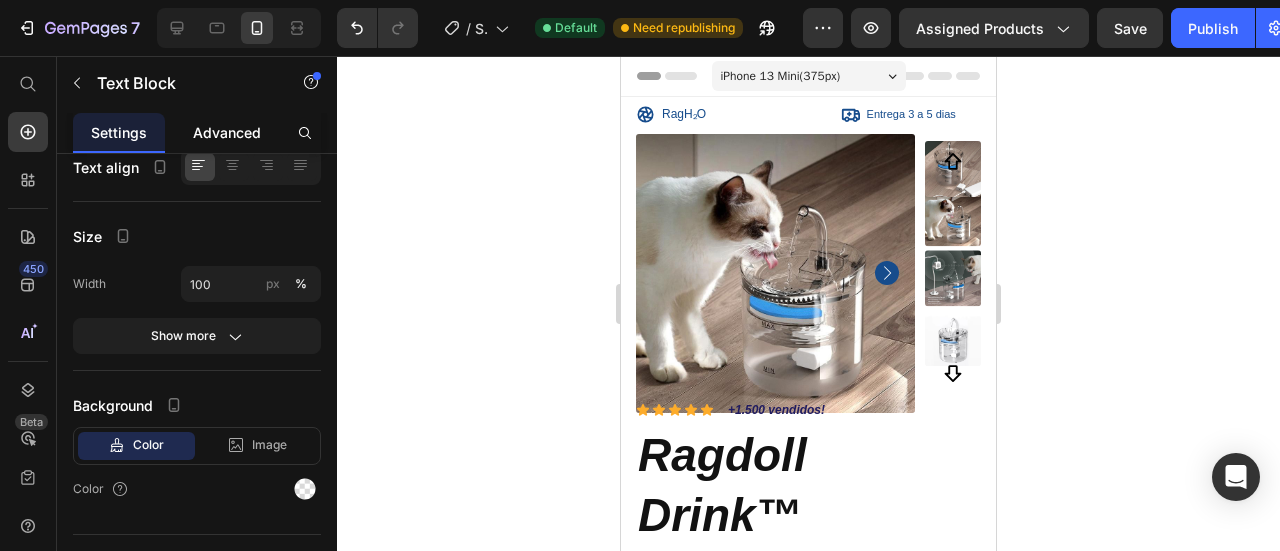 click on "Advanced" at bounding box center (227, 132) 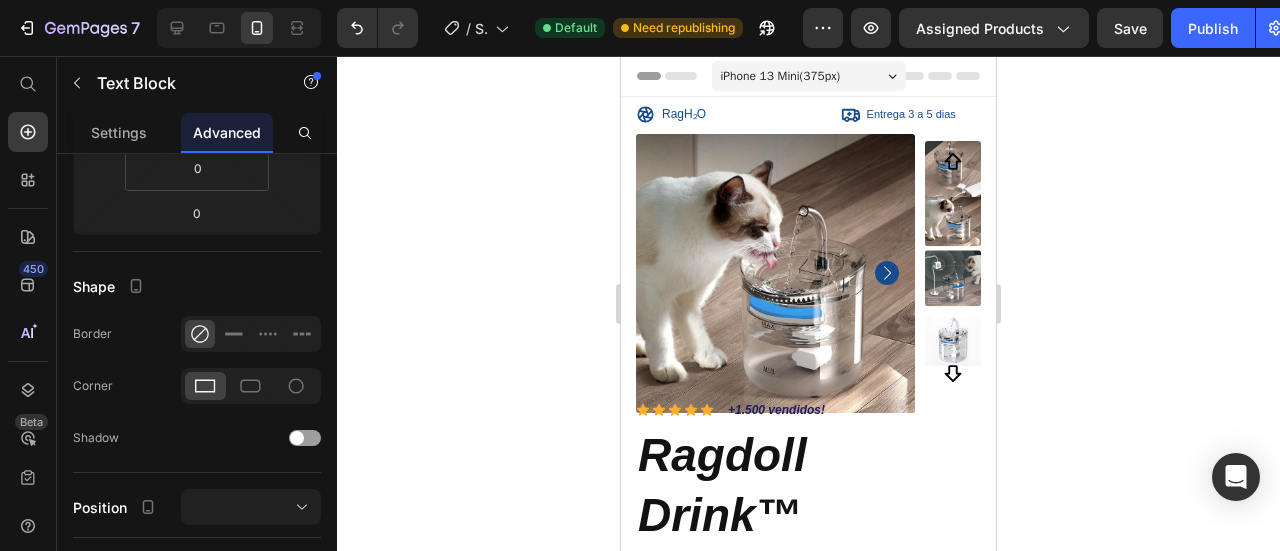 scroll, scrollTop: 0, scrollLeft: 0, axis: both 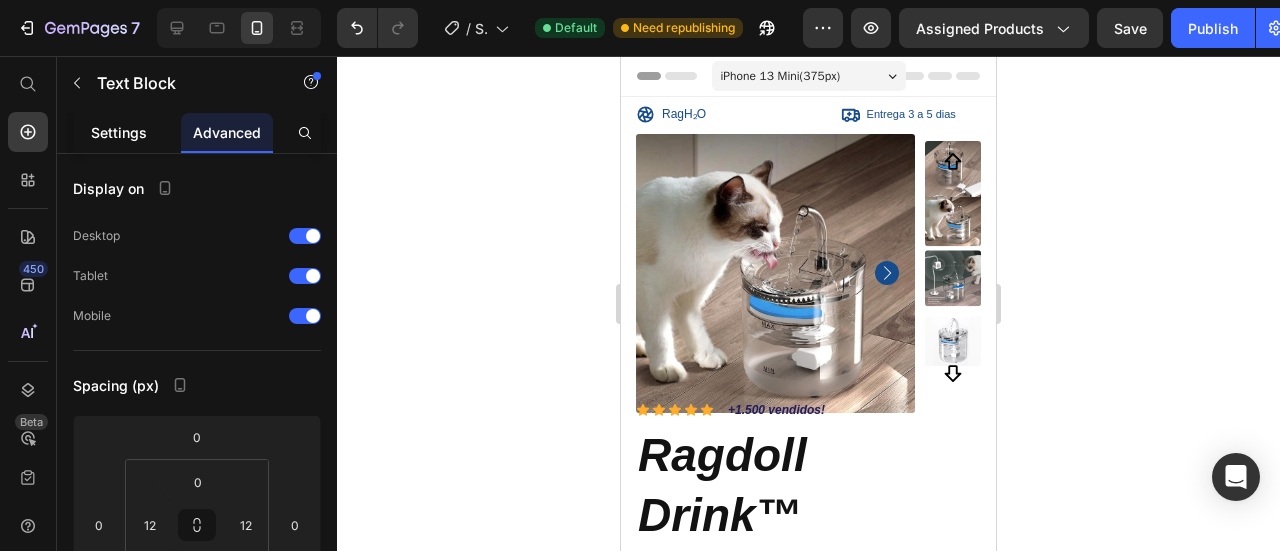 click on "Settings" 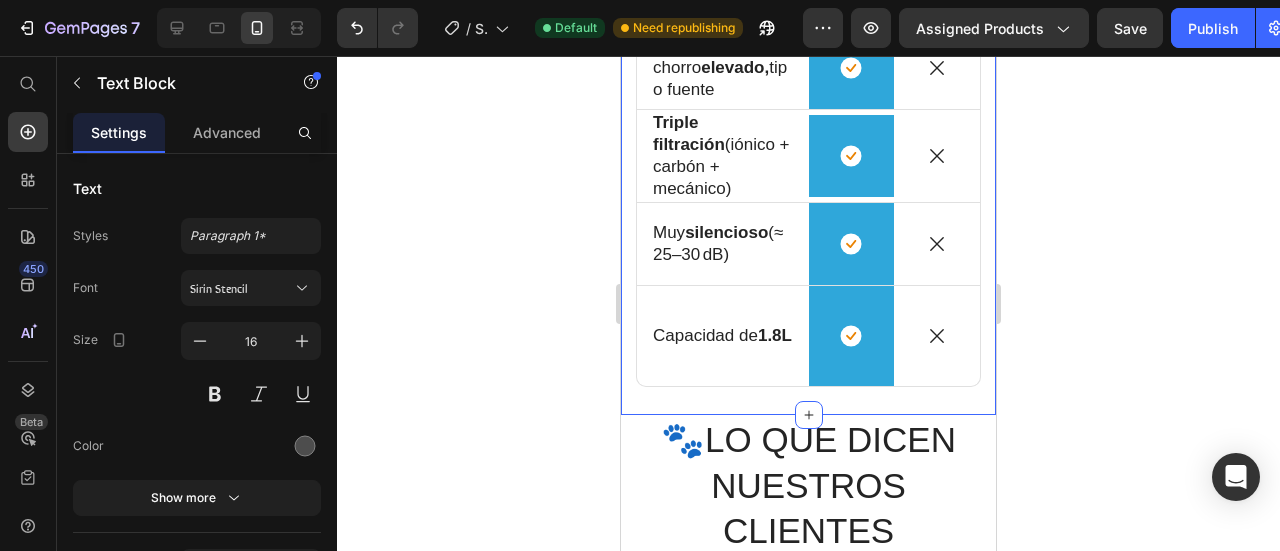 scroll, scrollTop: 3300, scrollLeft: 0, axis: vertical 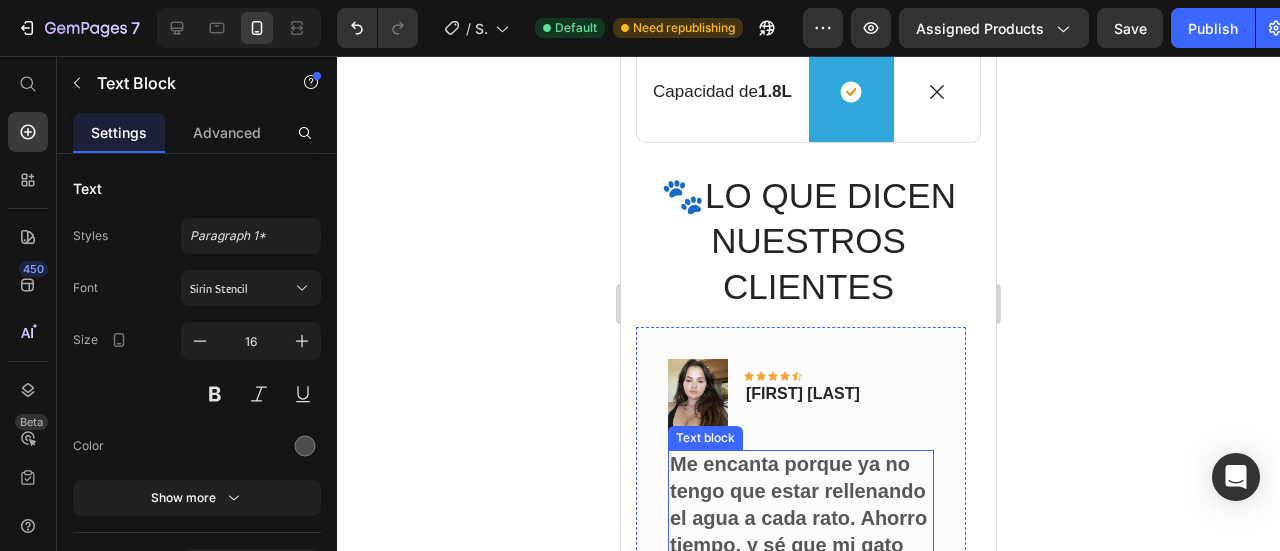 click on "Me encanta porque ya no tengo que estar rellenando el agua a cada rato. Ahorro tiempo, y sé que mi gato siempre tiene agua fresca incluso si salgo todo el día. 10/10."." at bounding box center (800, 545) 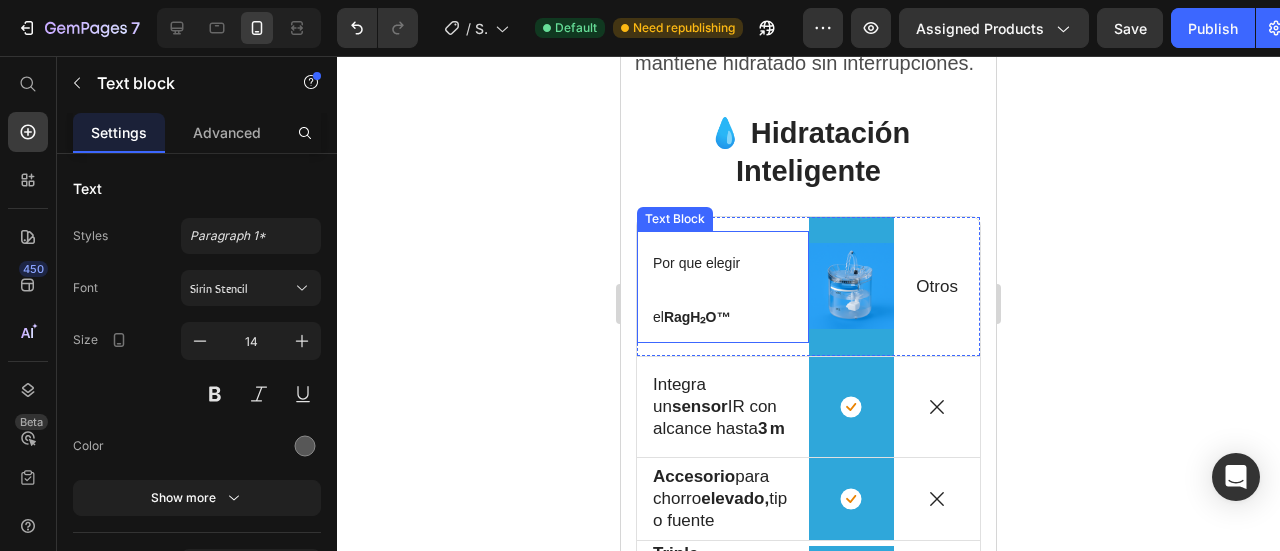 scroll, scrollTop: 2700, scrollLeft: 0, axis: vertical 